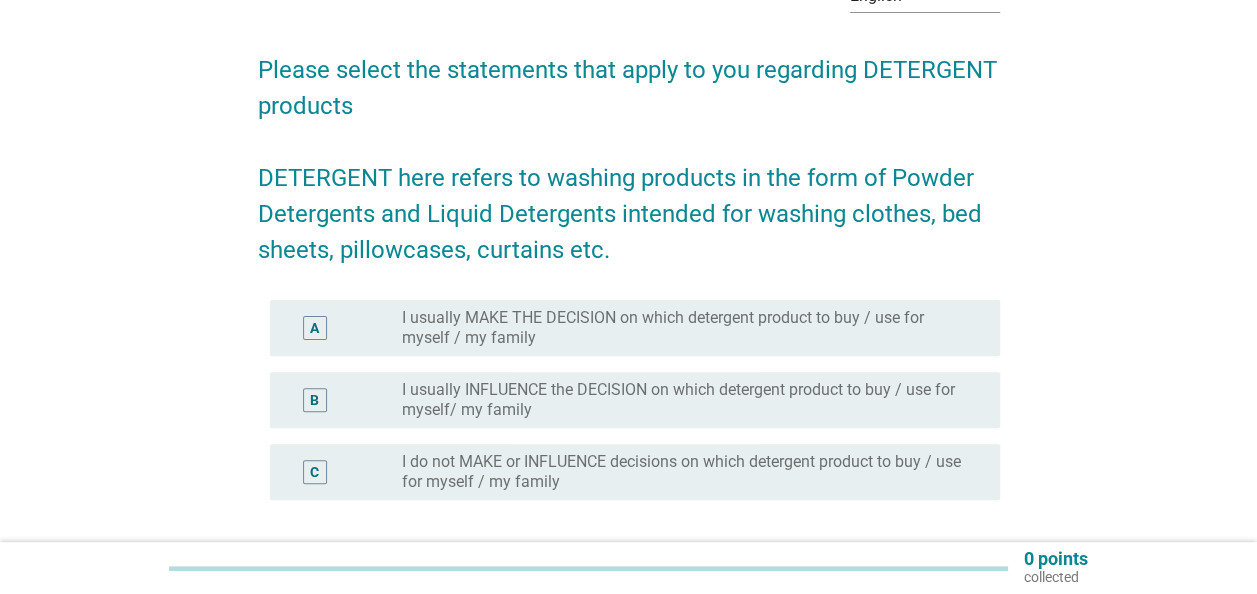 scroll, scrollTop: 200, scrollLeft: 0, axis: vertical 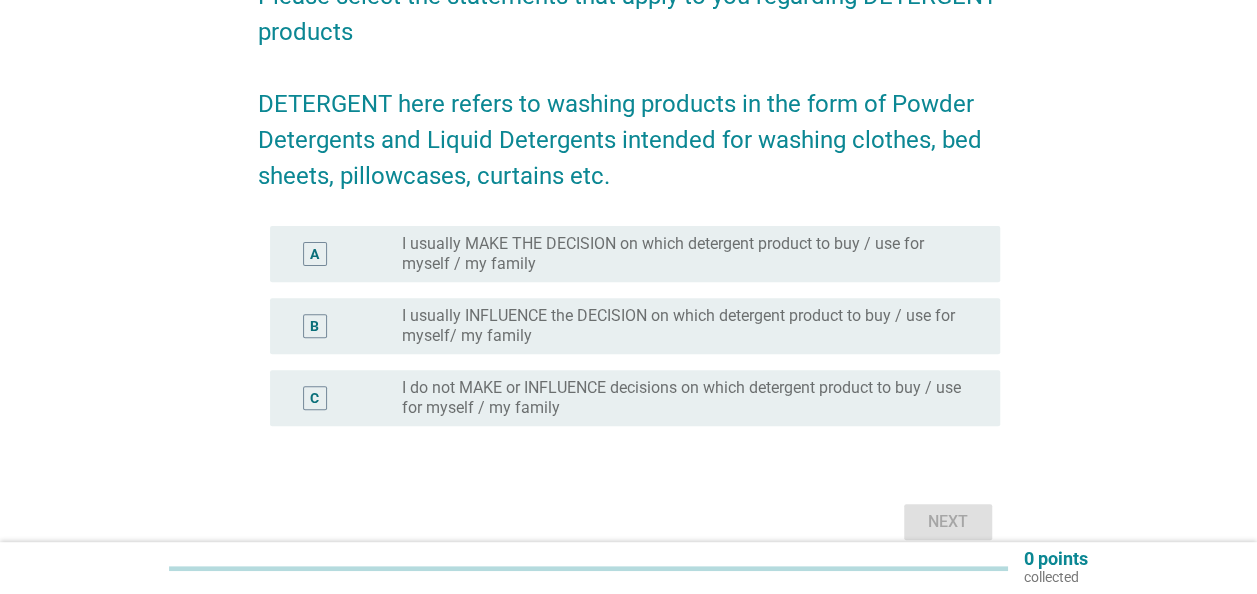 click on "A" at bounding box center [315, 254] 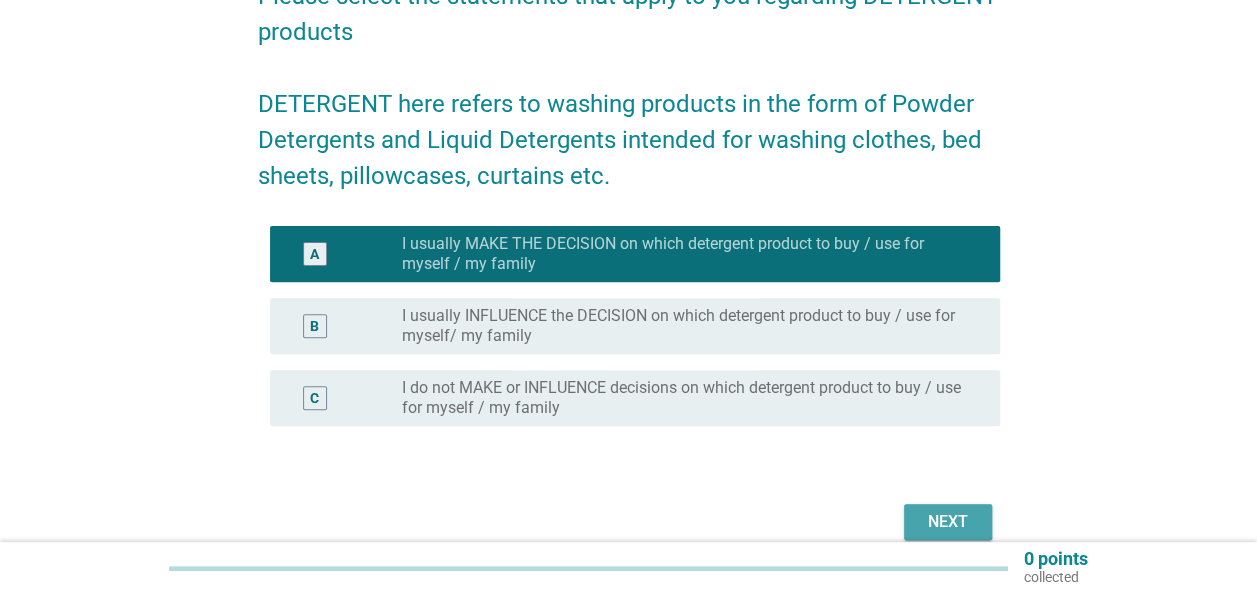 click on "Next" at bounding box center [948, 522] 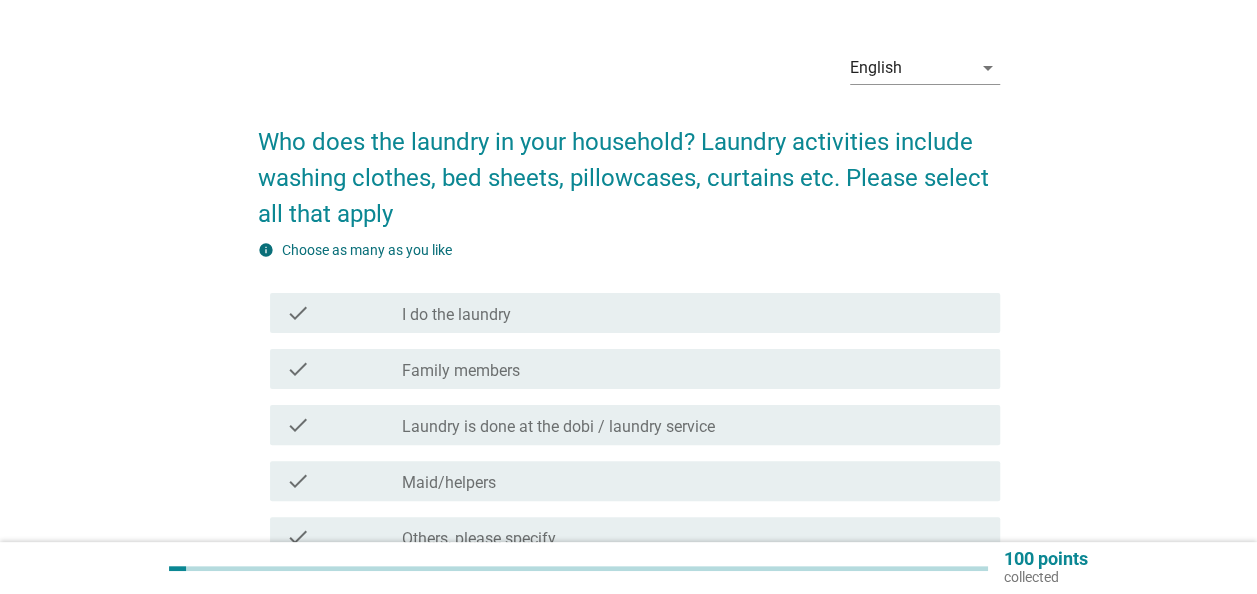 scroll, scrollTop: 100, scrollLeft: 0, axis: vertical 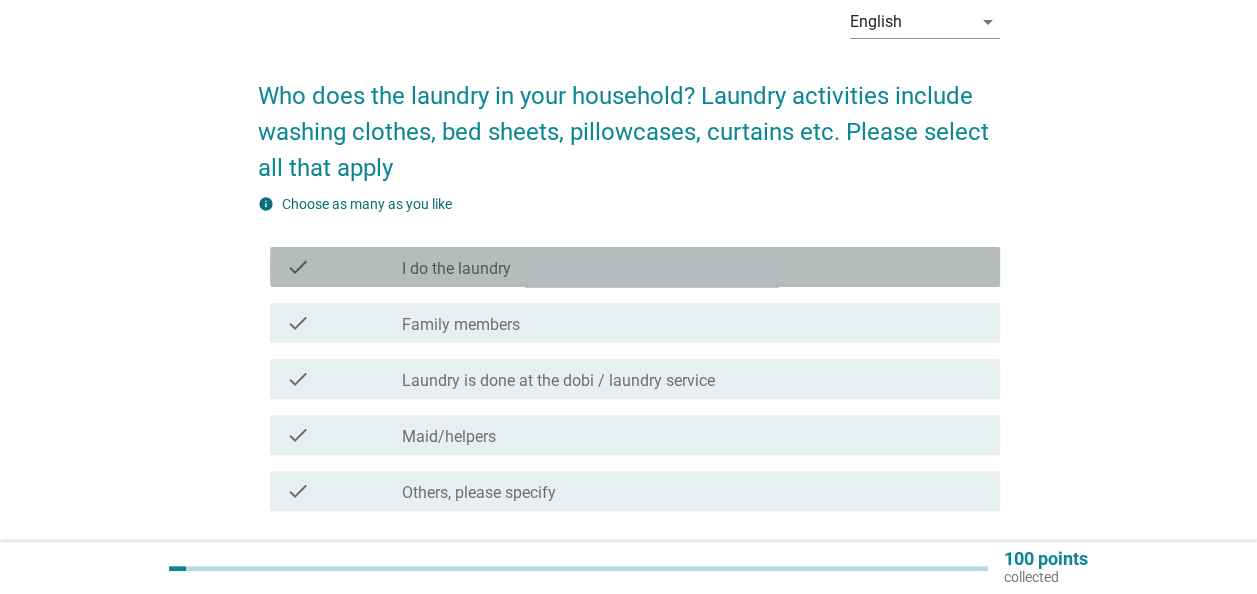 click on "check_box_outline_blank I do the laundry" at bounding box center (693, 267) 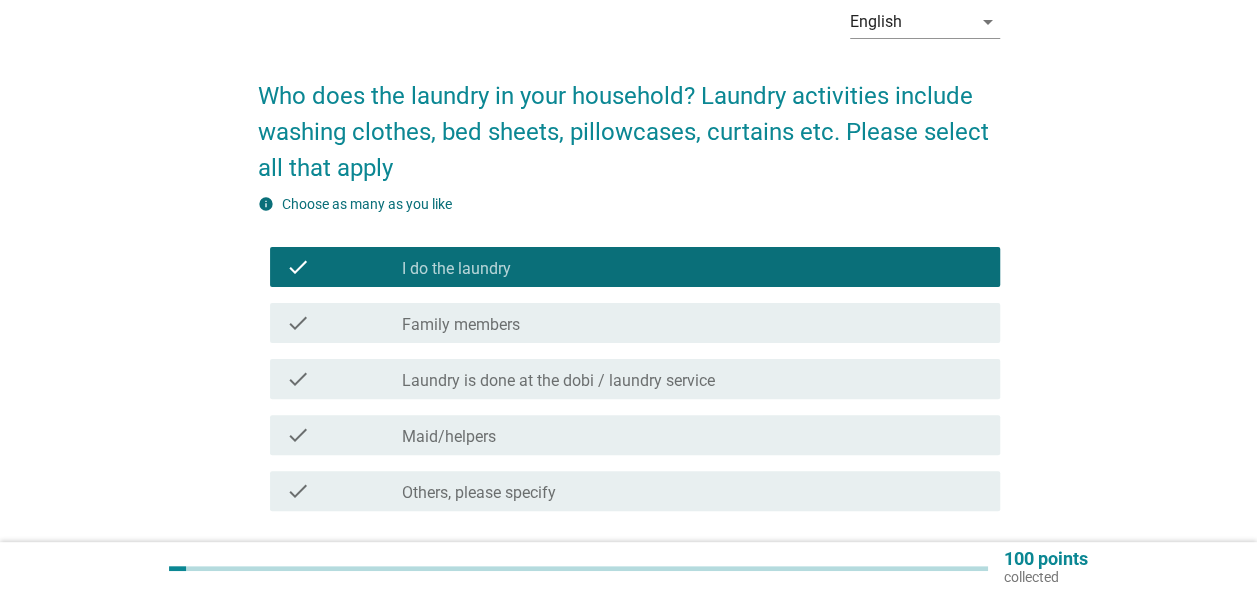 click on "Family members" at bounding box center (461, 325) 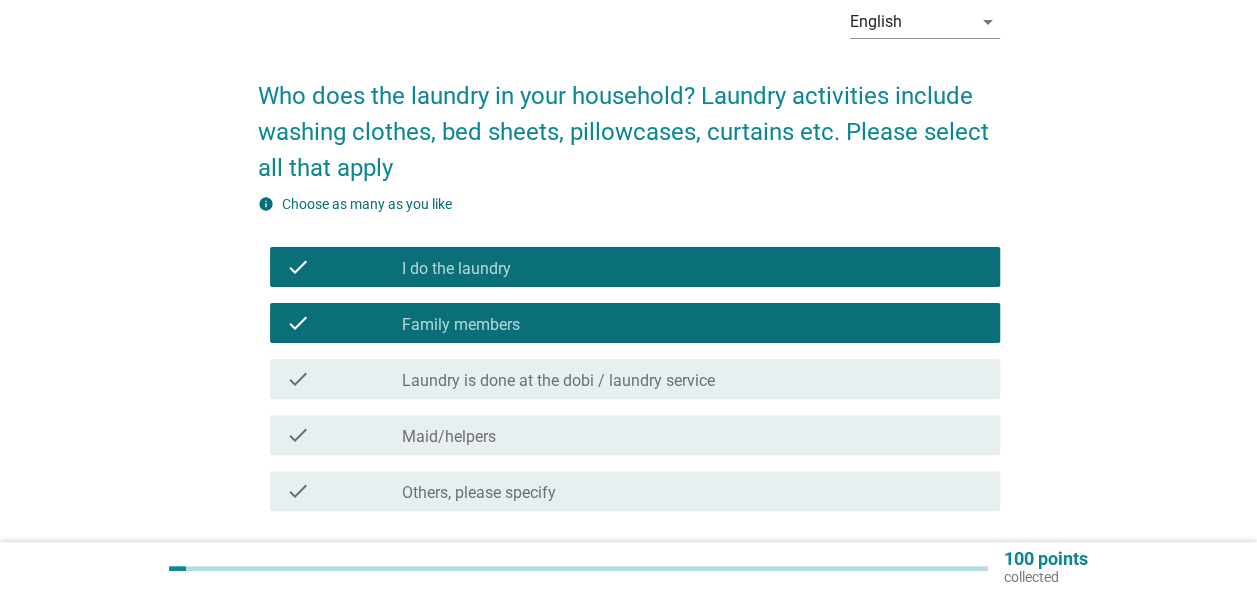 click on "Family members" at bounding box center (461, 325) 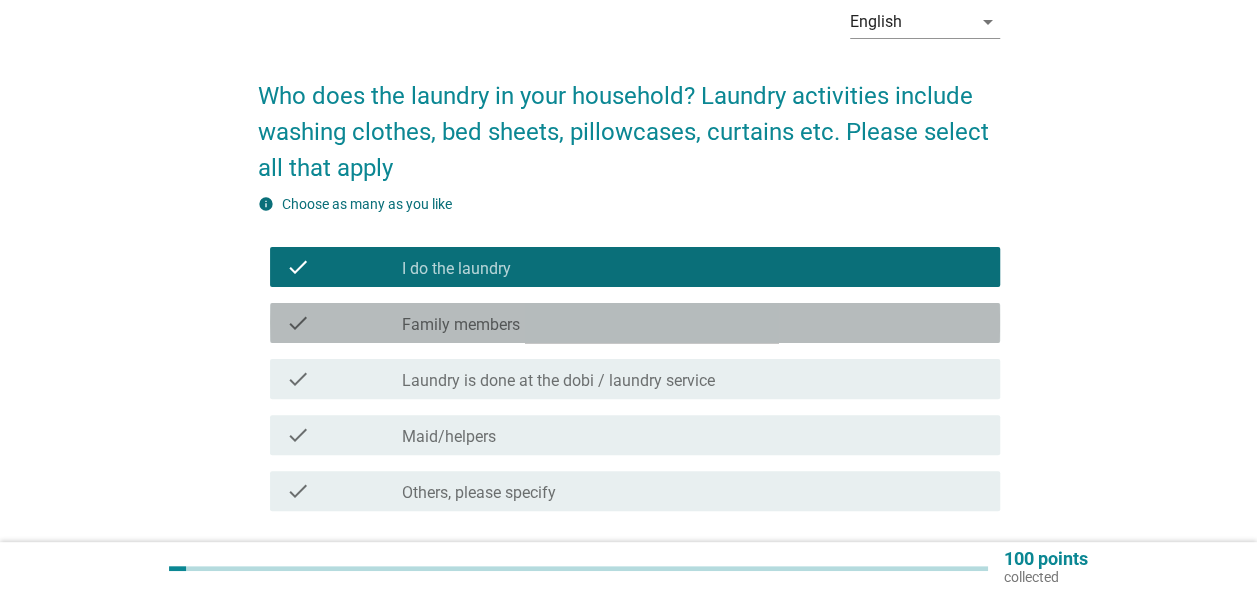 click on "check_box_outline_blank Family members" at bounding box center (693, 323) 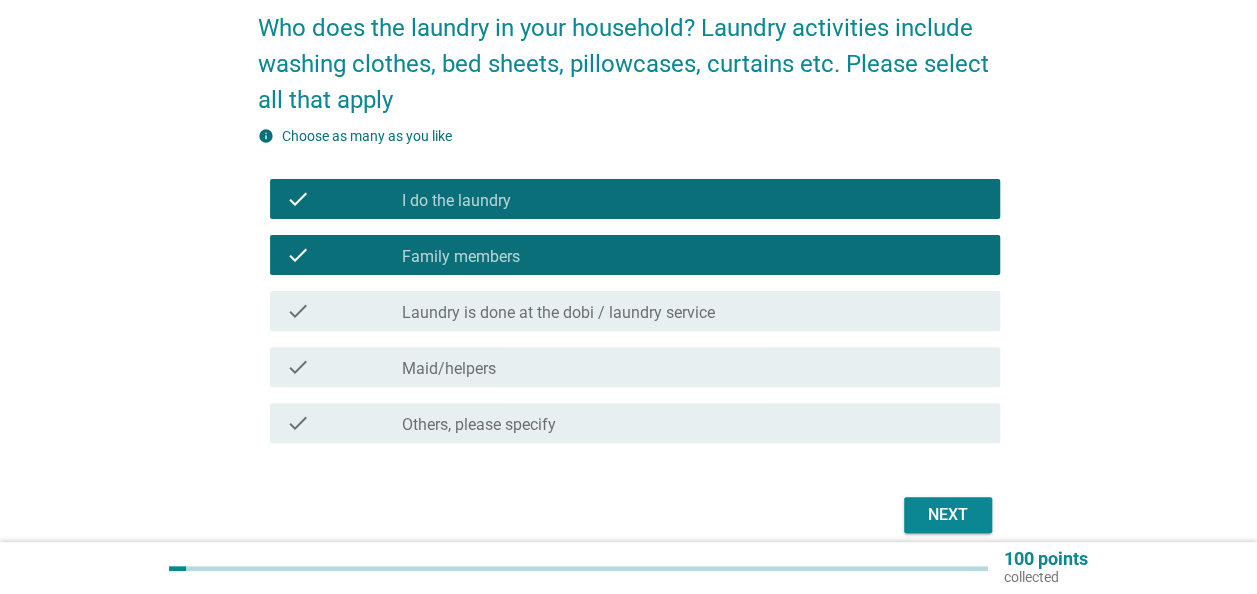 scroll, scrollTop: 200, scrollLeft: 0, axis: vertical 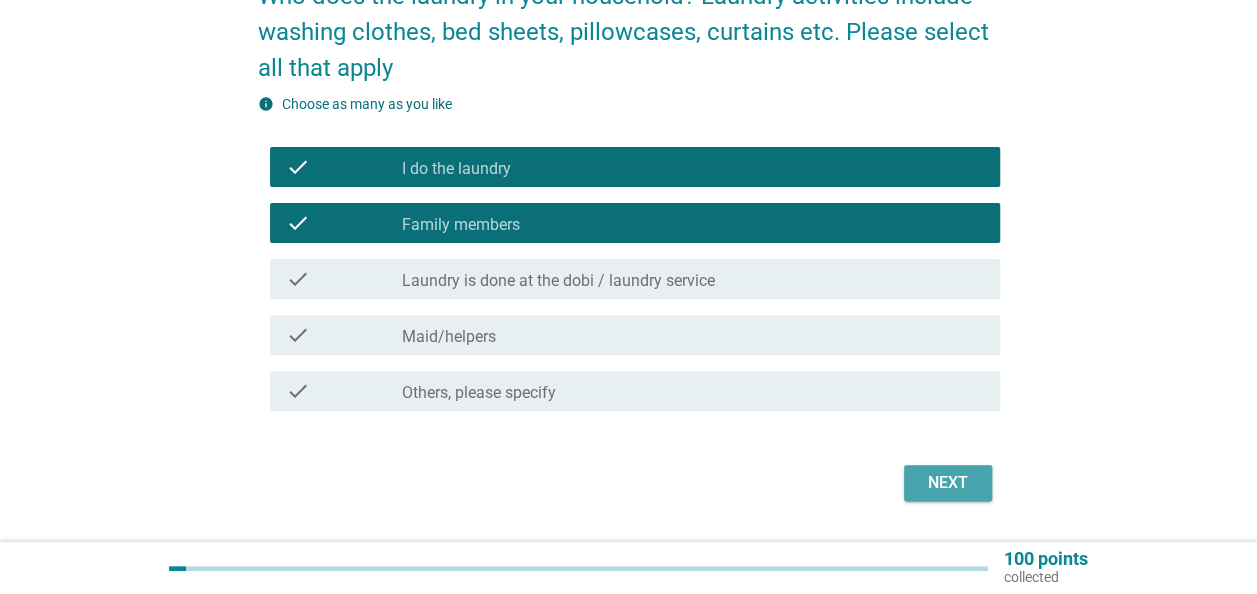 click on "Next" at bounding box center (948, 483) 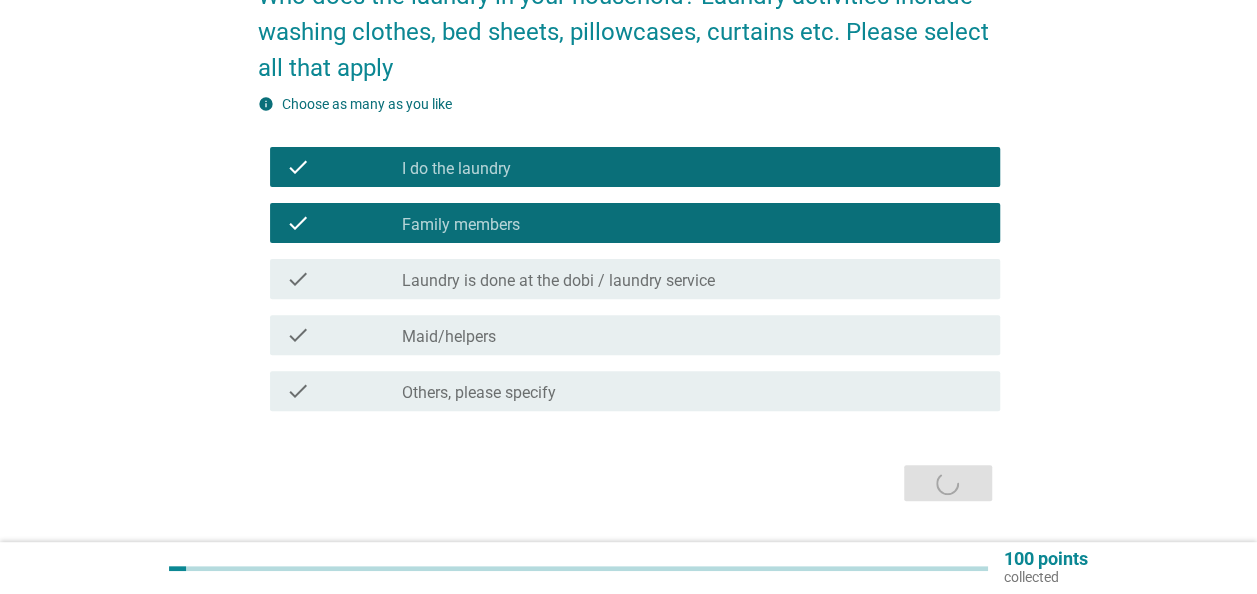 scroll, scrollTop: 0, scrollLeft: 0, axis: both 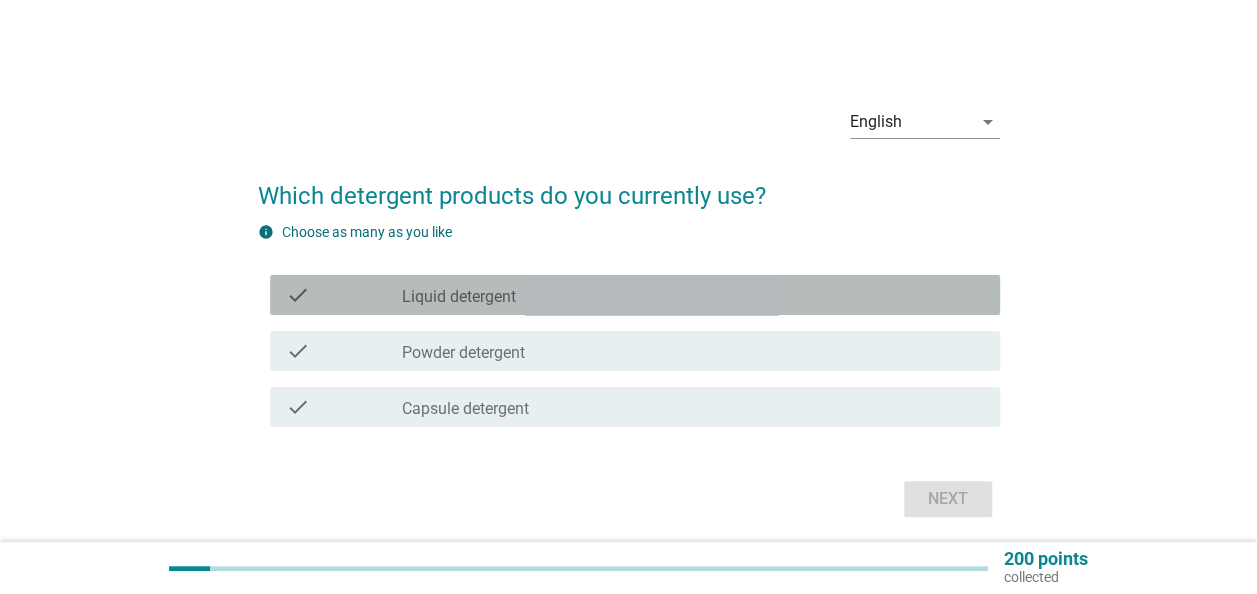 click on "check_box_outline_blank Liquid detergent" at bounding box center (693, 295) 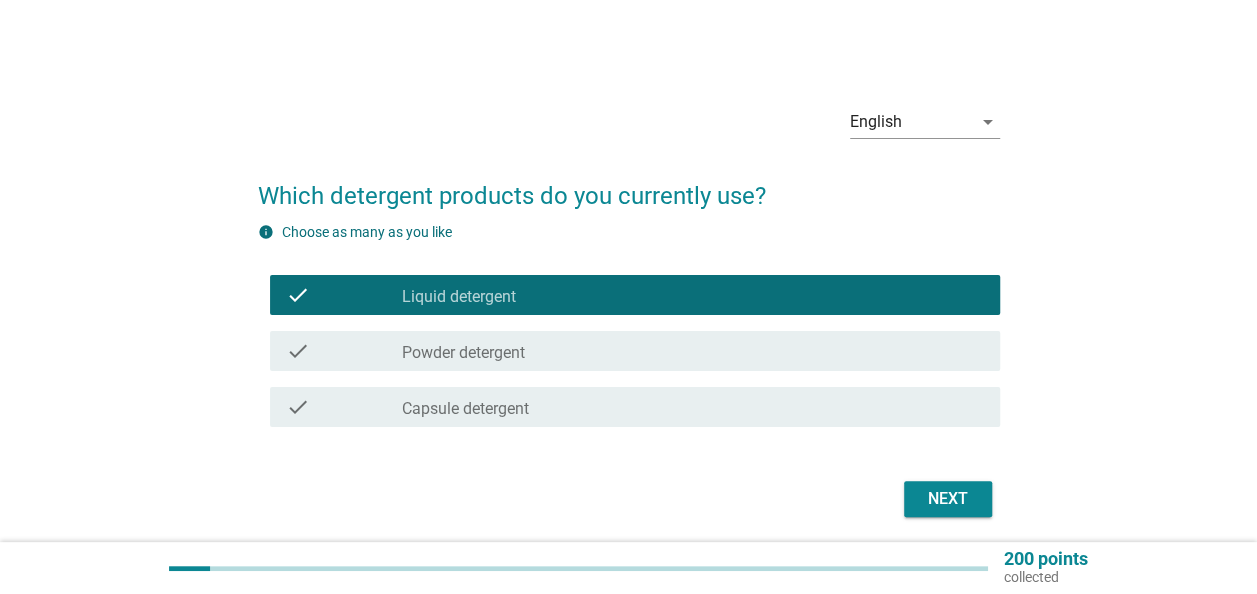 click on "check_box_outline_blank Powder detergent" at bounding box center (693, 351) 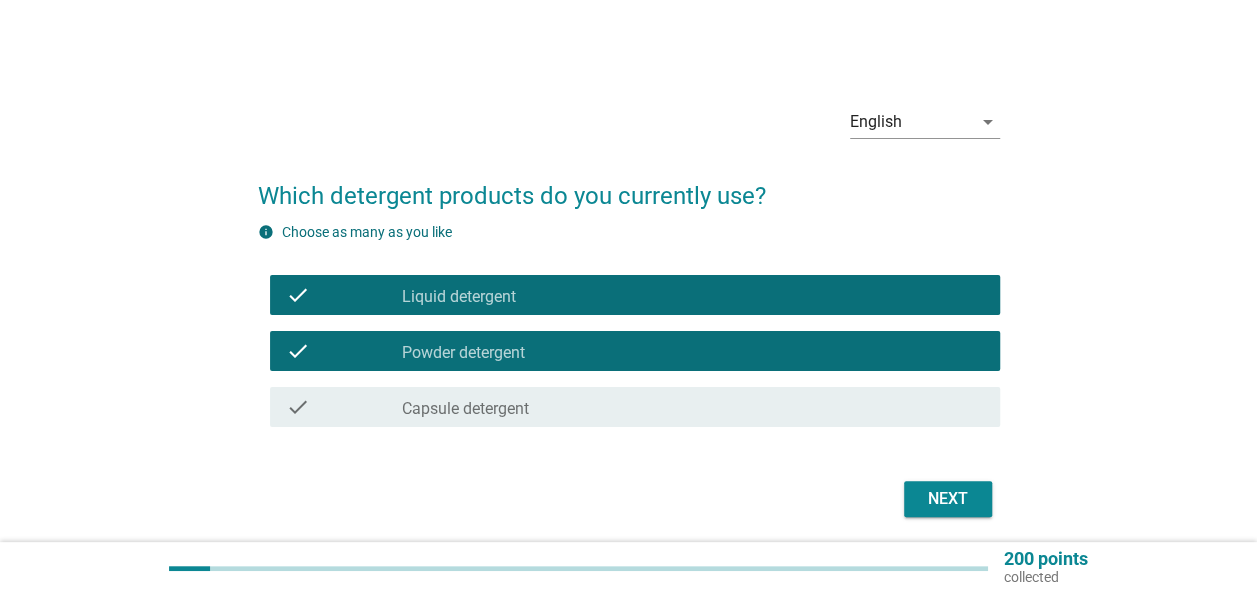 click on "Next" at bounding box center (948, 499) 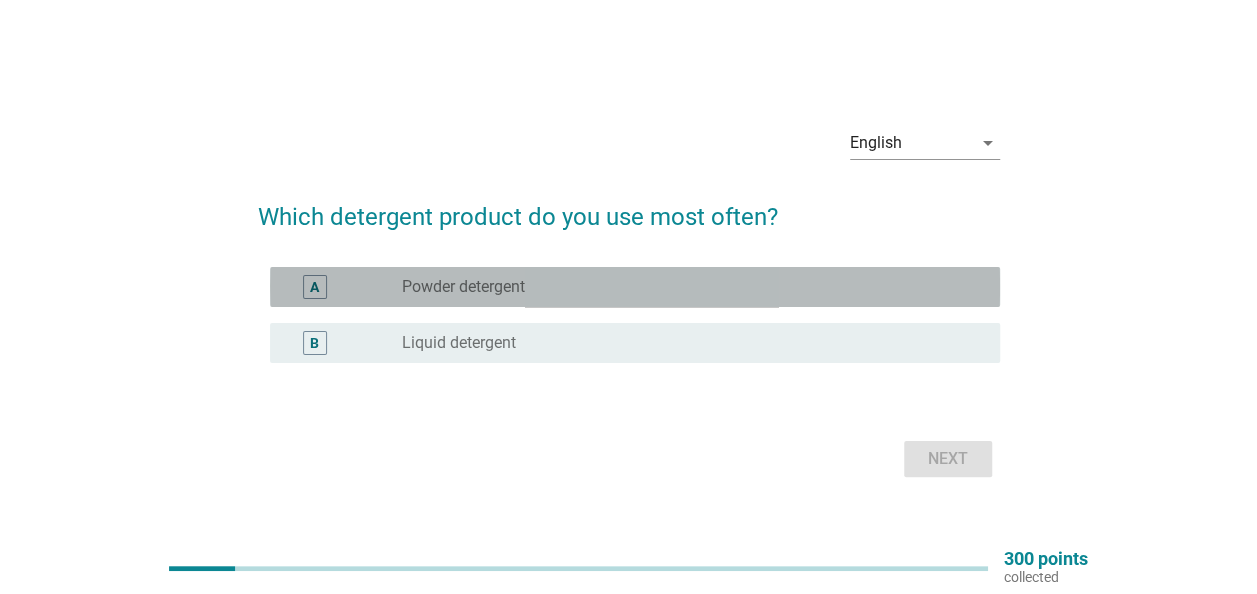 click on "radio_button_unchecked Powder detergent" at bounding box center [685, 287] 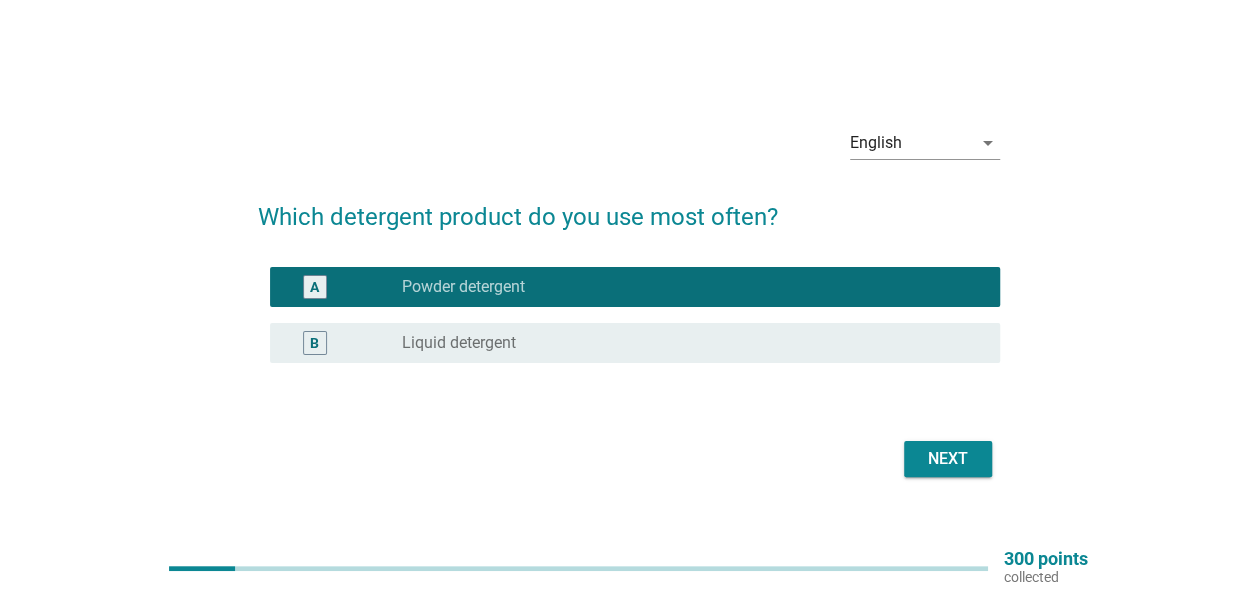 click on "A     radio_button_checked Powder detergent" at bounding box center [635, 287] 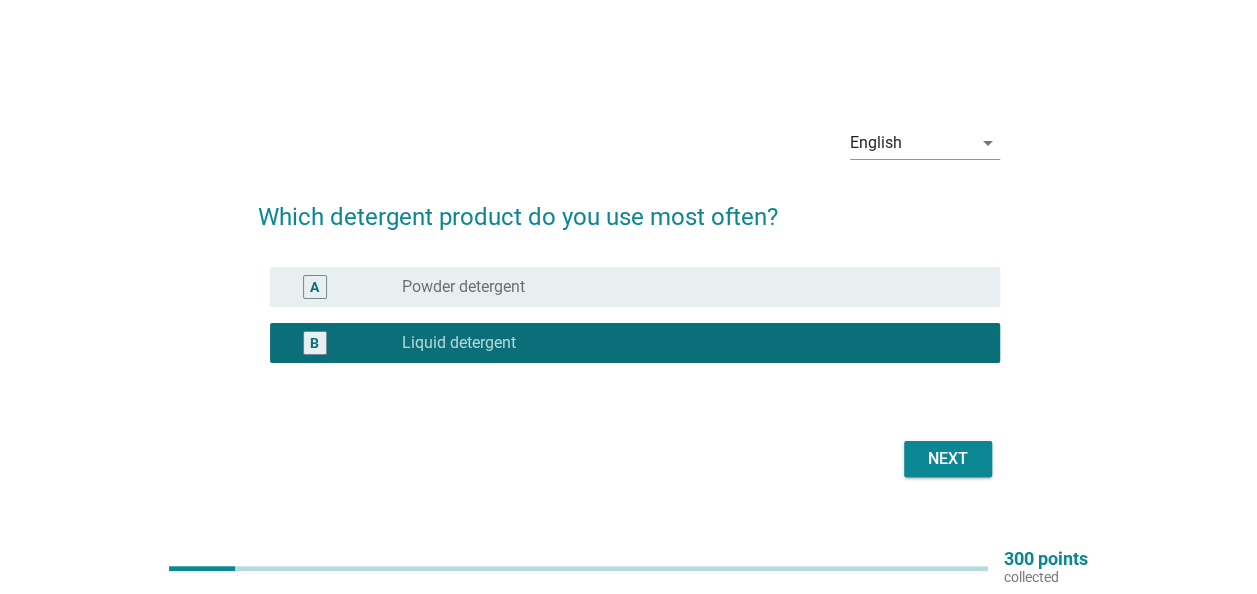 click on "Next" at bounding box center (948, 459) 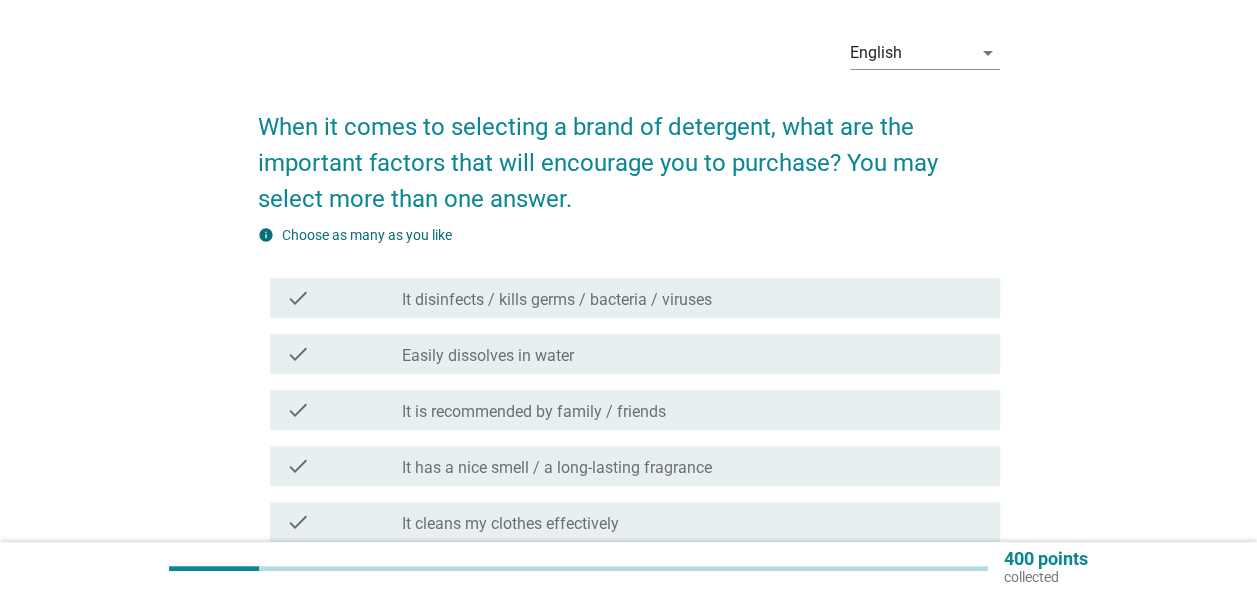 scroll, scrollTop: 100, scrollLeft: 0, axis: vertical 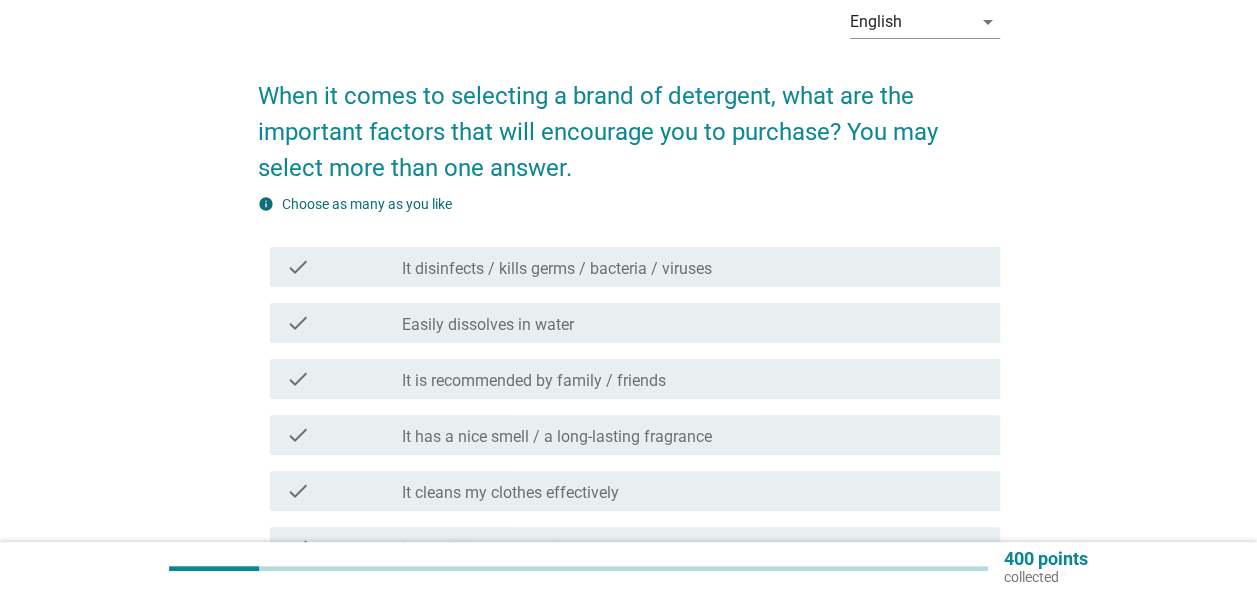 click on "It has a nice smell / a long-lasting fragrance" at bounding box center [557, 437] 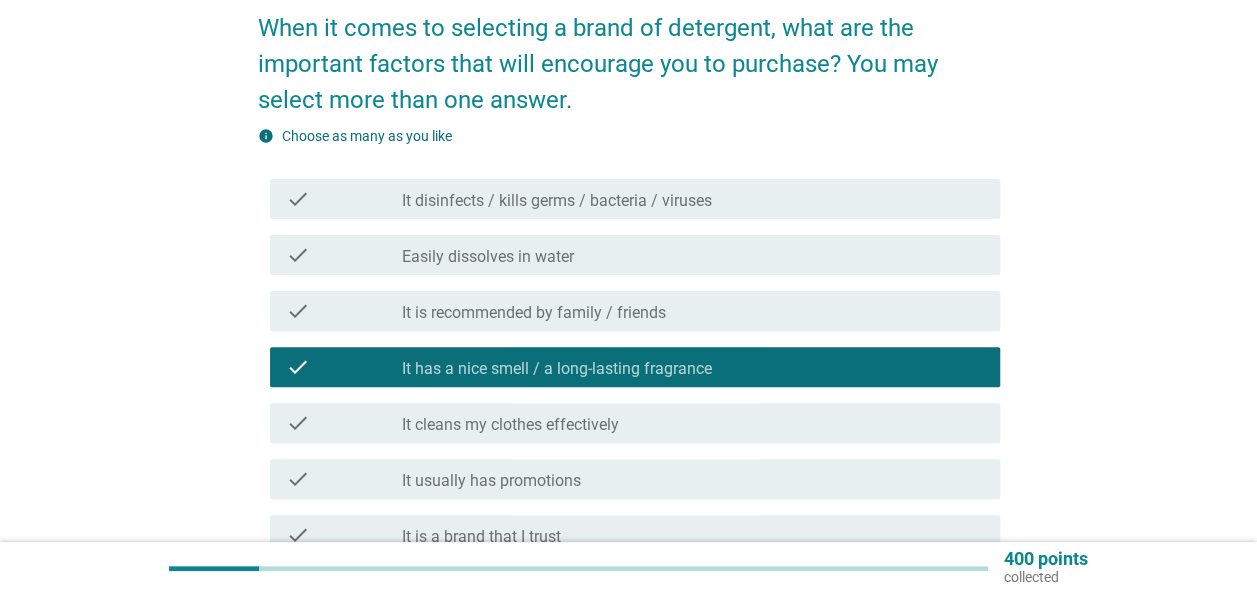 scroll, scrollTop: 200, scrollLeft: 0, axis: vertical 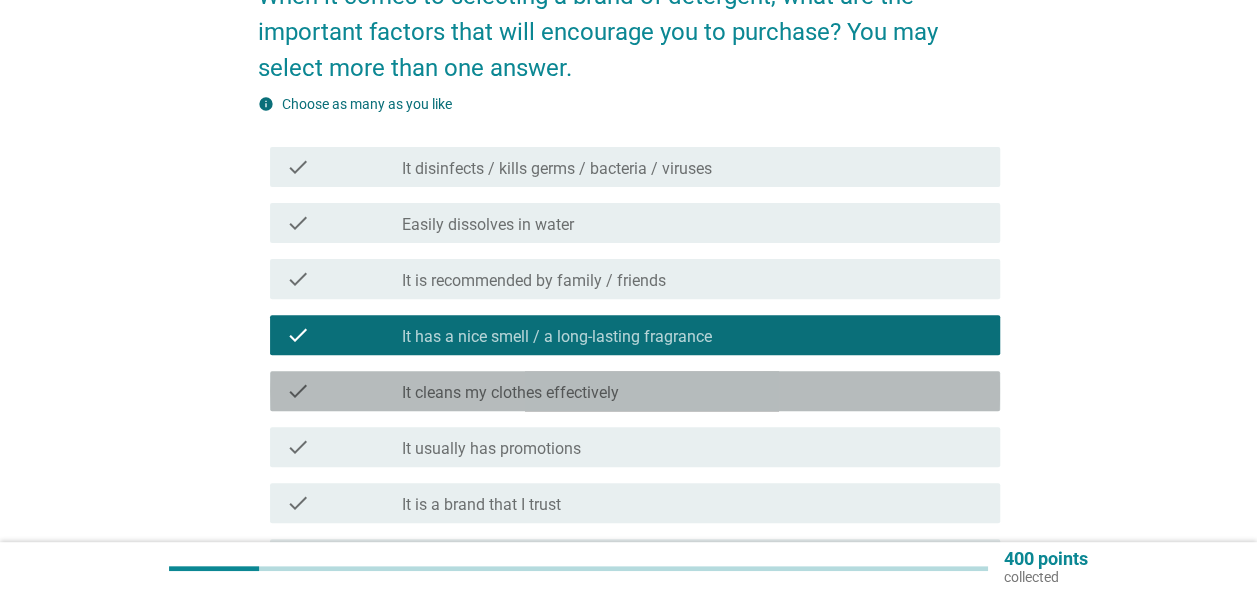 click on "check     check_box_outline_blank It cleans my clothes effectively" at bounding box center [635, 391] 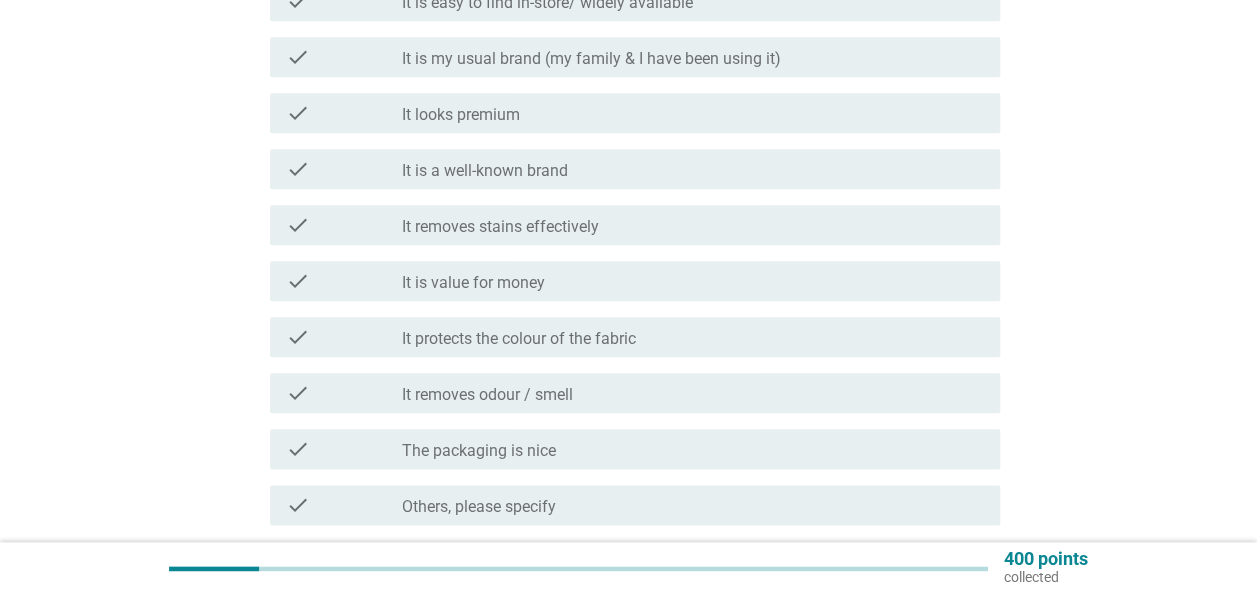 scroll, scrollTop: 951, scrollLeft: 0, axis: vertical 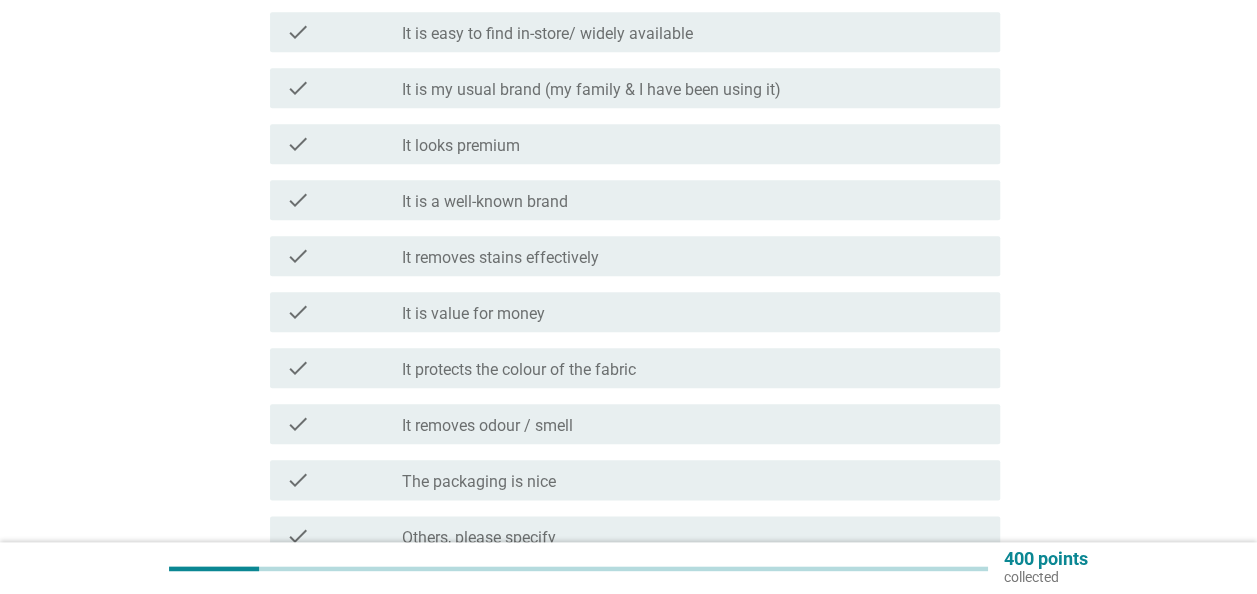 click on "check_box_outline_blank It is value for money" at bounding box center (693, 312) 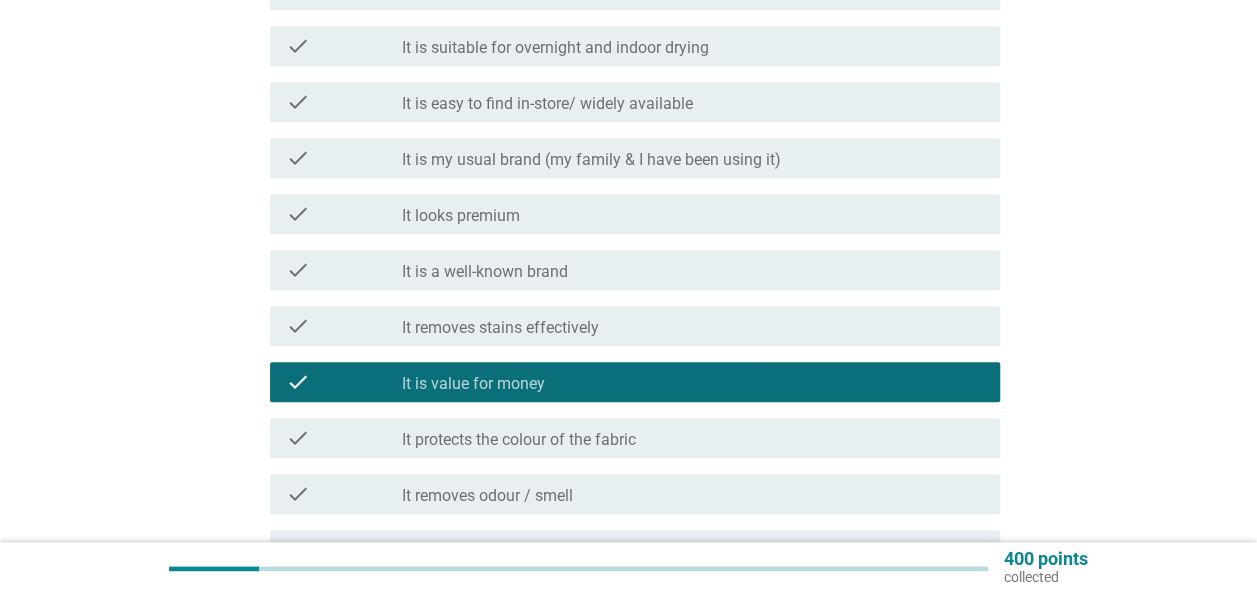 scroll, scrollTop: 851, scrollLeft: 0, axis: vertical 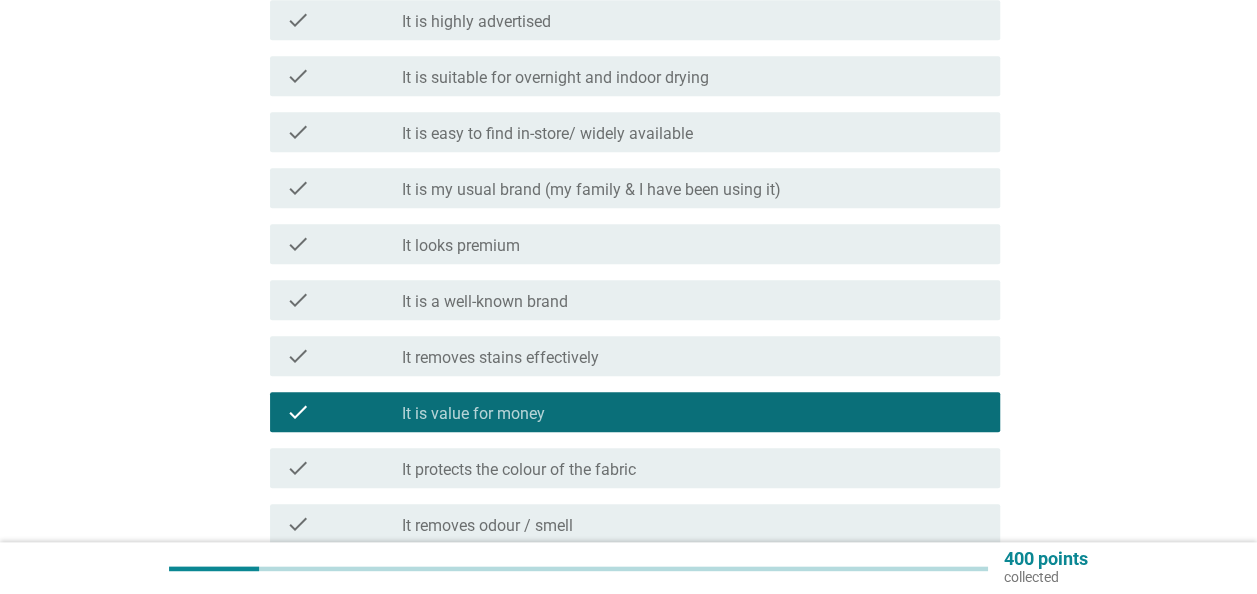 click on "check_box_outline_blank It is a well-known brand" at bounding box center (693, 300) 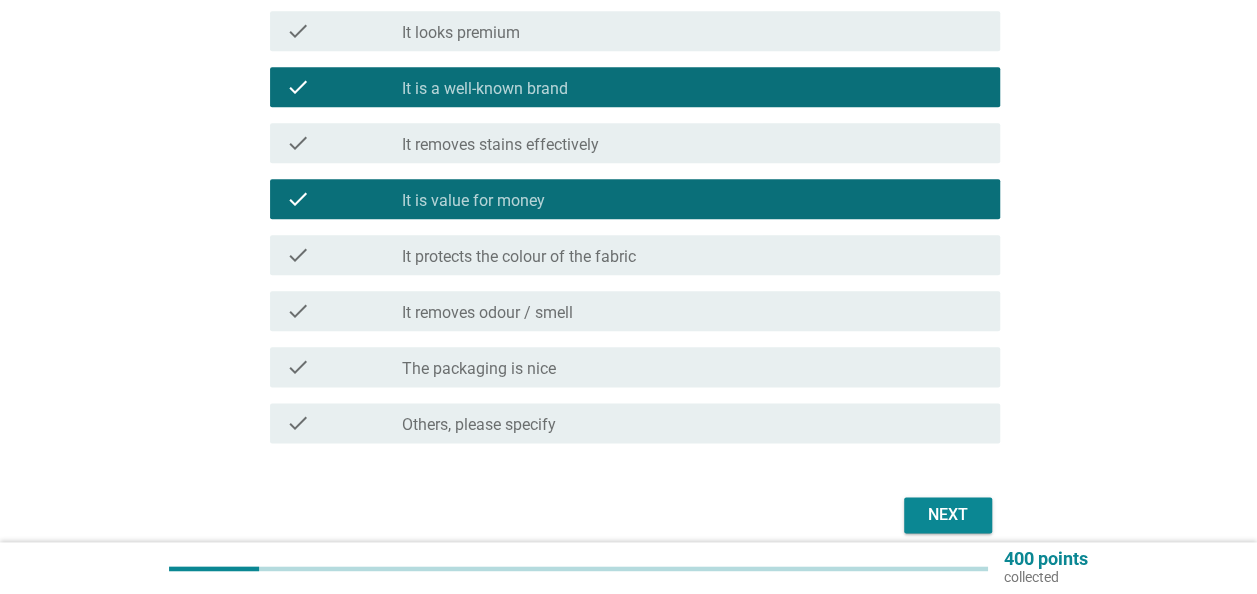 scroll, scrollTop: 1151, scrollLeft: 0, axis: vertical 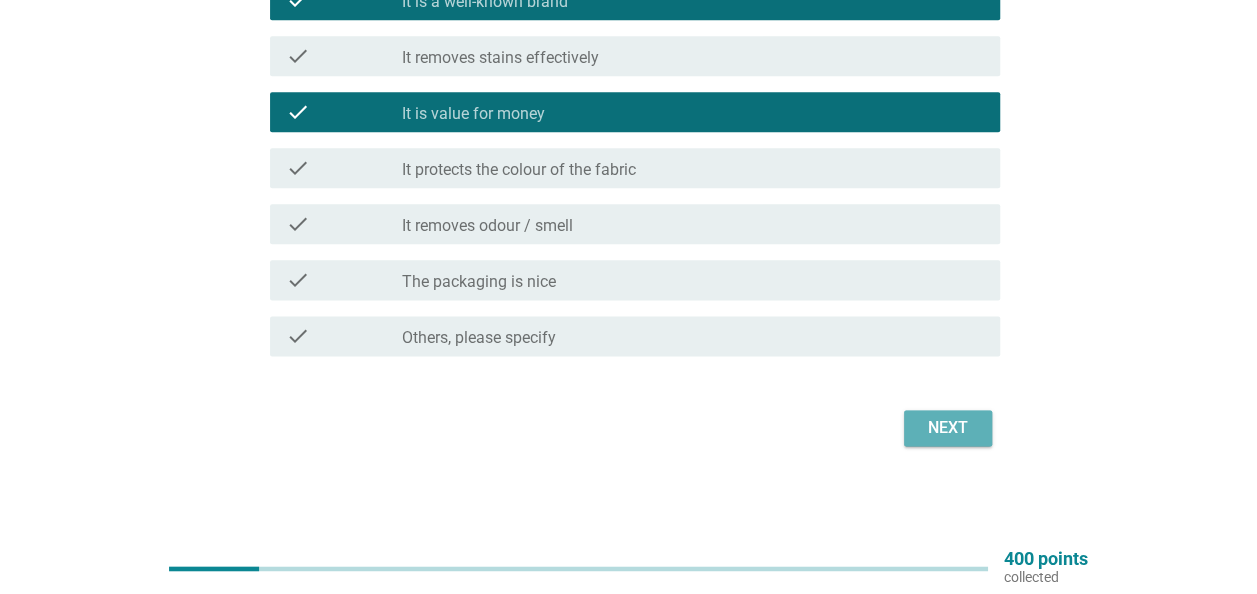 click on "Next" at bounding box center [948, 428] 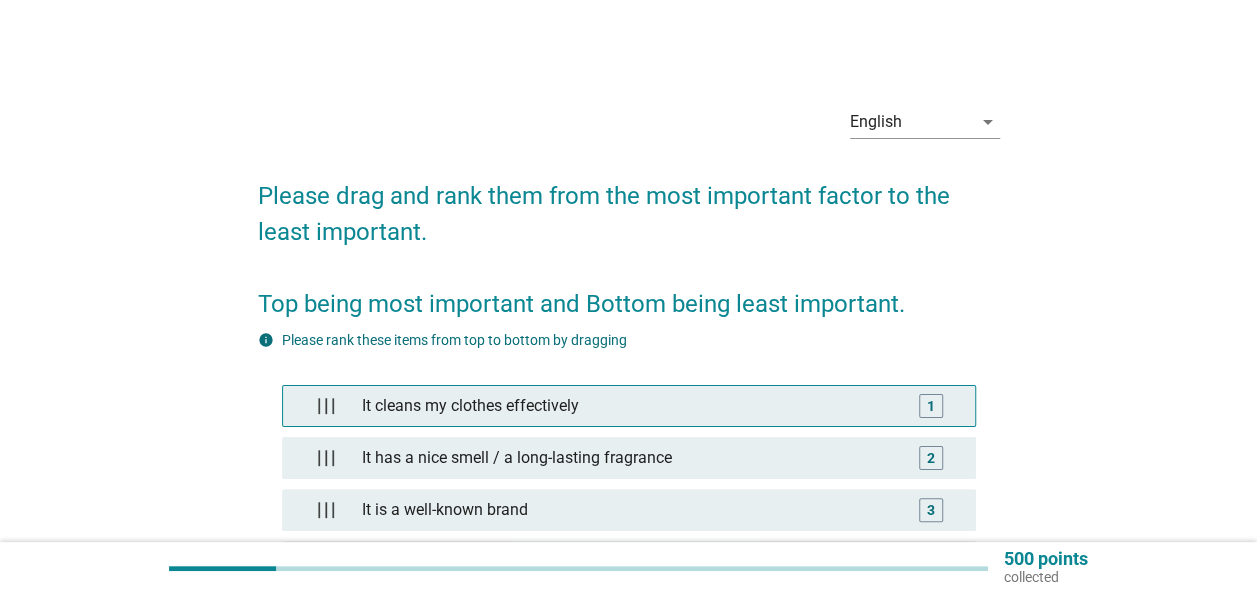 scroll, scrollTop: 200, scrollLeft: 0, axis: vertical 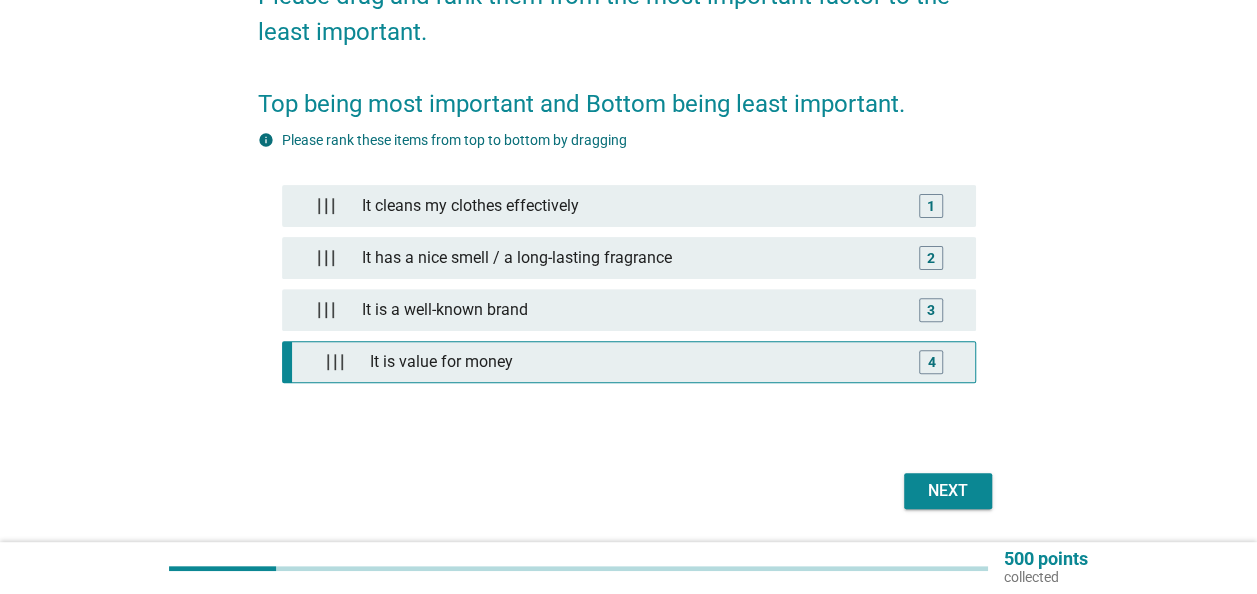 click on "It is value for money" at bounding box center (633, 362) 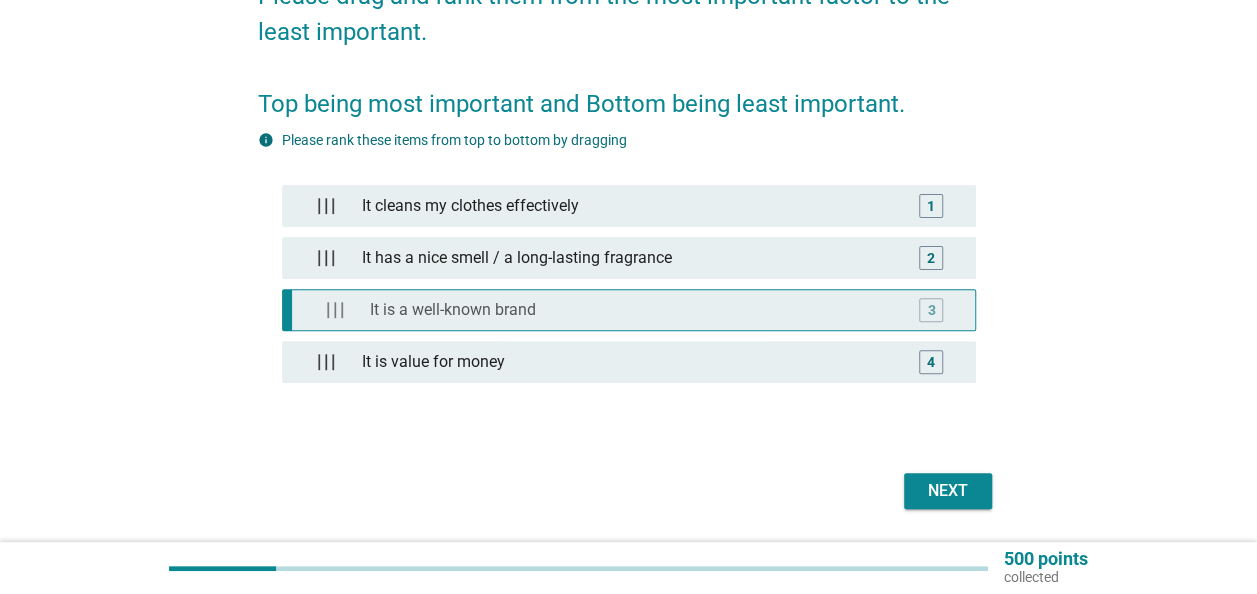 type 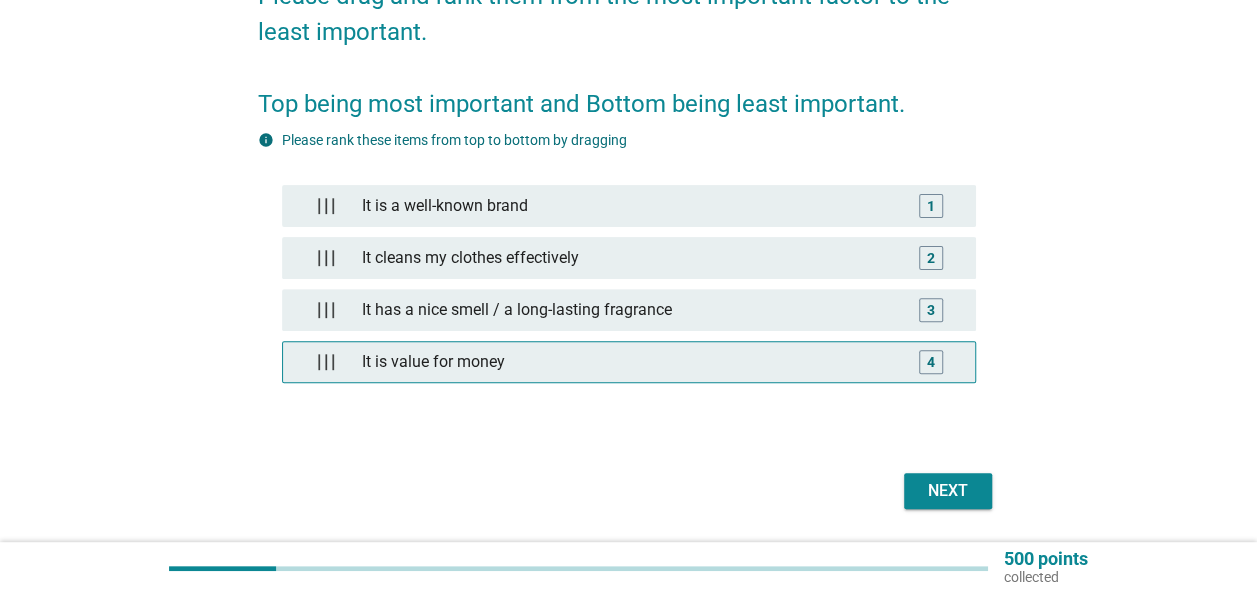 click on "It is value for money" at bounding box center (628, 362) 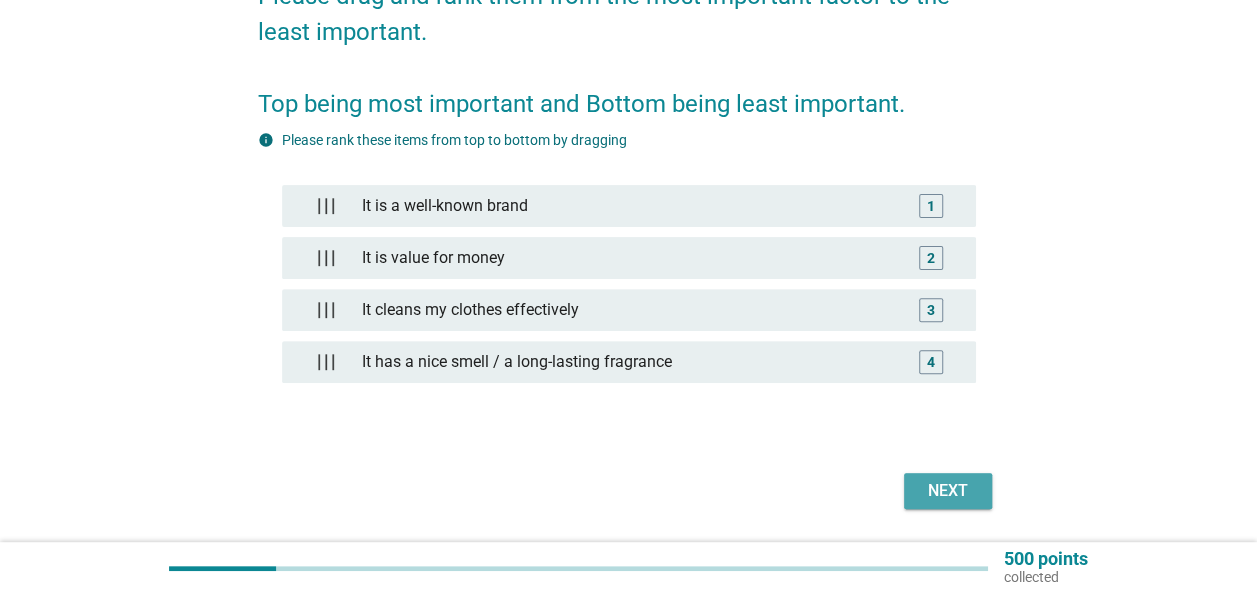 click on "Next" at bounding box center (948, 491) 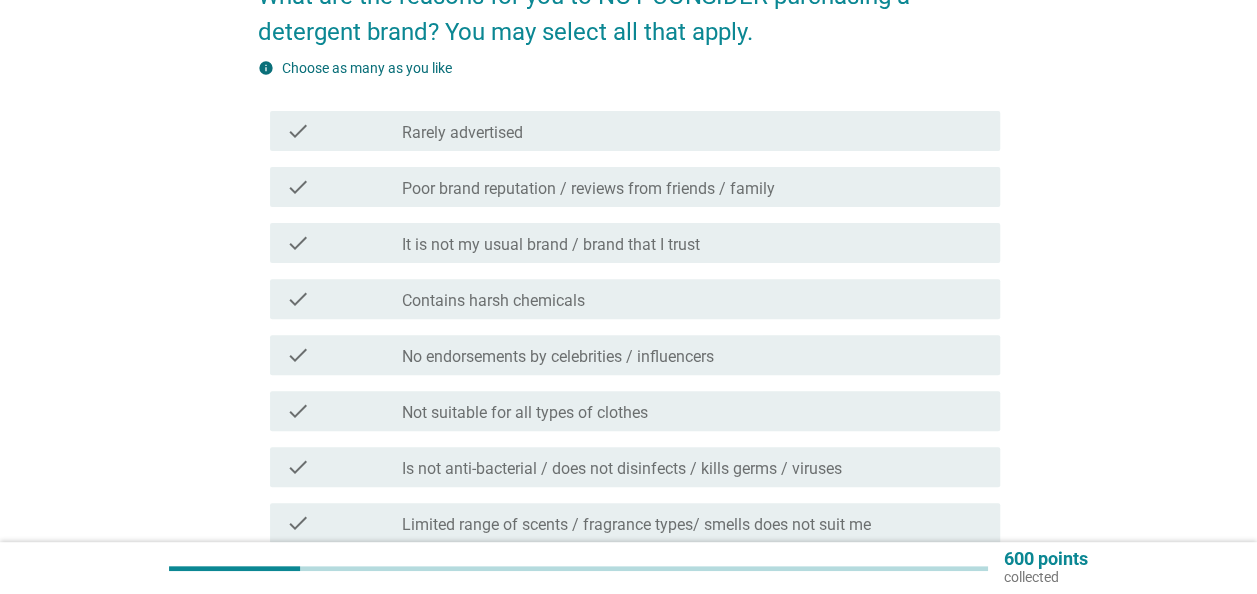 scroll, scrollTop: 300, scrollLeft: 0, axis: vertical 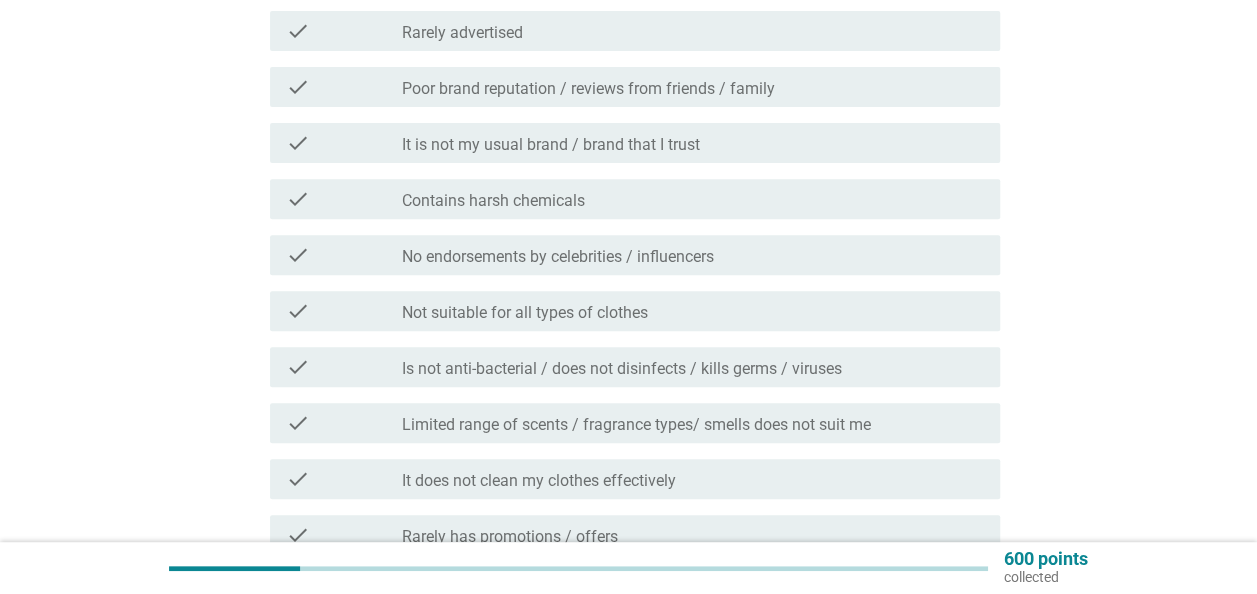click on "check     check_box_outline_blank Contains harsh chemicals" at bounding box center (635, 199) 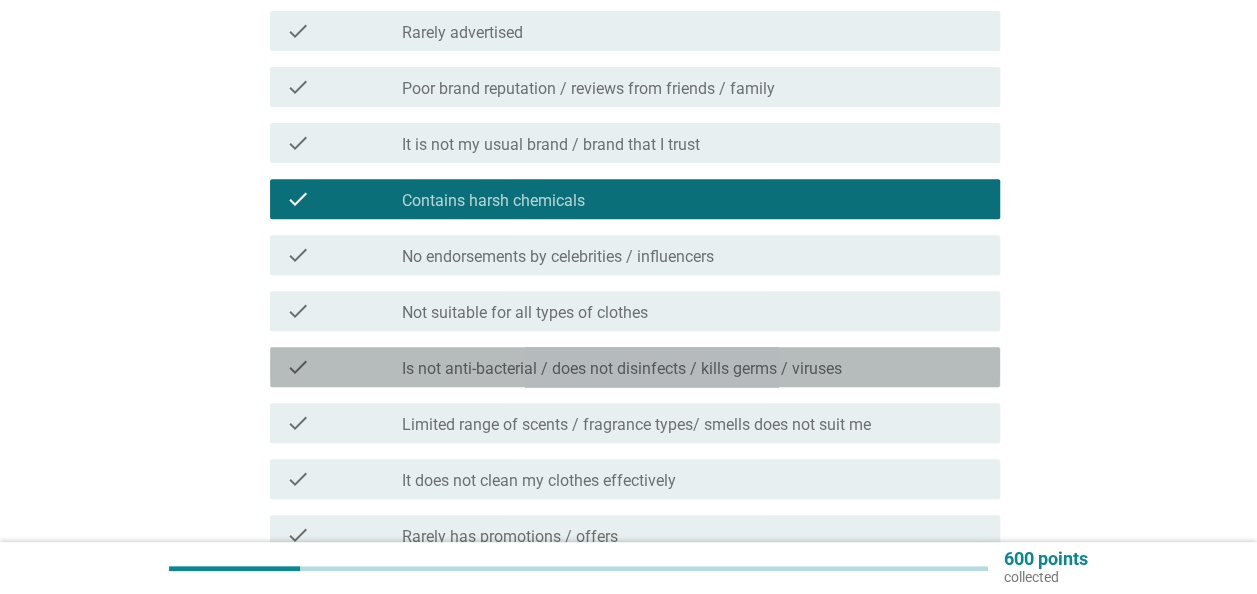 click on "check     check_box_outline_blank Is not anti-bacterial / does not disinfects / kills germs / viruses" at bounding box center [635, 367] 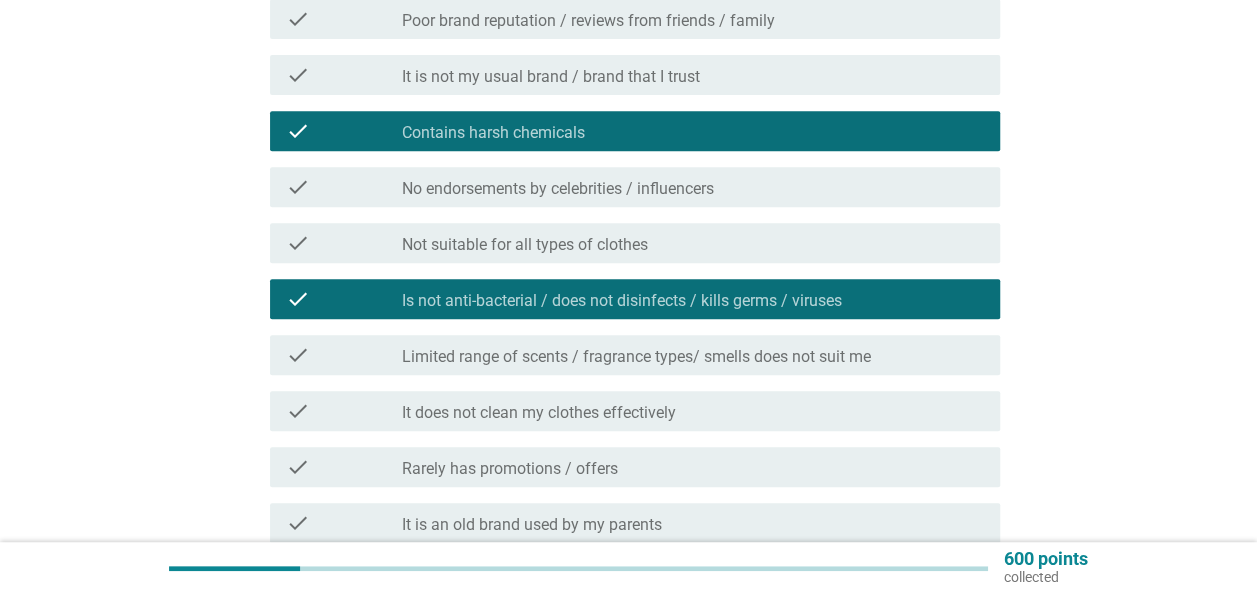 scroll, scrollTop: 400, scrollLeft: 0, axis: vertical 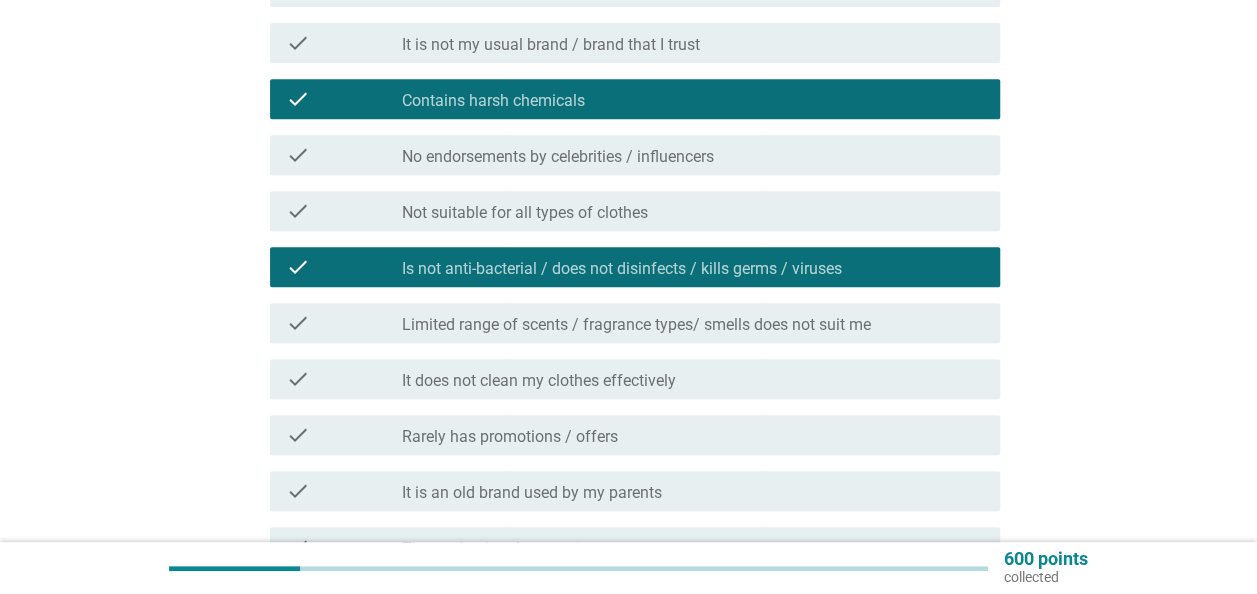 click on "check_box_outline_blank It does not clean my clothes effectively" at bounding box center [693, 379] 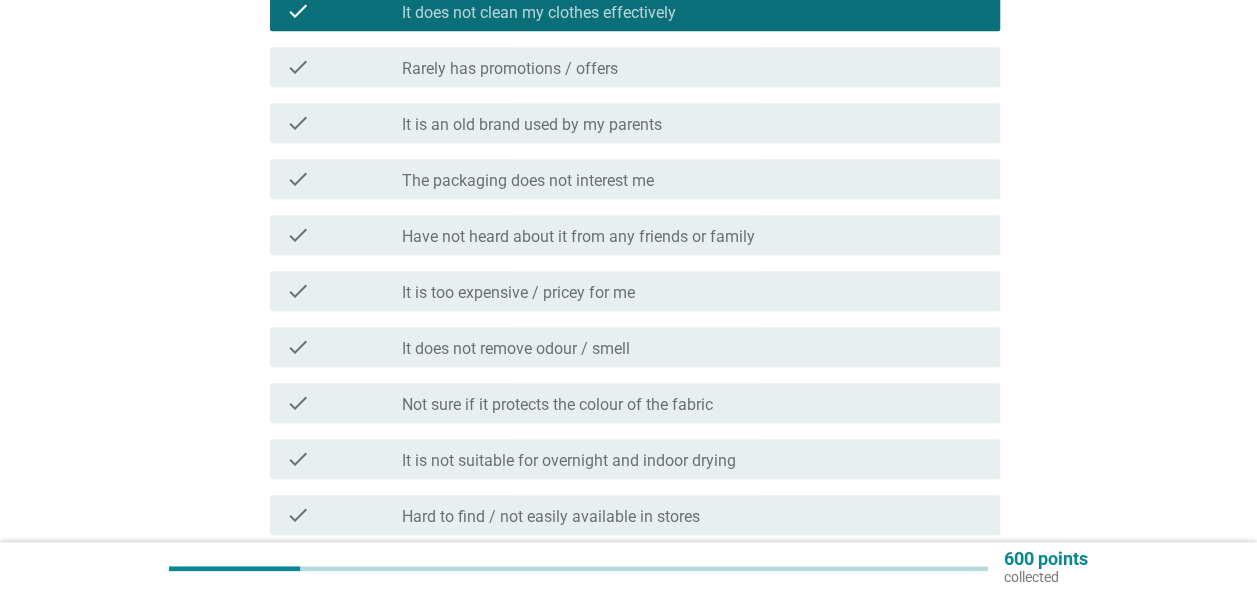 scroll, scrollTop: 800, scrollLeft: 0, axis: vertical 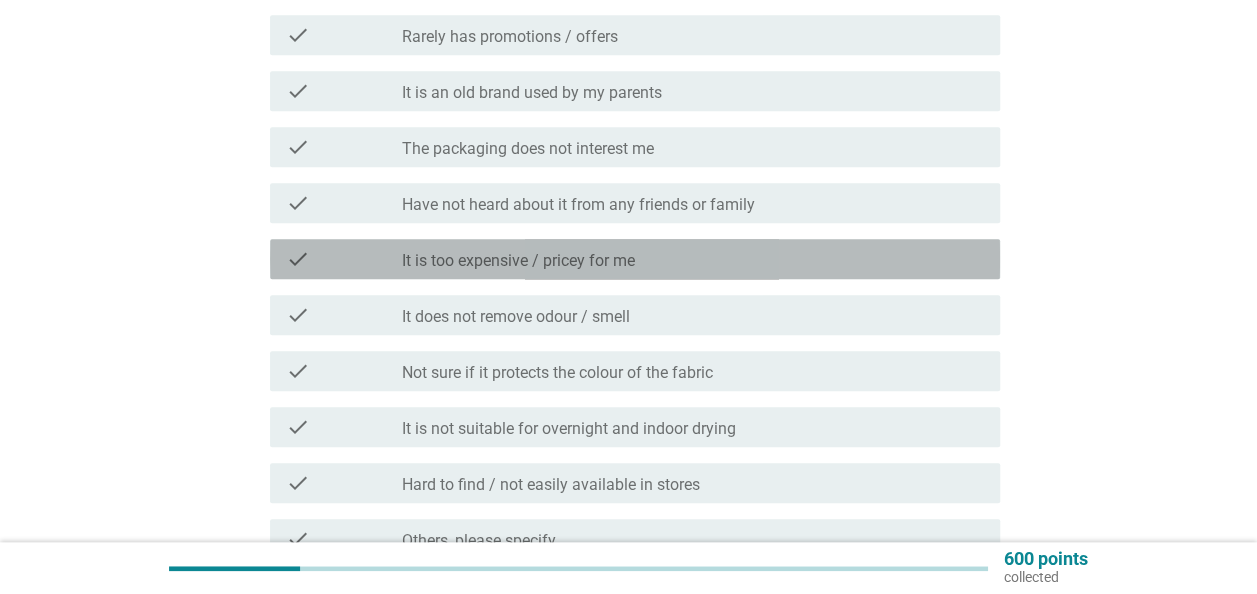 click on "check_box_outline_blank It is too expensive / pricey for me" at bounding box center (693, 259) 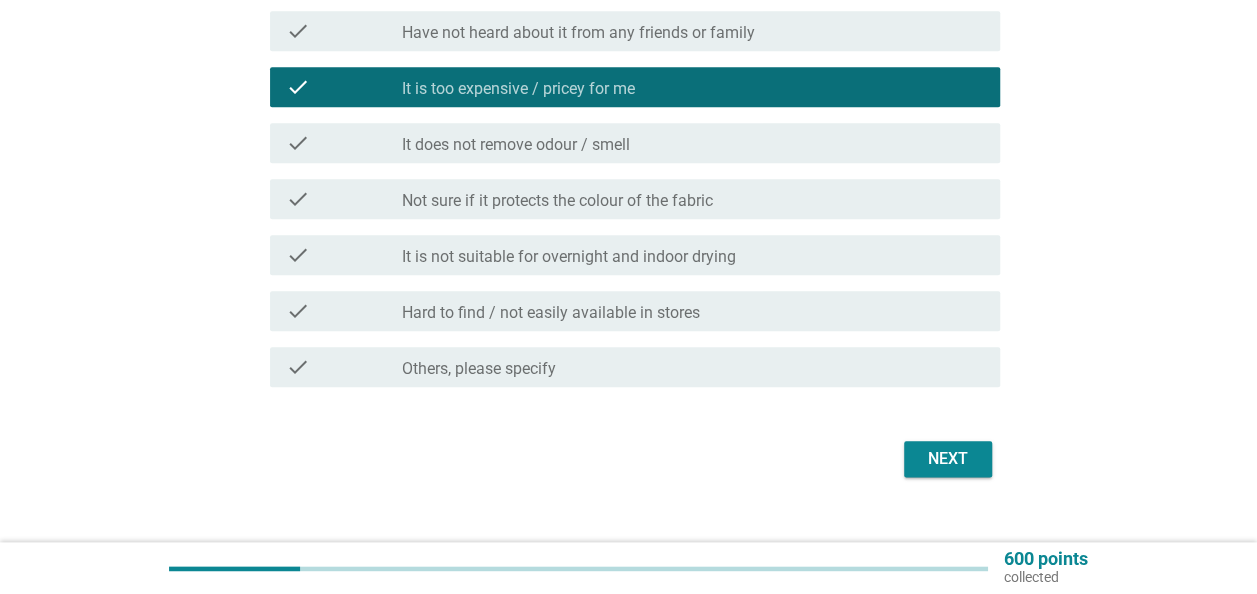 scroll, scrollTop: 1000, scrollLeft: 0, axis: vertical 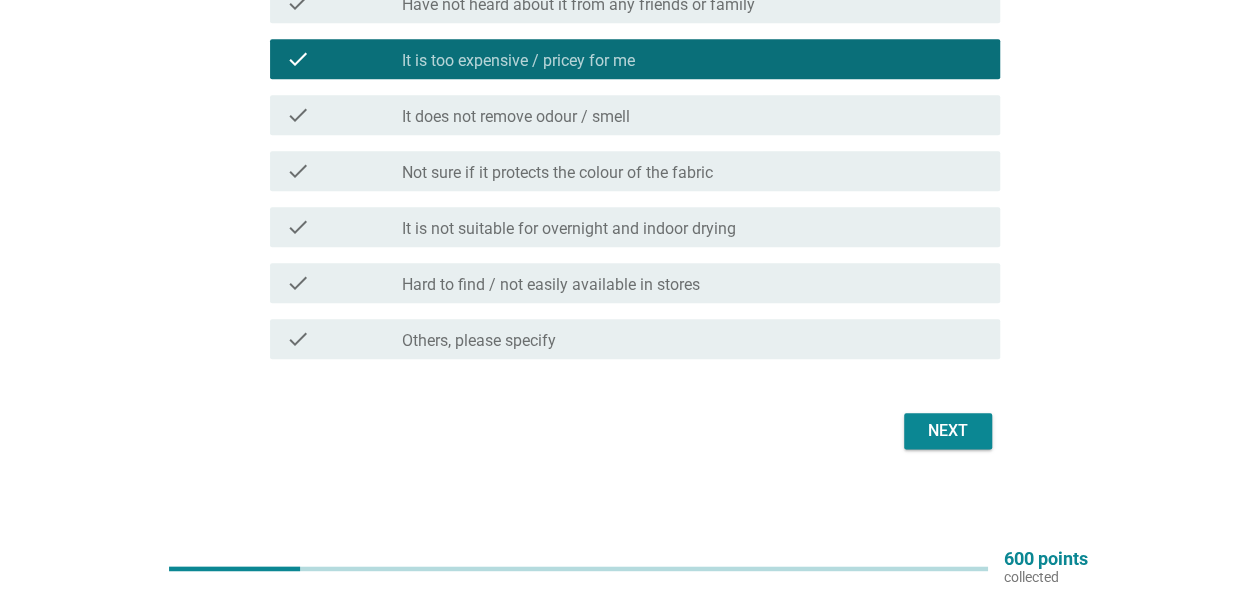 click on "Next" at bounding box center [948, 431] 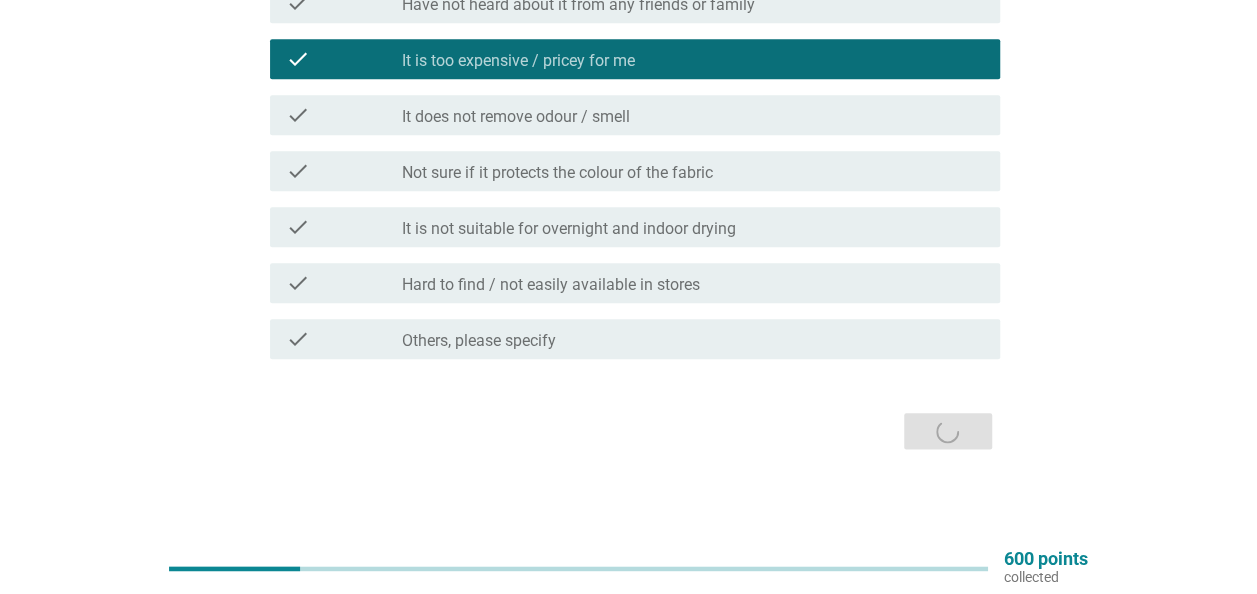 scroll, scrollTop: 0, scrollLeft: 0, axis: both 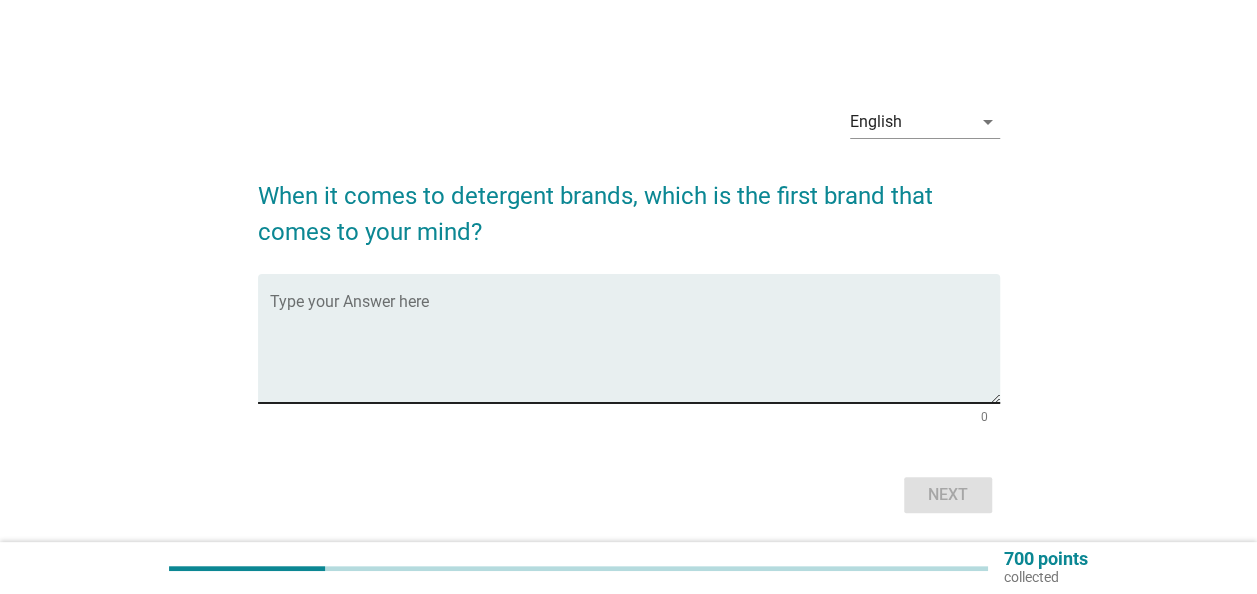 click on "Type your Answer here" at bounding box center (635, 338) 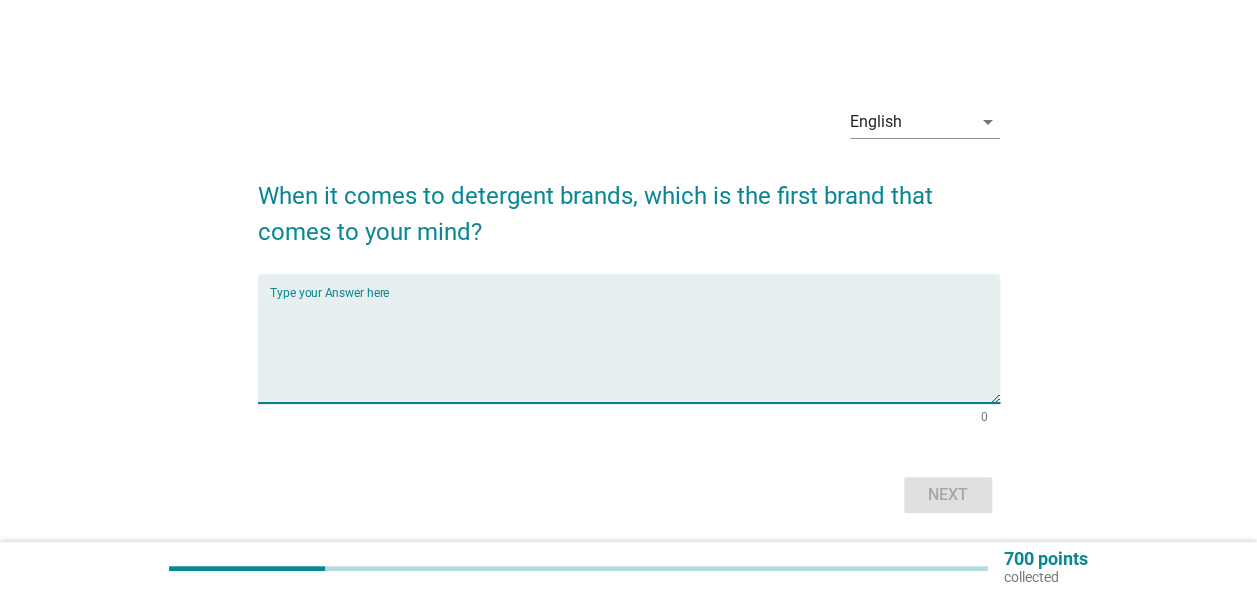 click at bounding box center (635, 350) 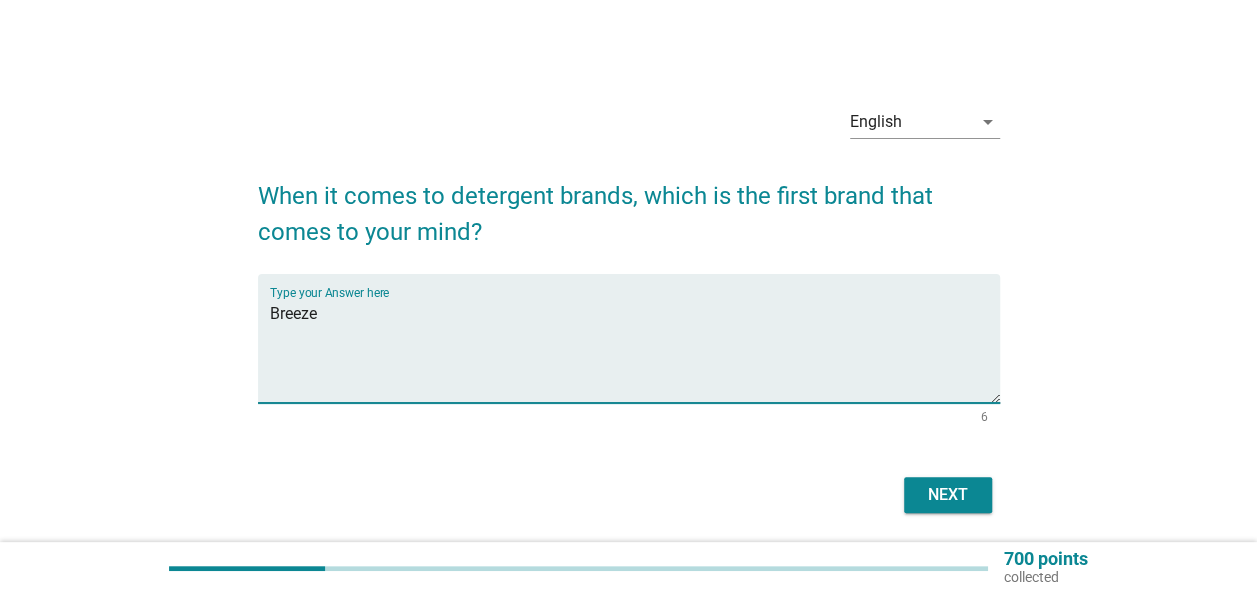 type on "Breeze" 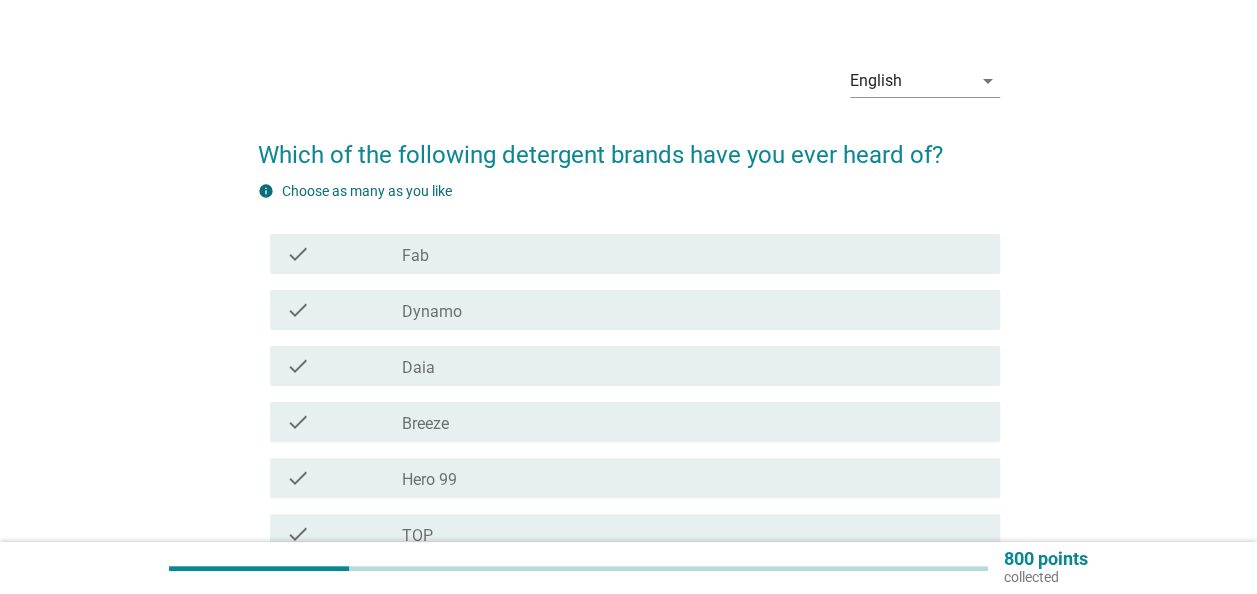 scroll, scrollTop: 100, scrollLeft: 0, axis: vertical 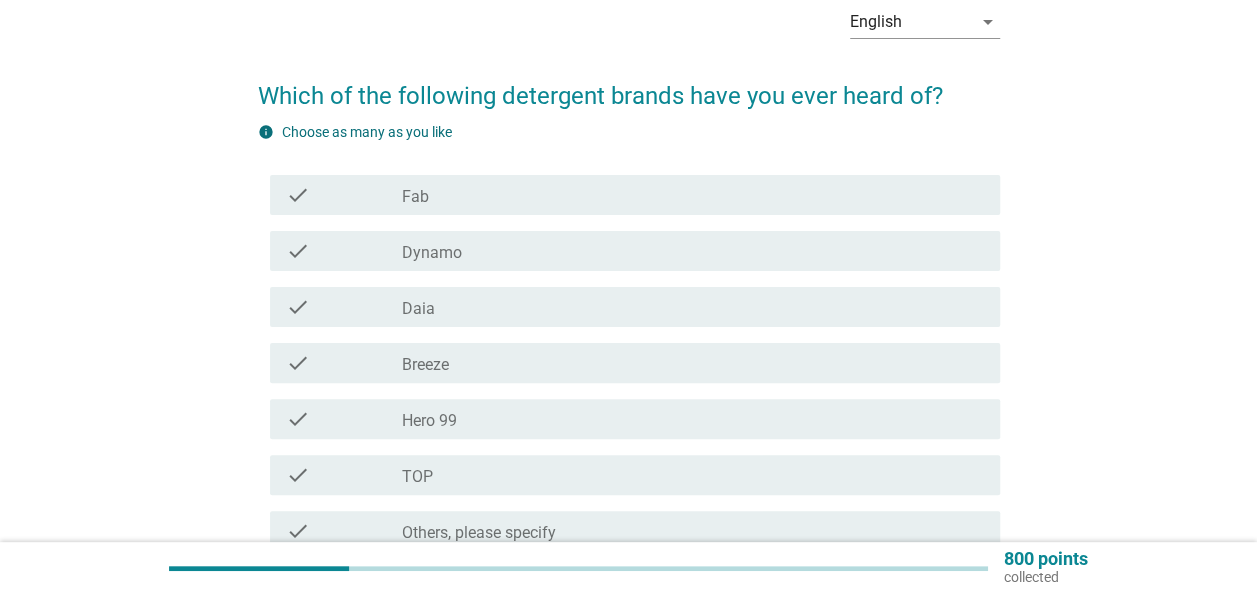 click on "check_box_outline_blank Fab" at bounding box center [693, 195] 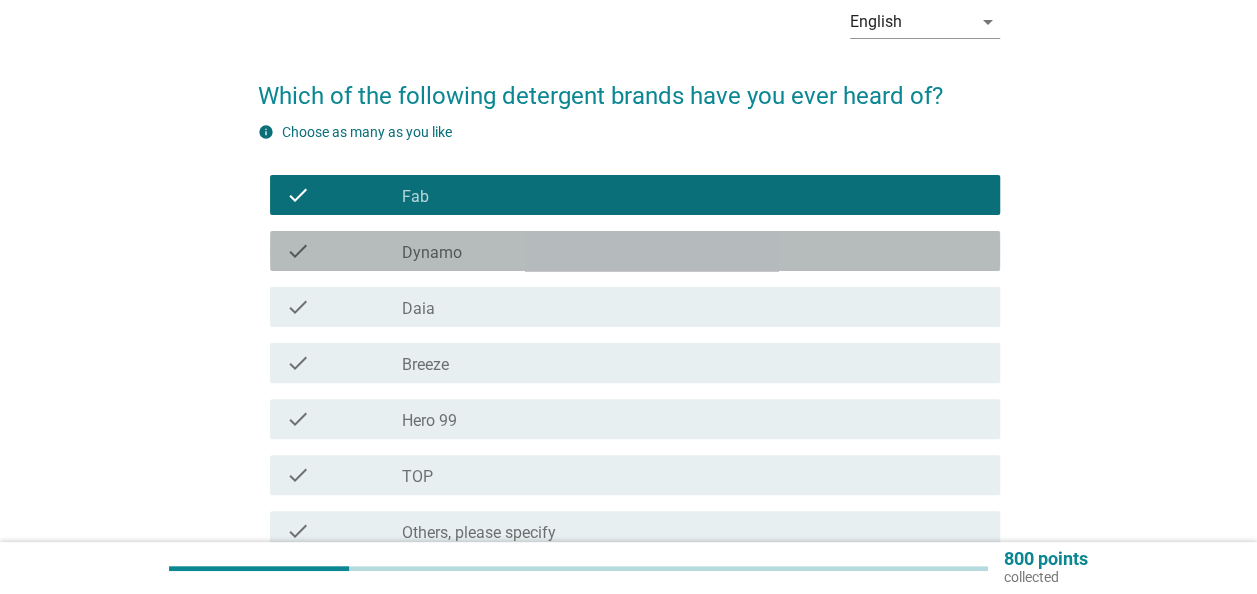 click on "check_box_outline_blank Dynamo" at bounding box center (693, 251) 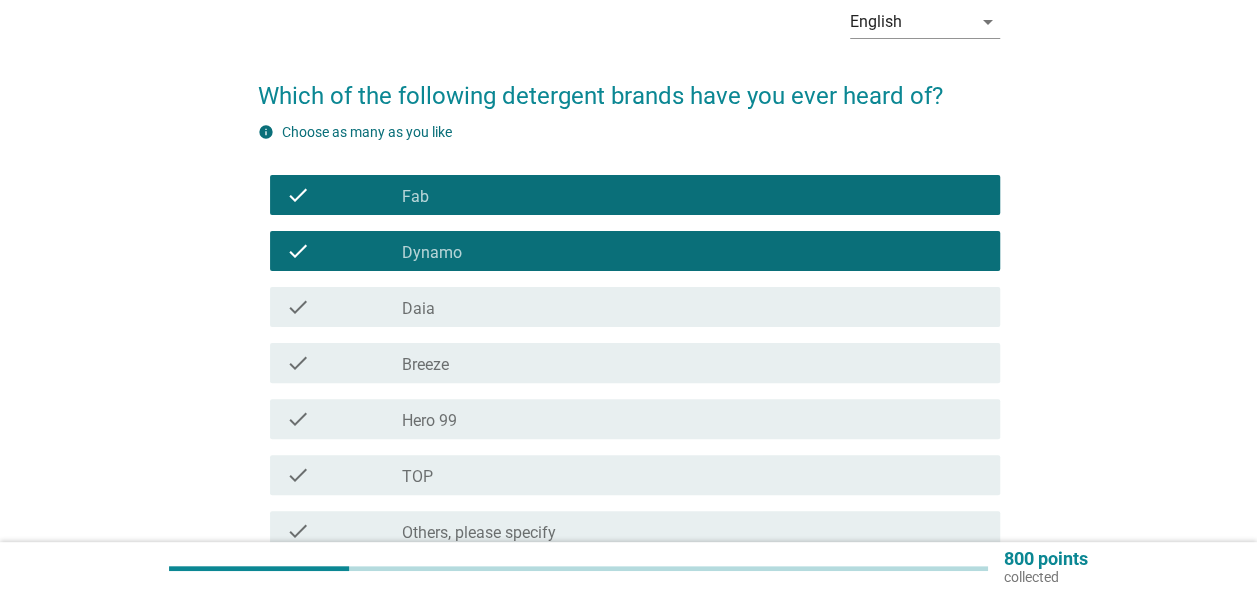 click on "check     check_box_outline_blank Daia" at bounding box center [635, 307] 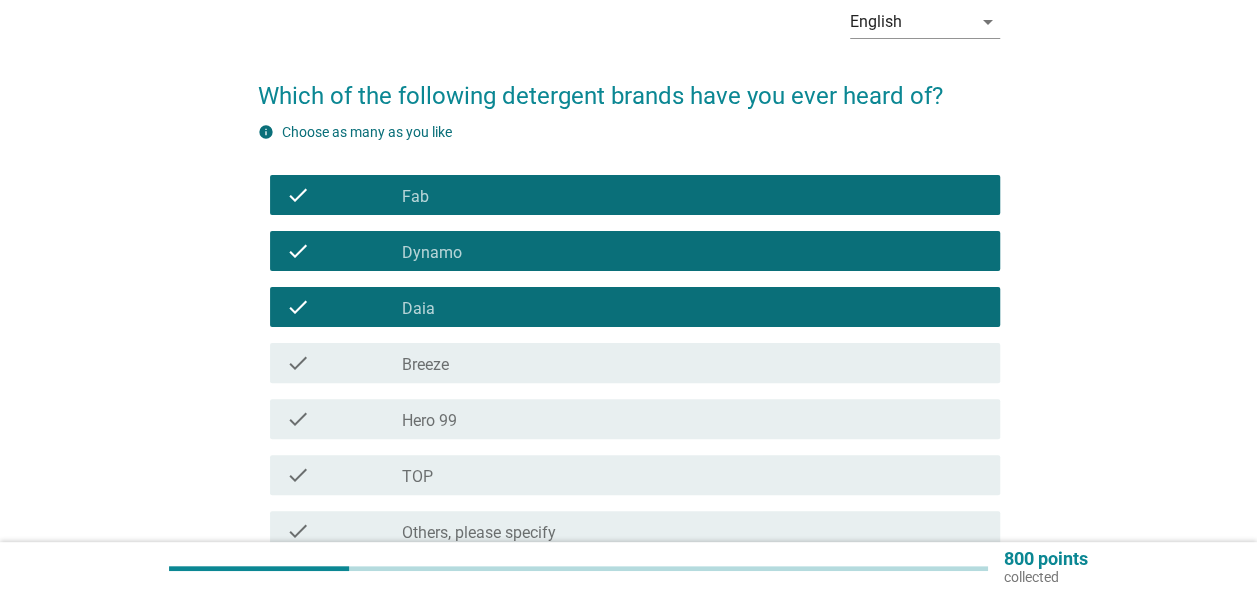 click on "check     check_box_outline_blank Breeze" at bounding box center (635, 363) 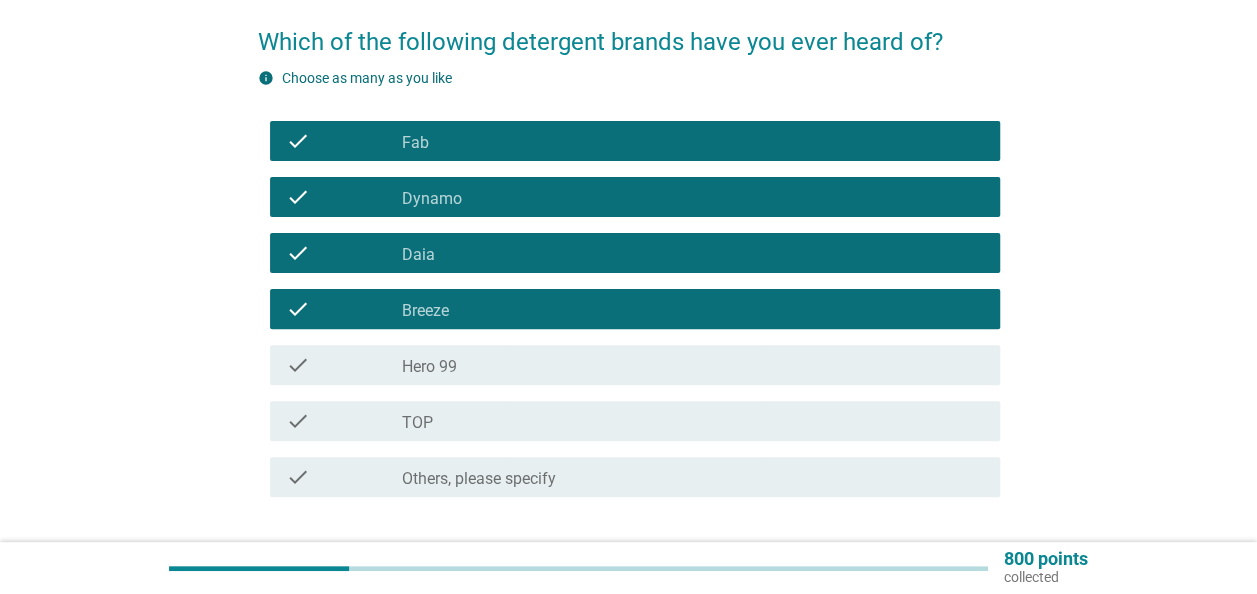 scroll, scrollTop: 200, scrollLeft: 0, axis: vertical 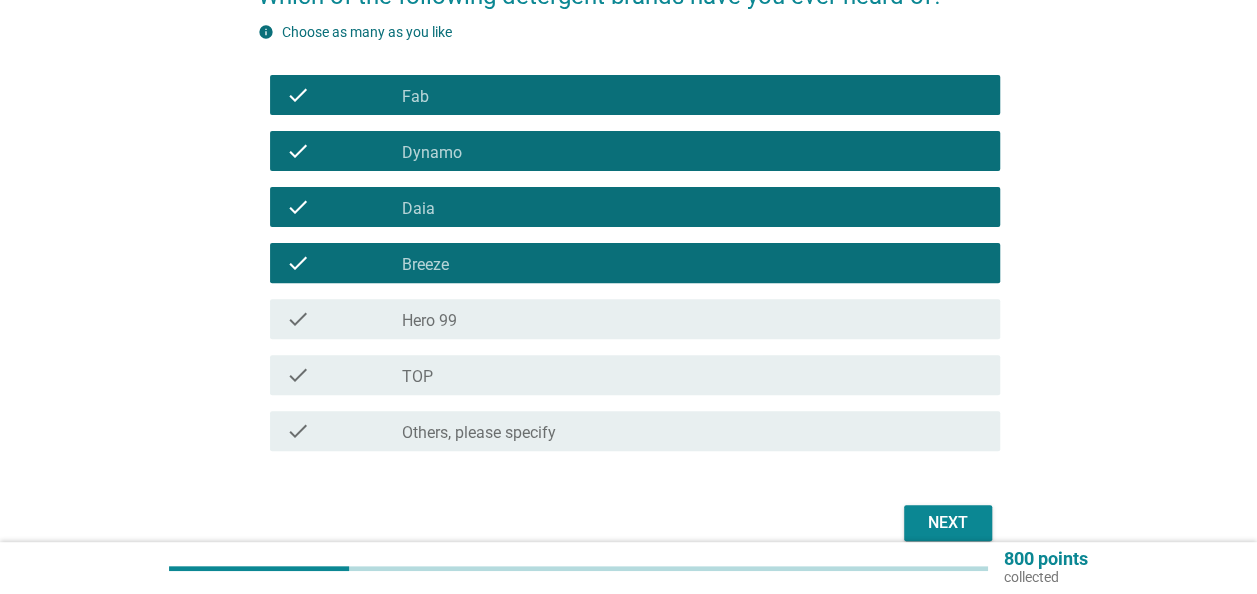 click on "check_box_outline_blank TOP" at bounding box center [693, 375] 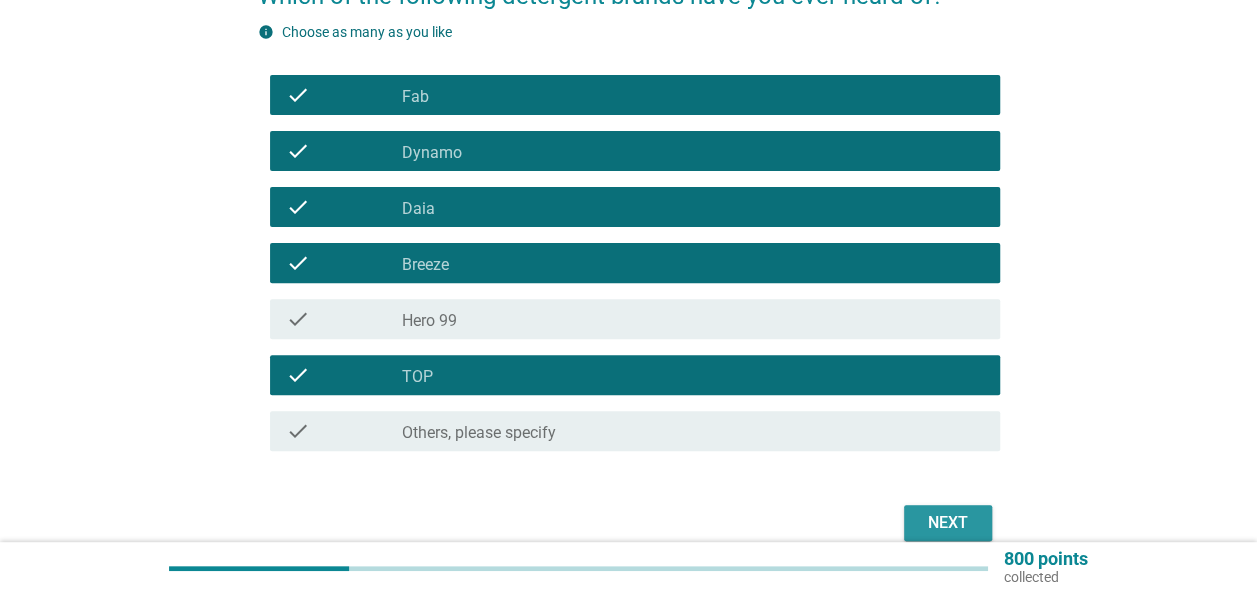 click on "Next" at bounding box center (948, 523) 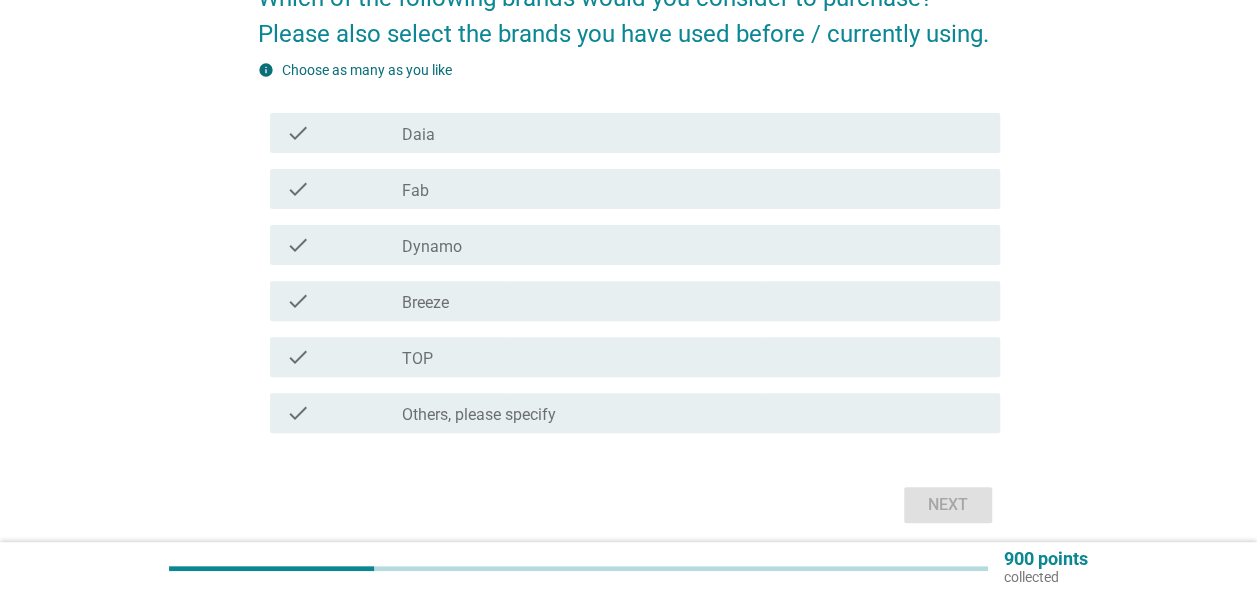 scroll, scrollTop: 200, scrollLeft: 0, axis: vertical 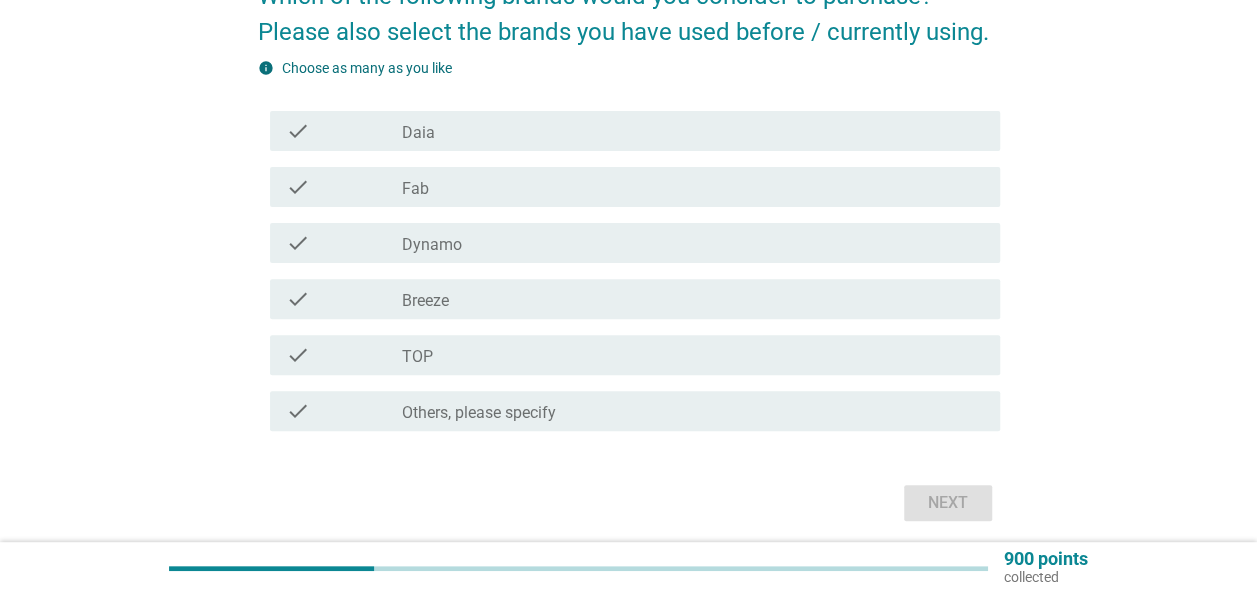 click on "check     check_box_outline_blank Breeze" at bounding box center (635, 299) 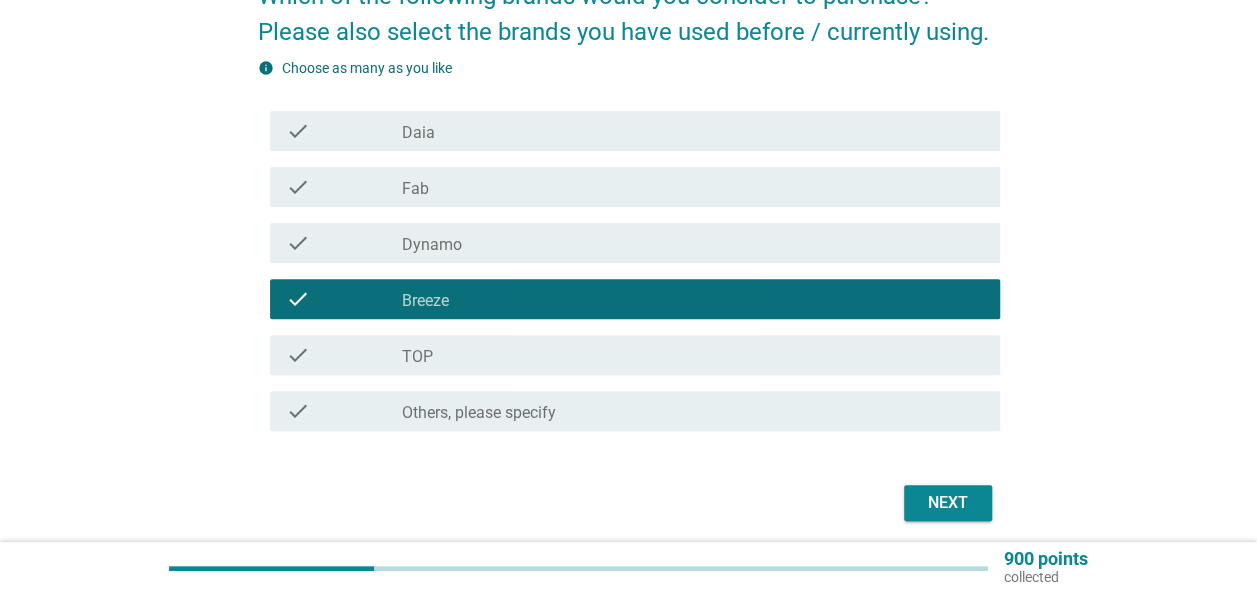 click on "Next" at bounding box center (948, 503) 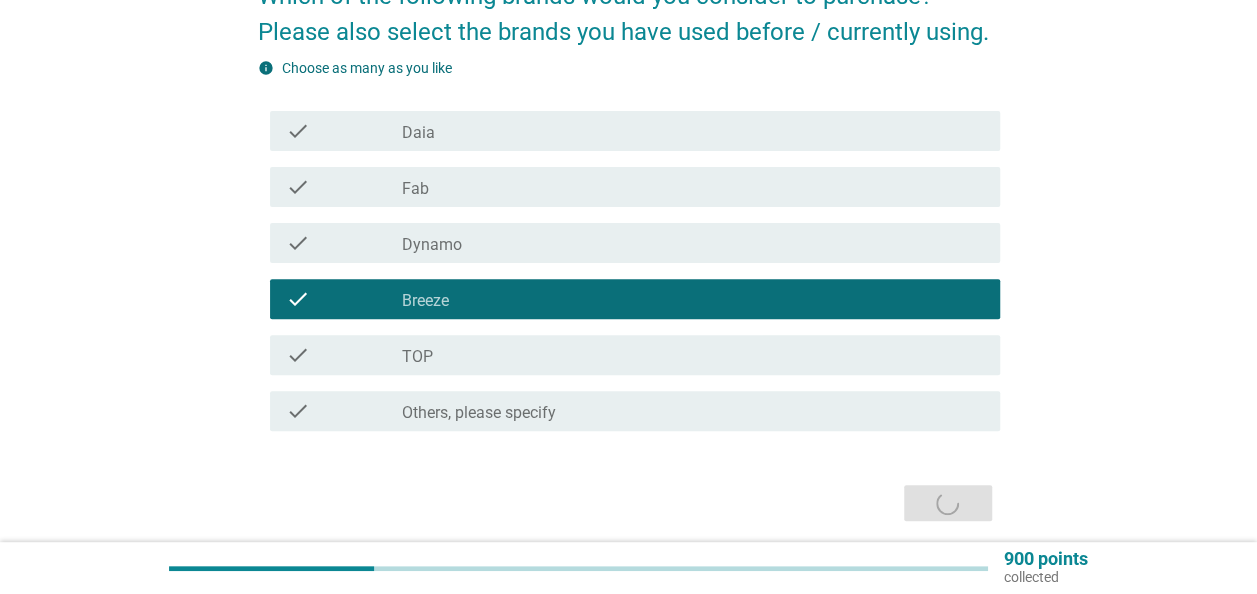 scroll, scrollTop: 0, scrollLeft: 0, axis: both 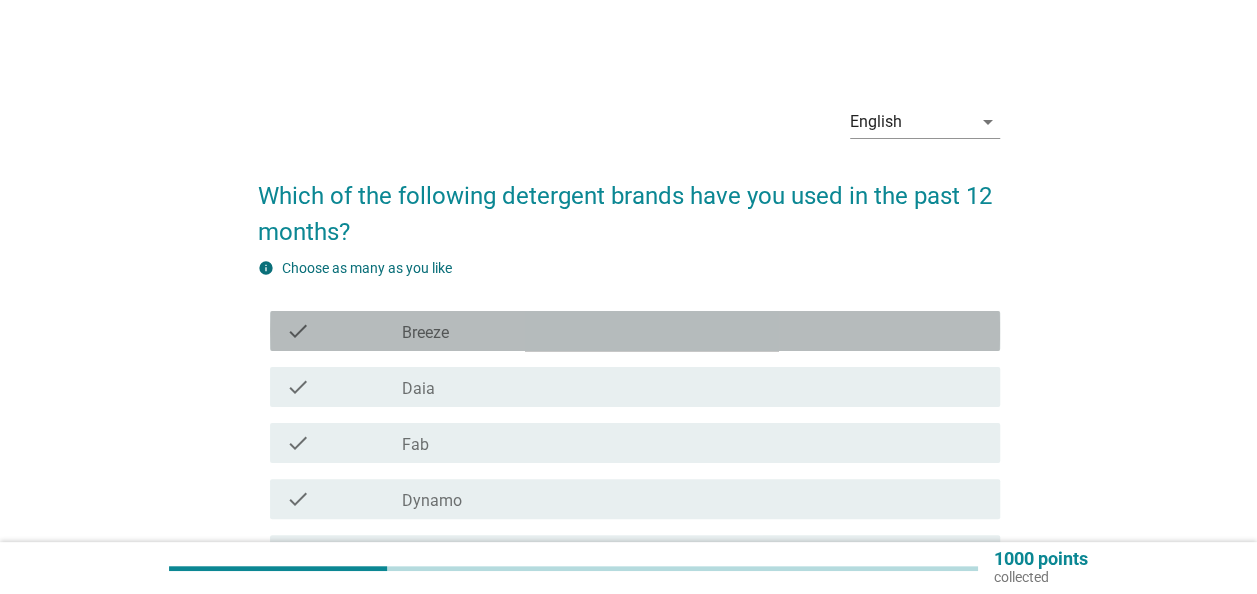 click on "check_box Breeze" at bounding box center (693, 331) 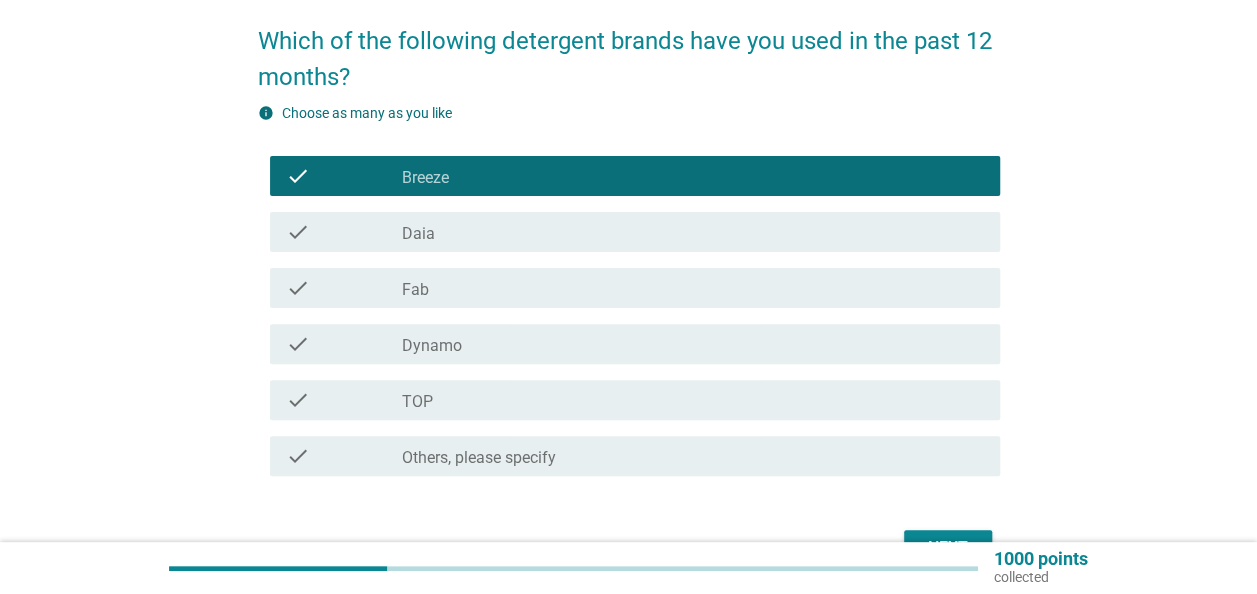 scroll, scrollTop: 200, scrollLeft: 0, axis: vertical 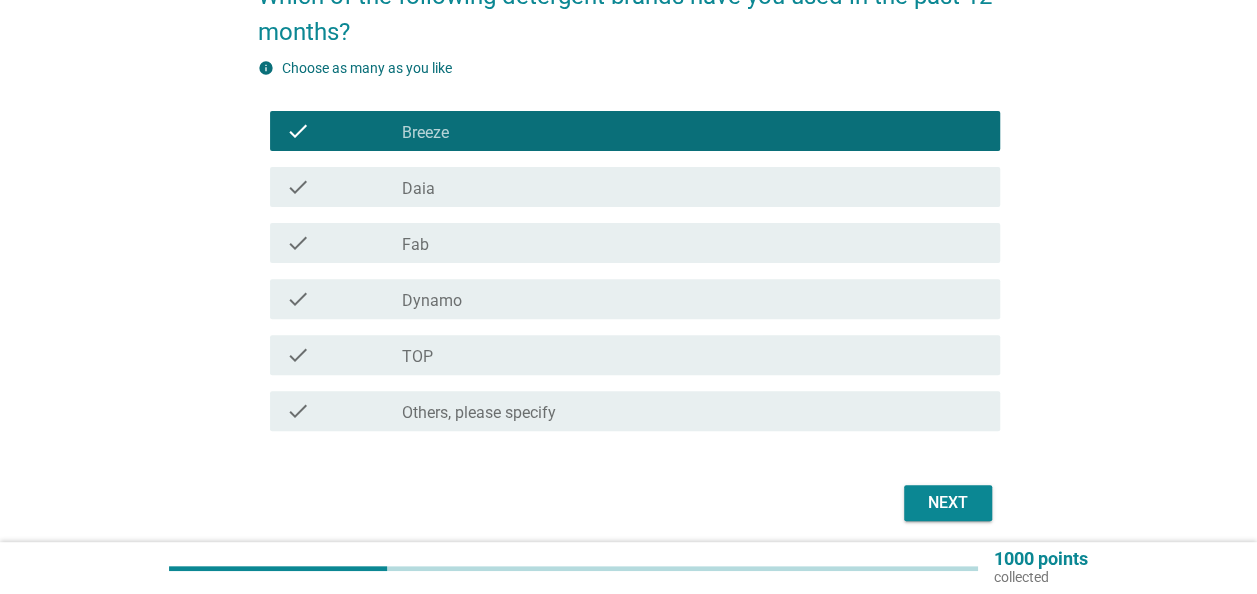 click on "check_box_outline_blank TOP" at bounding box center [693, 355] 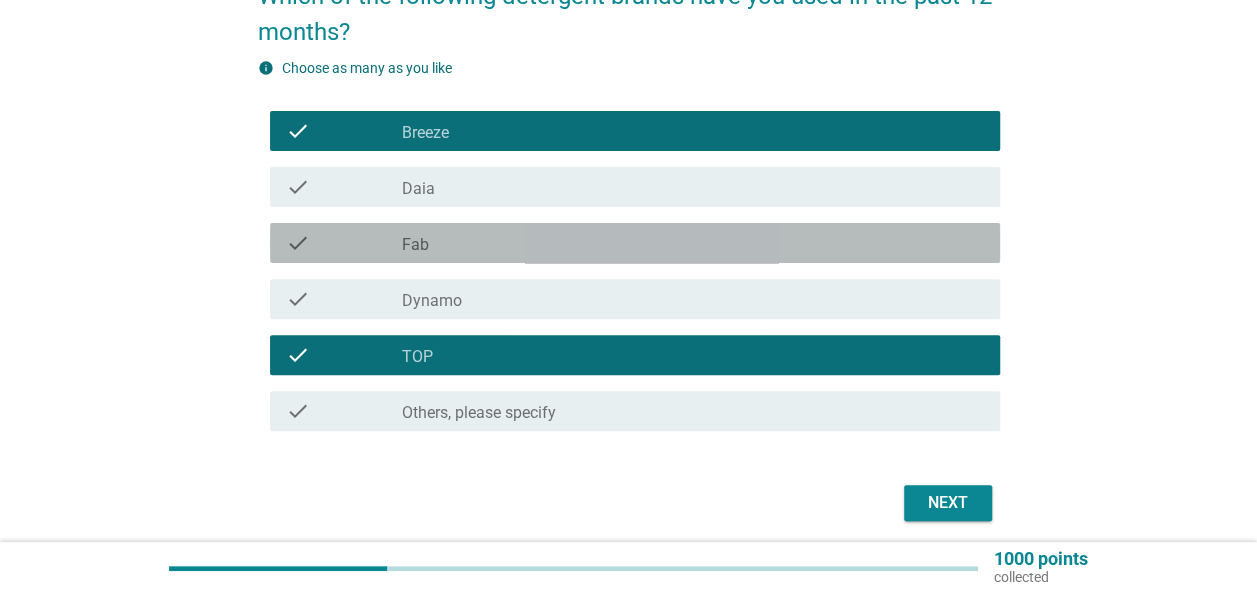 click on "check_box Fab" at bounding box center (693, 243) 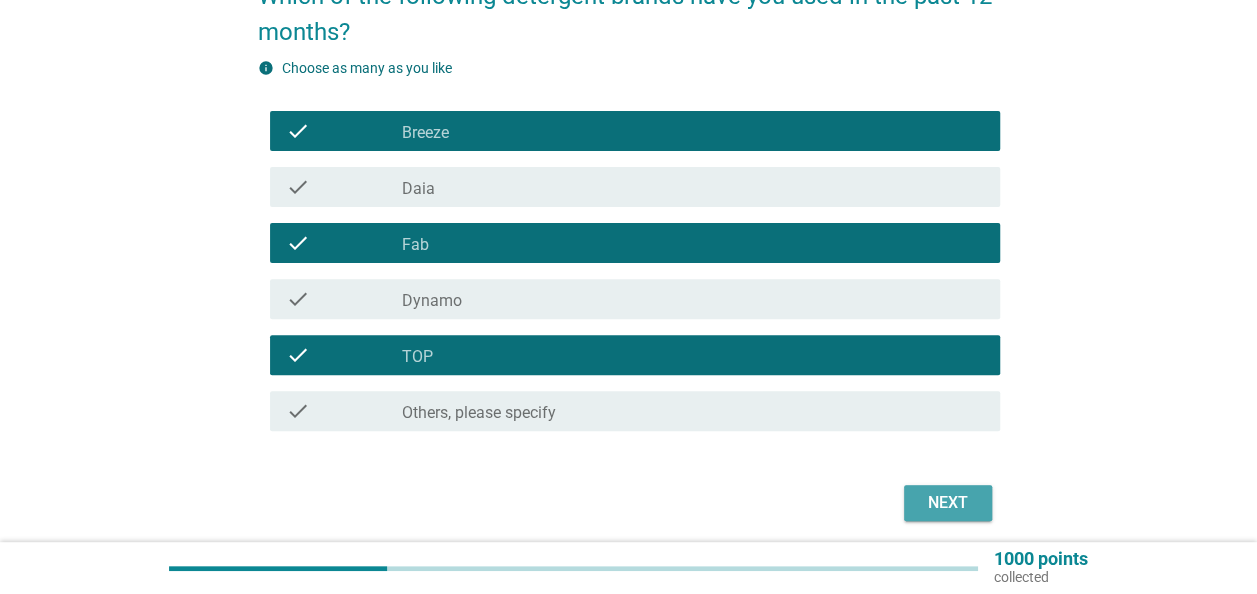 click on "Next" at bounding box center [948, 503] 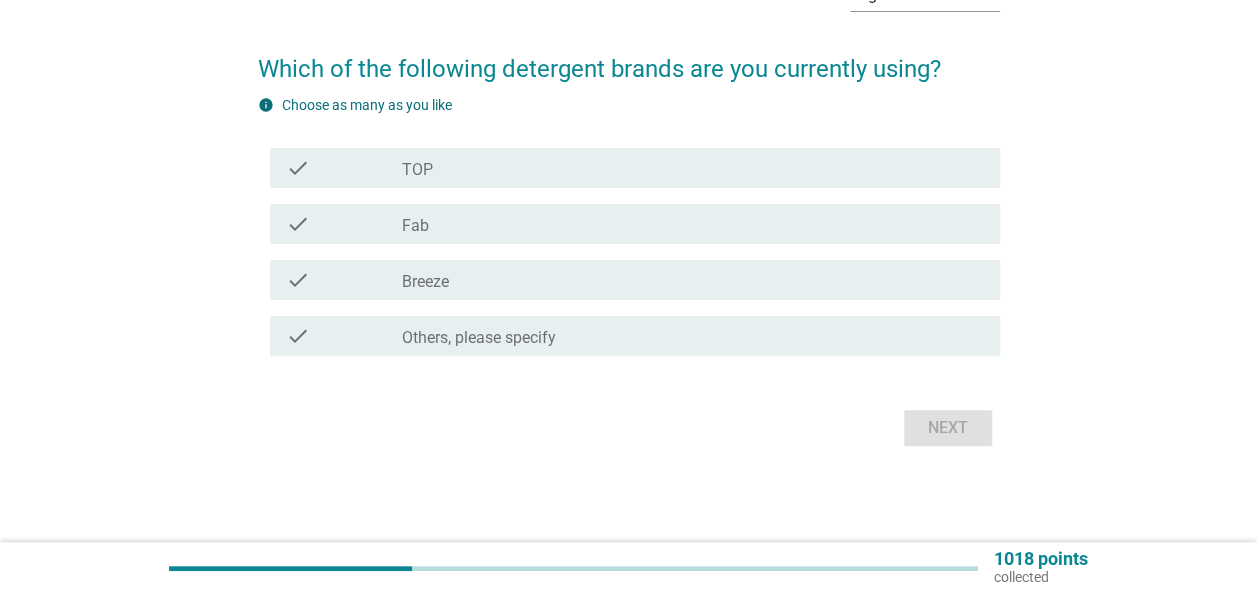 scroll, scrollTop: 0, scrollLeft: 0, axis: both 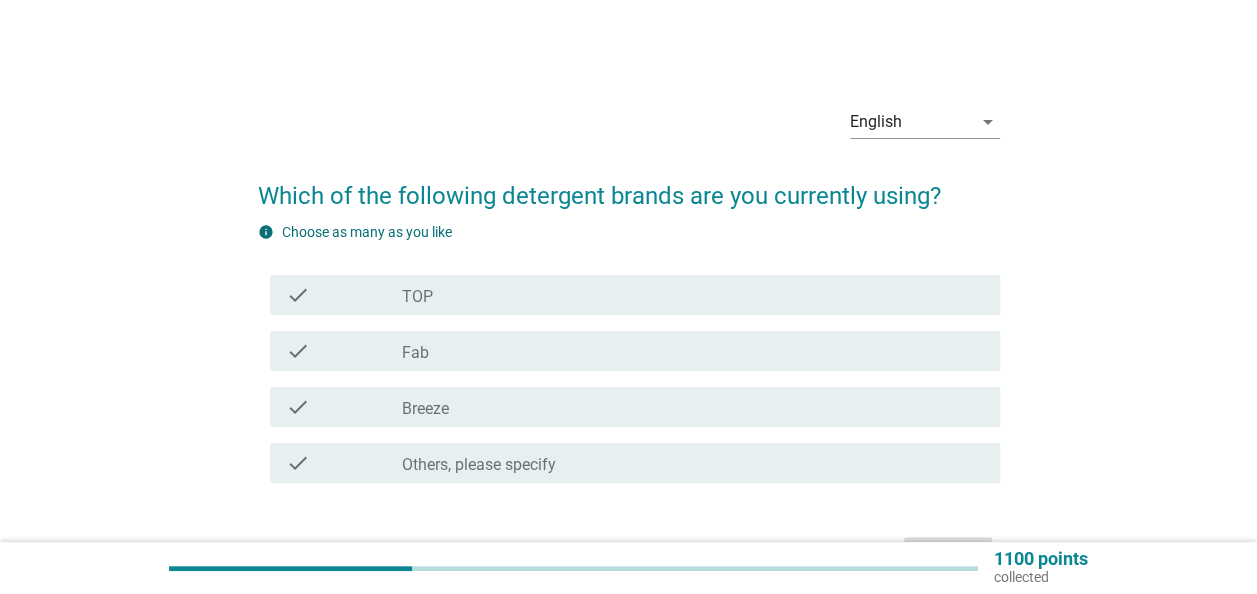 click on "check_box Breeze" at bounding box center (693, 407) 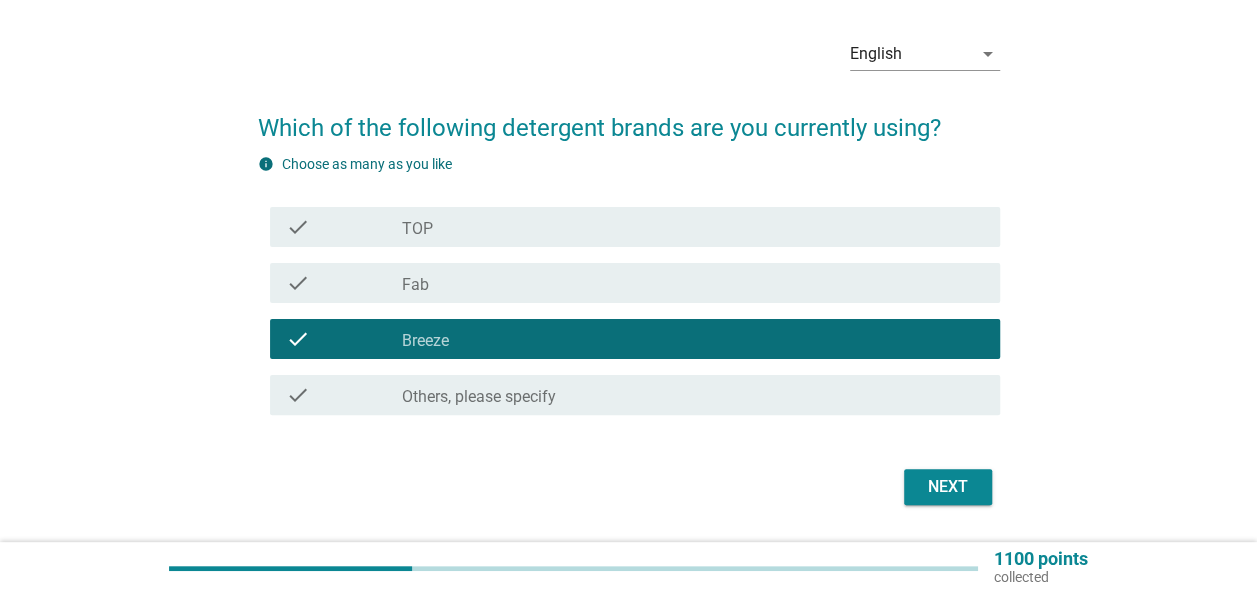 scroll, scrollTop: 100, scrollLeft: 0, axis: vertical 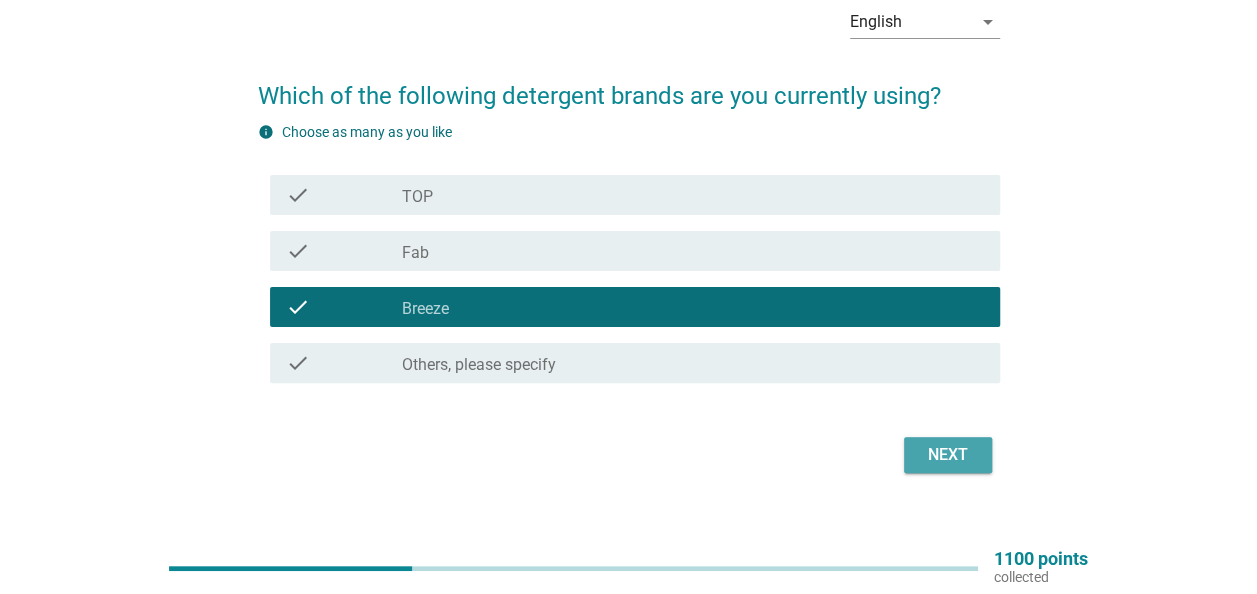 click on "Next" at bounding box center [948, 455] 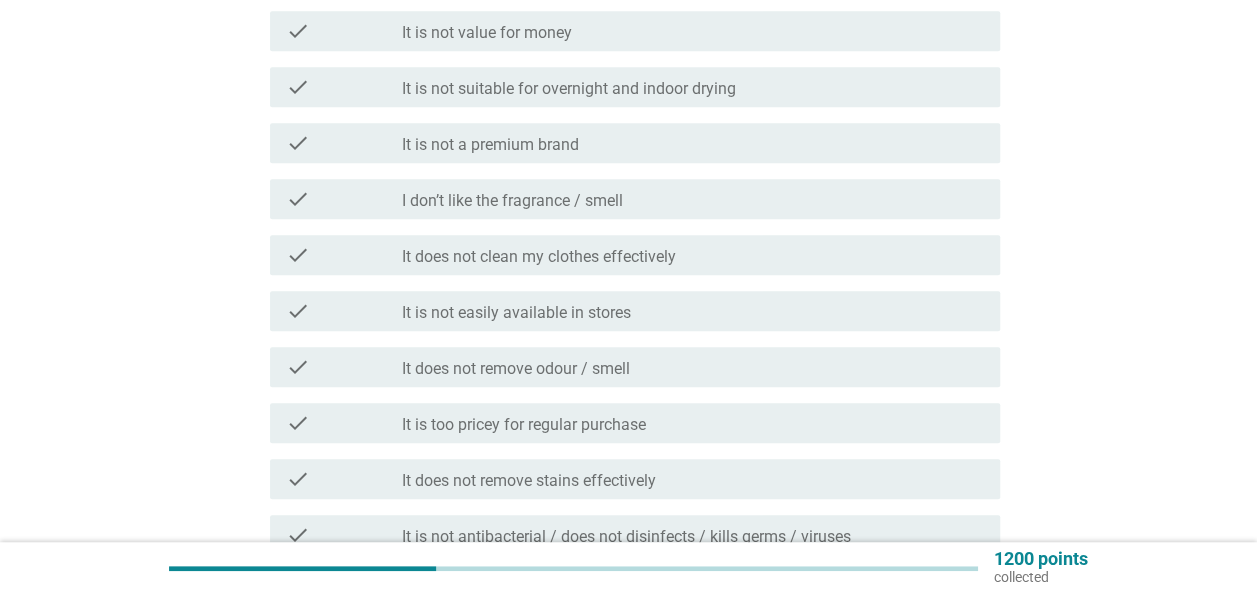 scroll, scrollTop: 500, scrollLeft: 0, axis: vertical 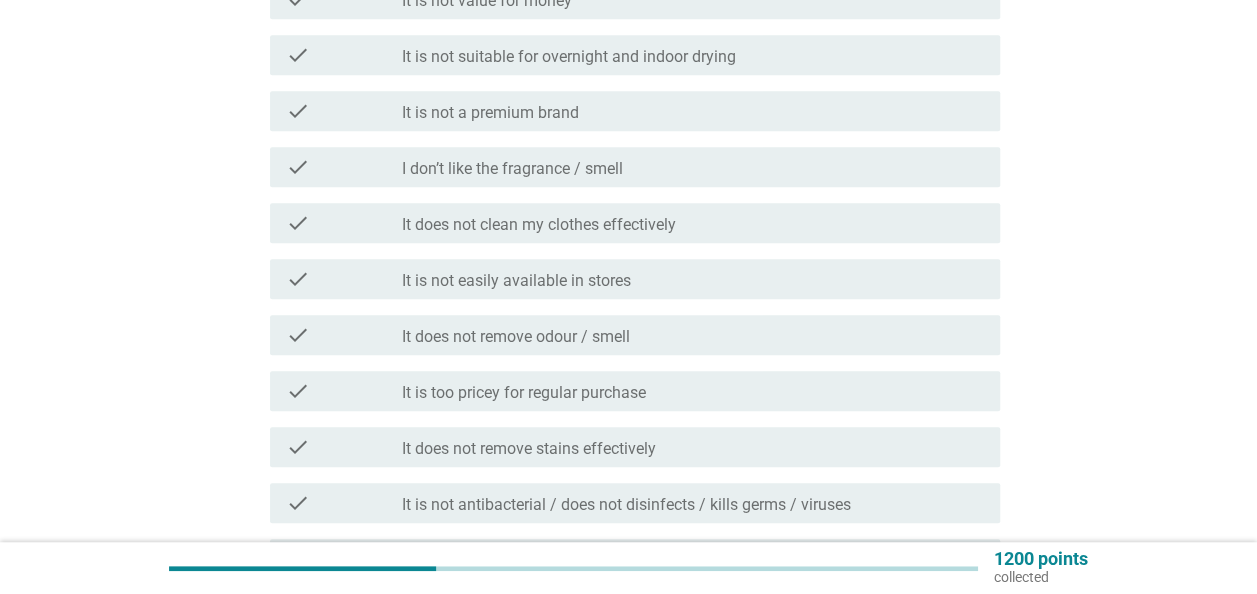 drag, startPoint x: 600, startPoint y: 138, endPoint x: 594, endPoint y: 160, distance: 22.803509 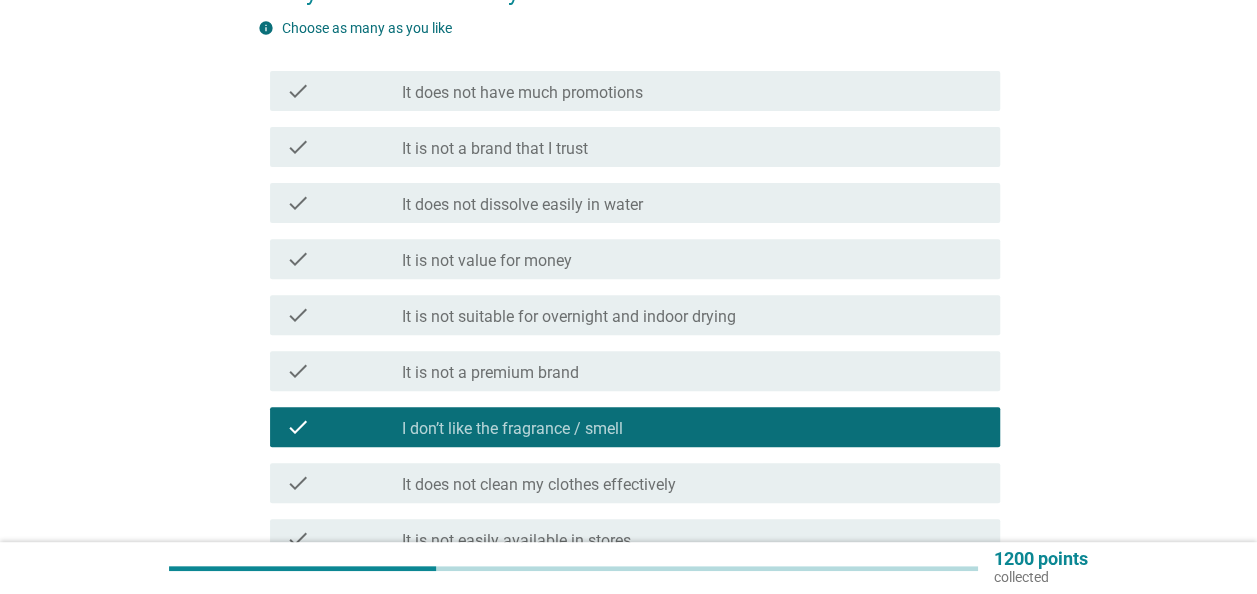 scroll, scrollTop: 200, scrollLeft: 0, axis: vertical 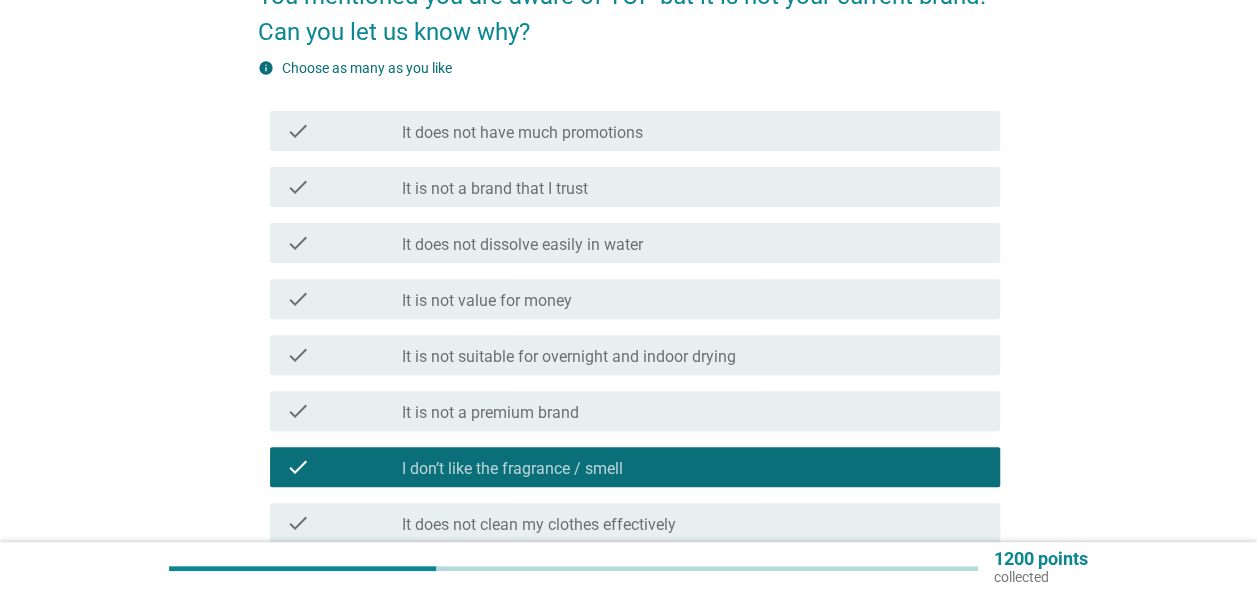 click on "check_box_outline_blank It is not a brand that I trust" at bounding box center (693, 187) 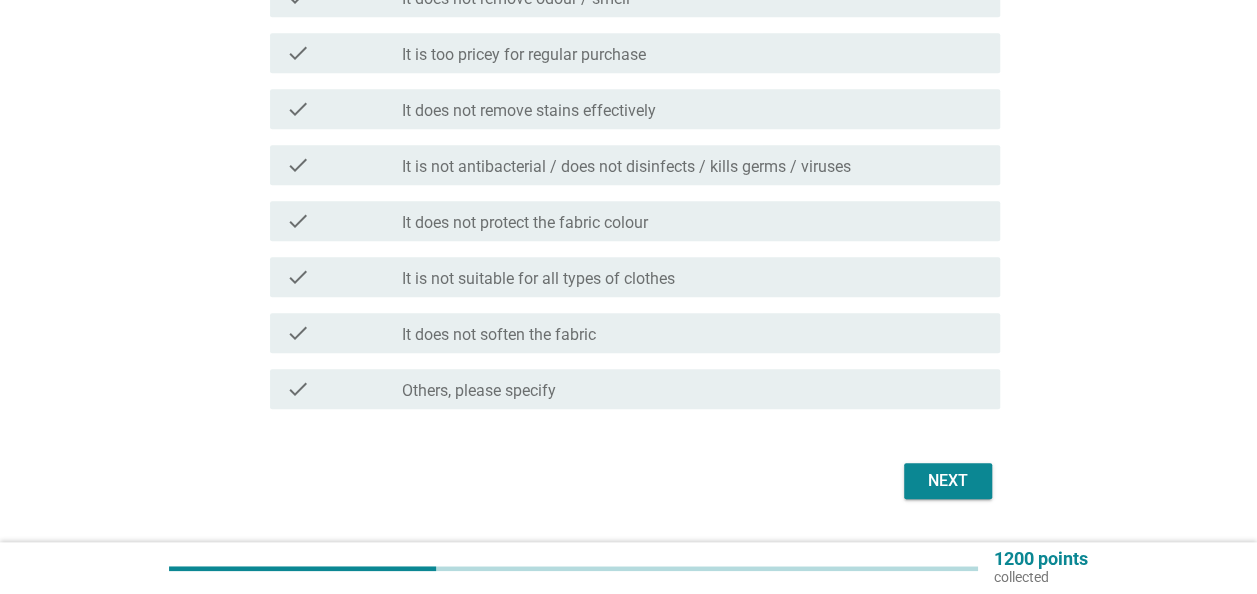 scroll, scrollTop: 891, scrollLeft: 0, axis: vertical 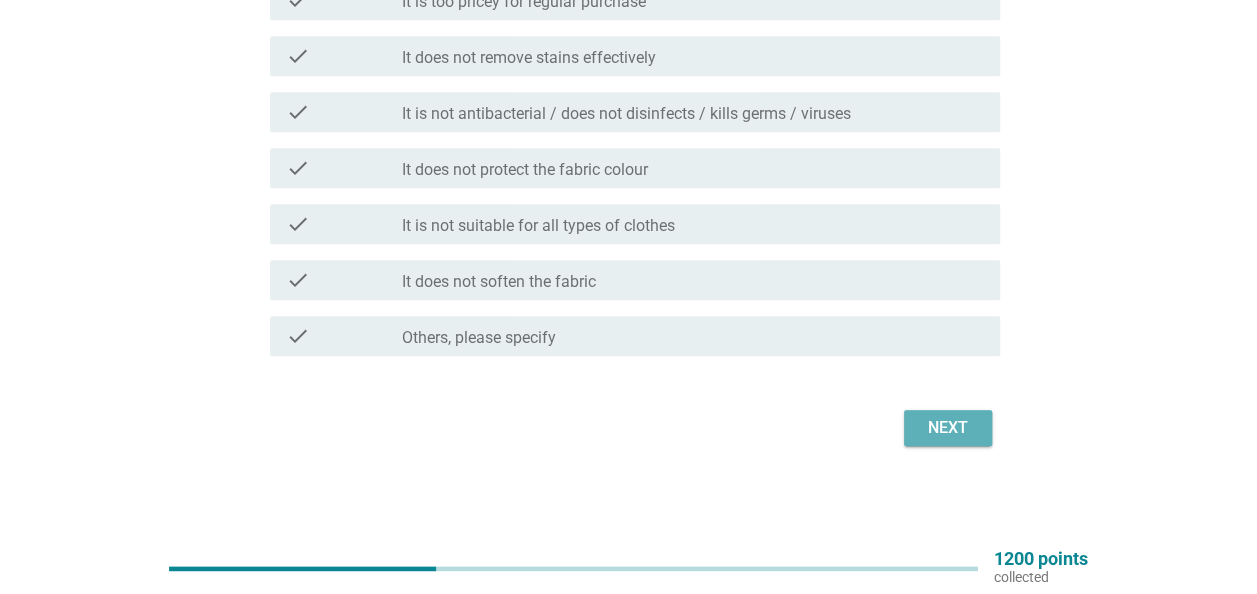 click on "Next" at bounding box center [948, 428] 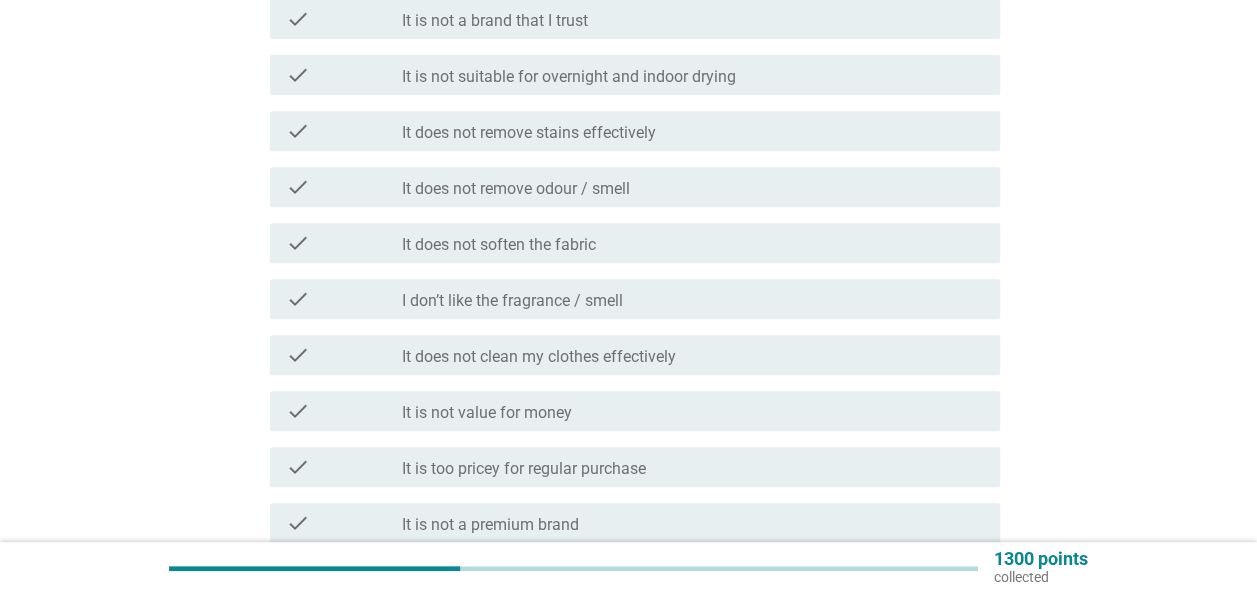 scroll, scrollTop: 400, scrollLeft: 0, axis: vertical 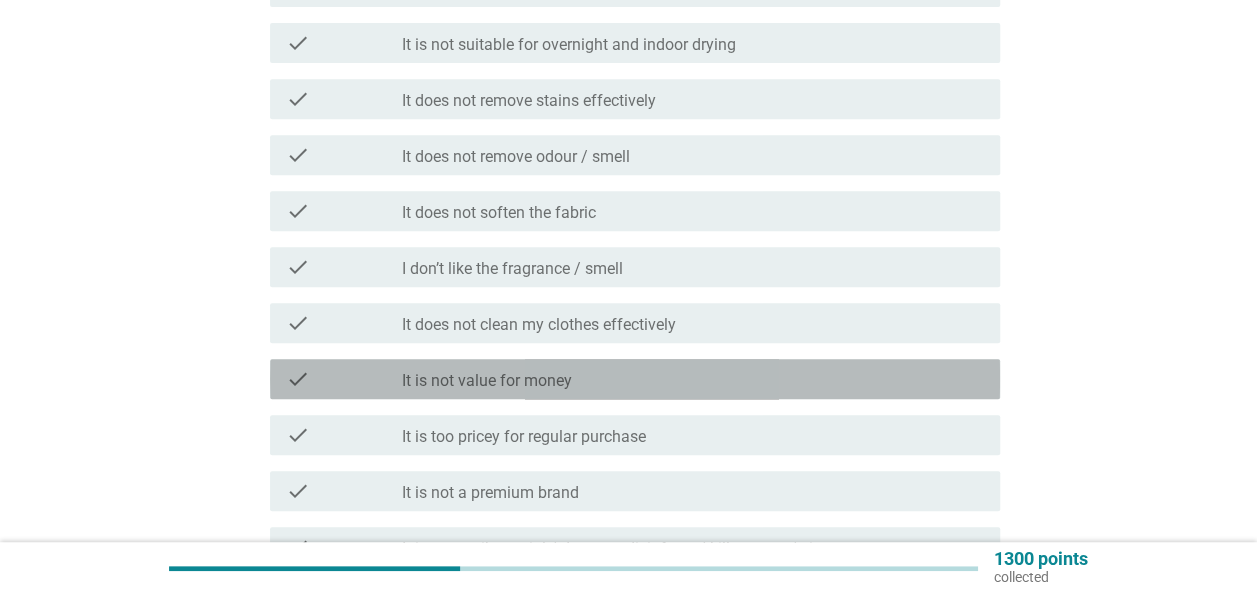 click on "check_box_outline_blank It is not value for money" at bounding box center (693, 379) 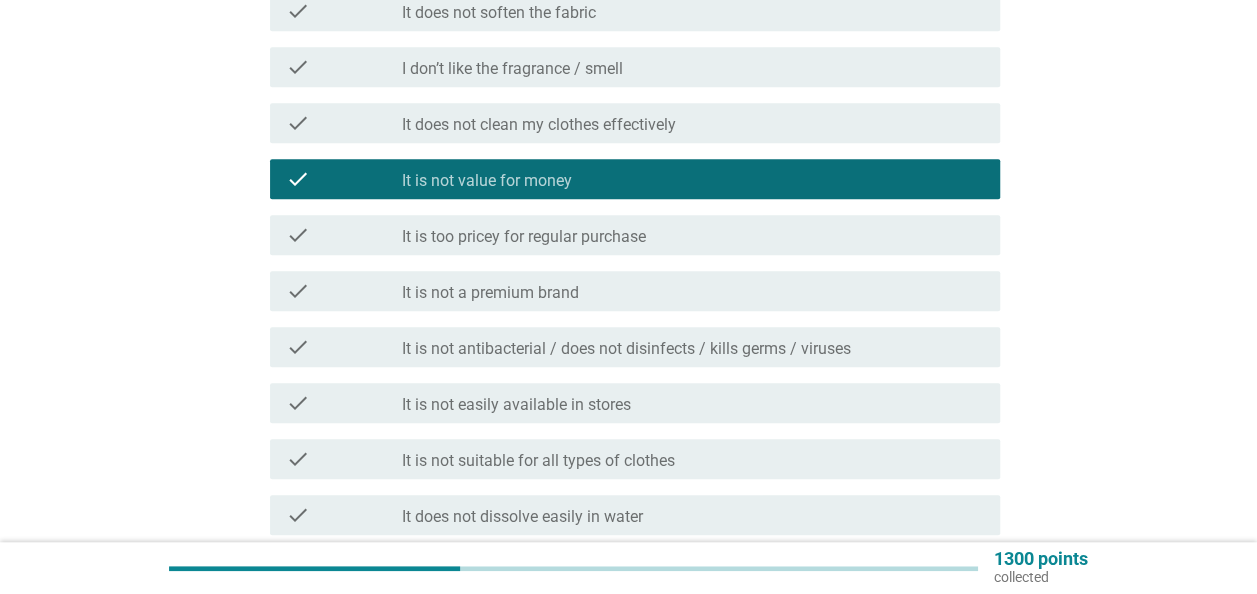 scroll, scrollTop: 800, scrollLeft: 0, axis: vertical 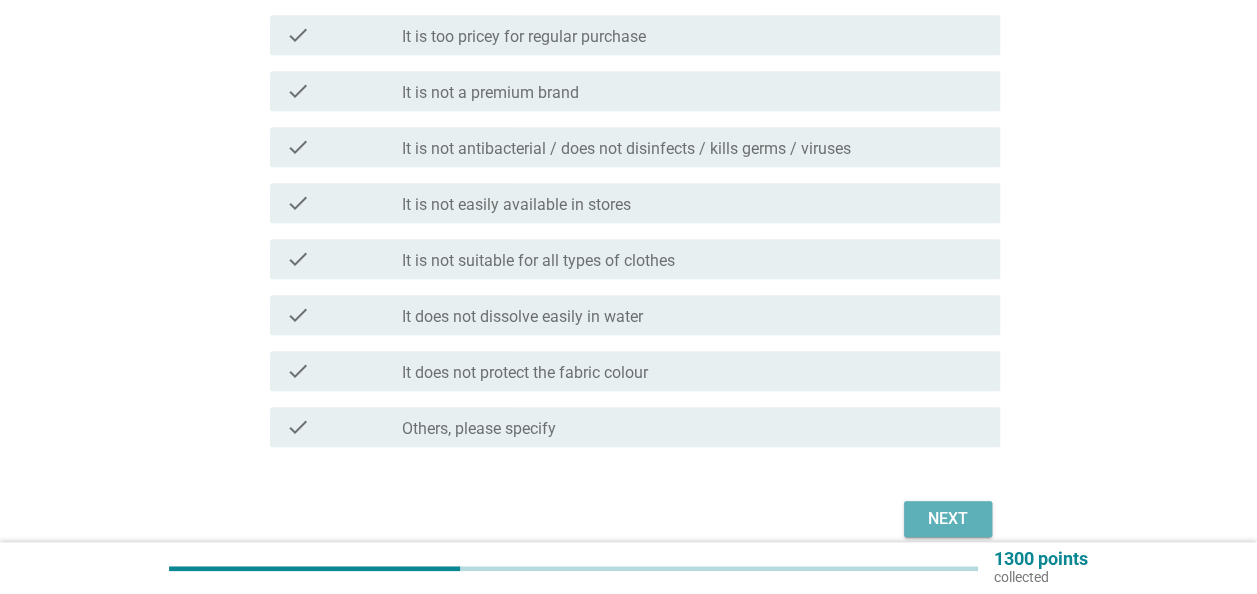 click on "Next" at bounding box center (948, 519) 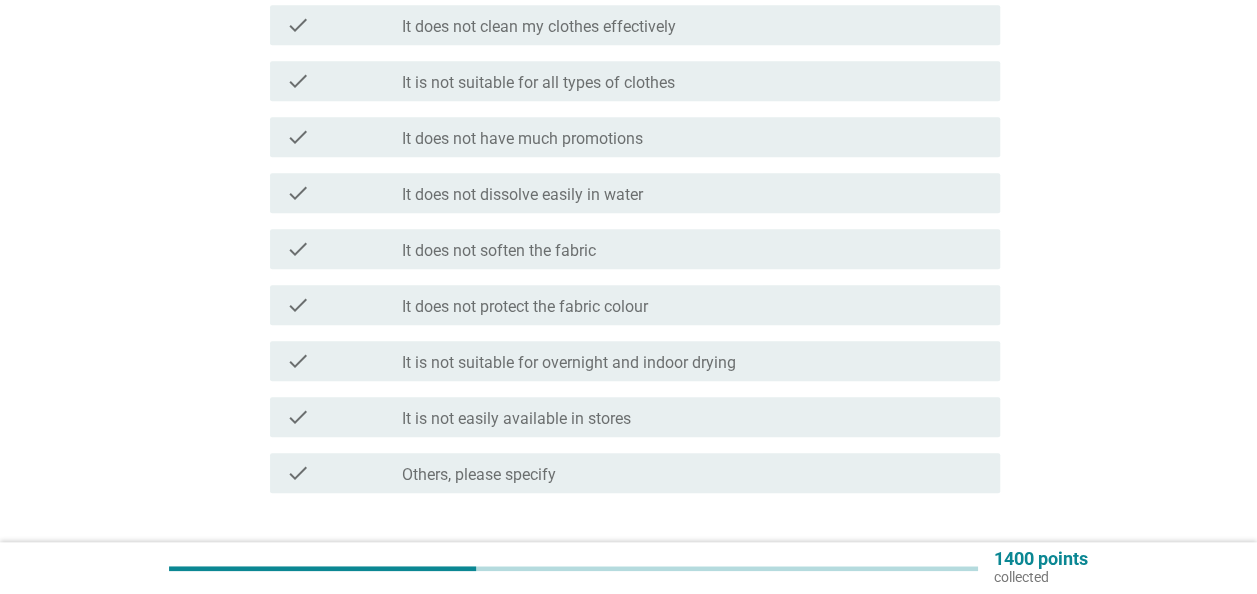 scroll, scrollTop: 800, scrollLeft: 0, axis: vertical 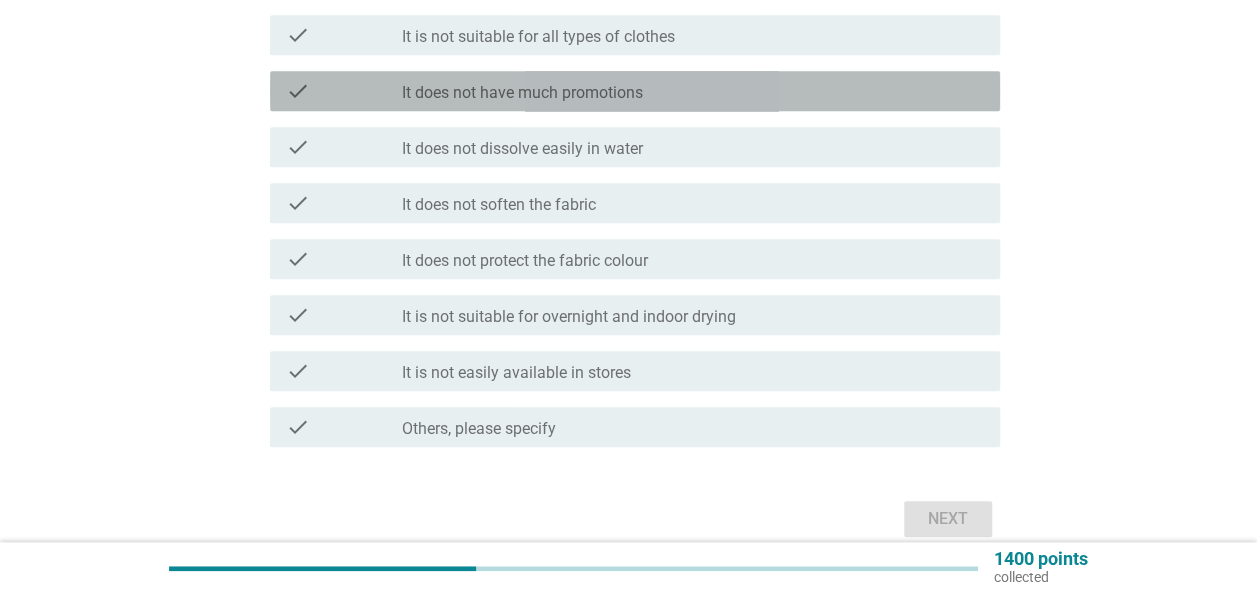 click on "It does not have much promotions" at bounding box center (522, 93) 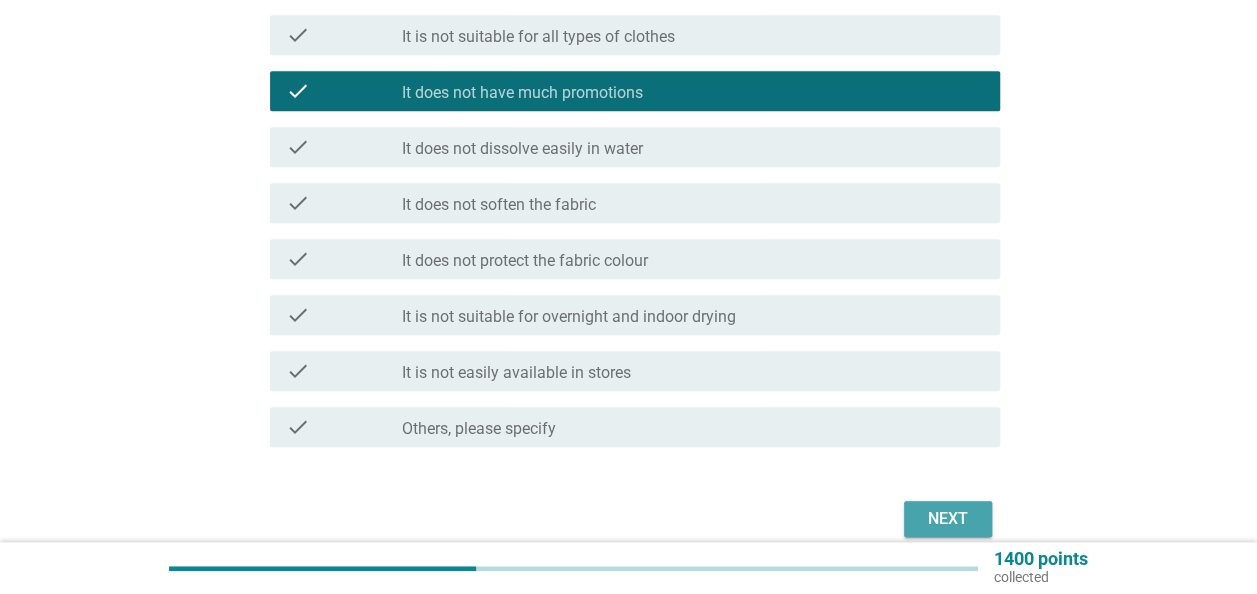 click on "Next" at bounding box center [948, 519] 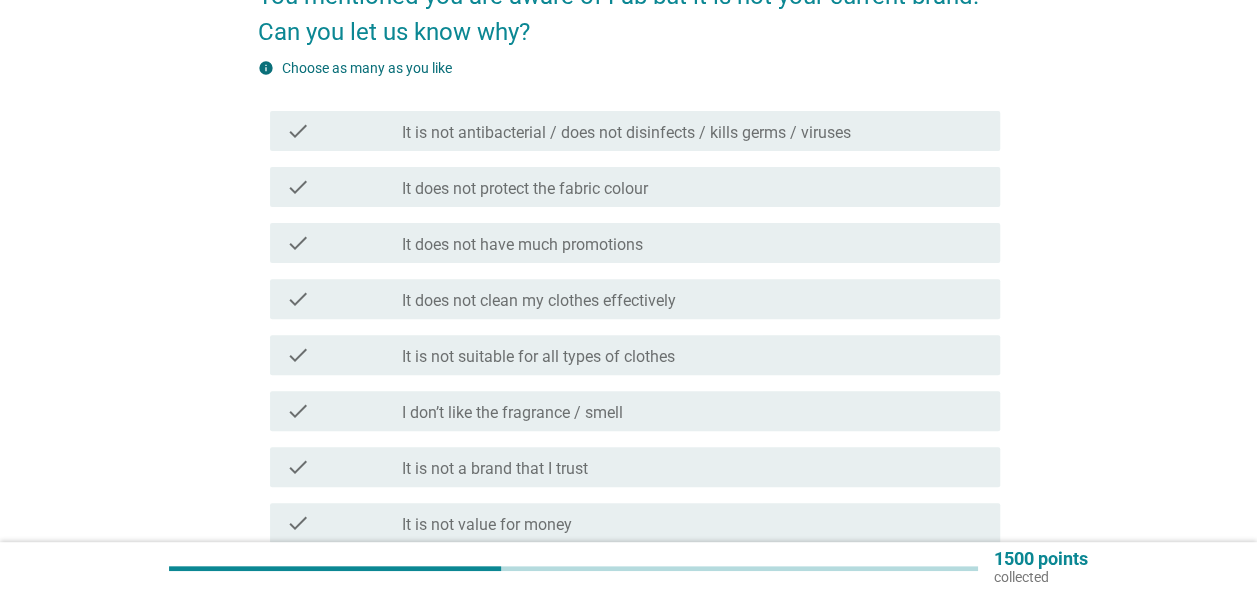 scroll, scrollTop: 300, scrollLeft: 0, axis: vertical 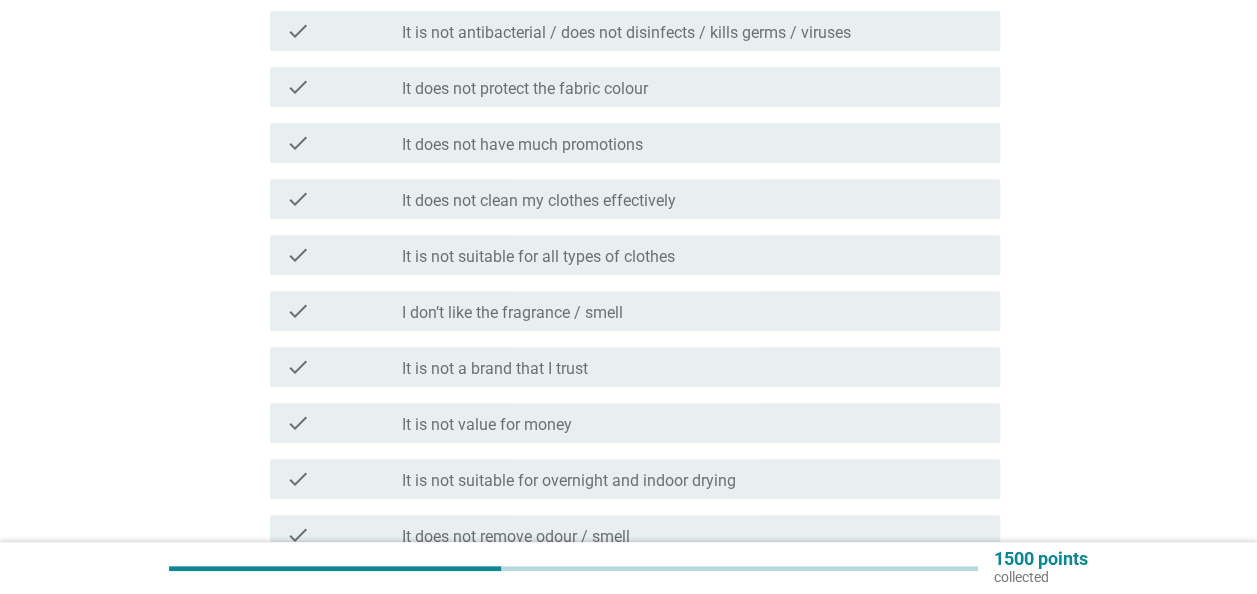 click on "check_box_outline_blank I don’t like the fragrance / smell" at bounding box center [693, 311] 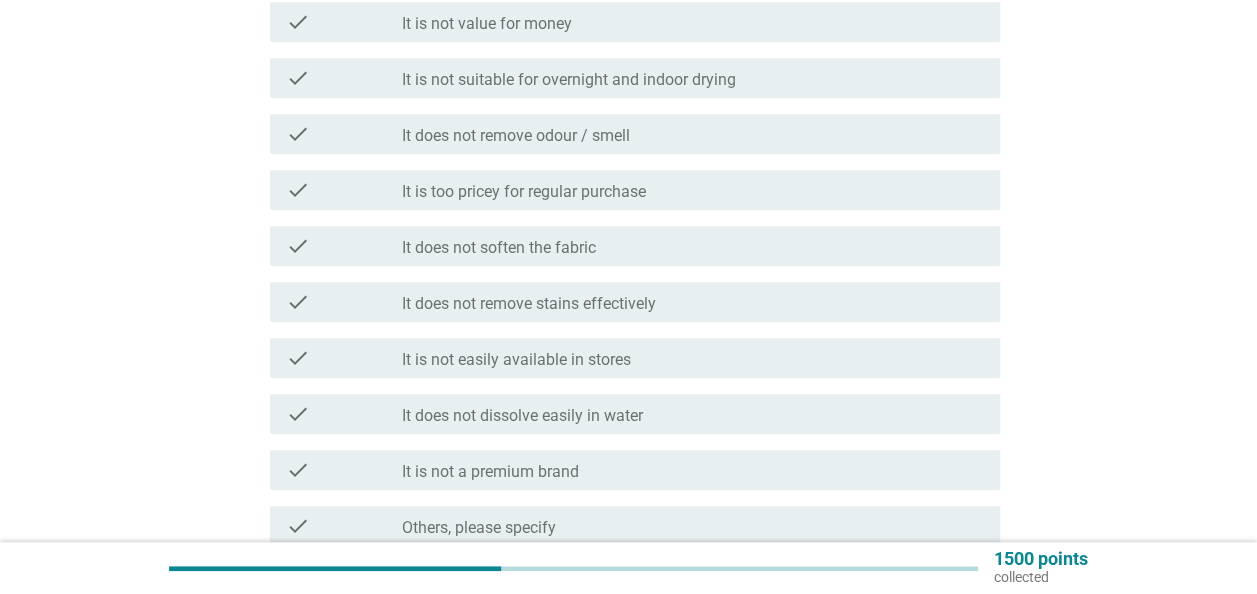 scroll, scrollTop: 800, scrollLeft: 0, axis: vertical 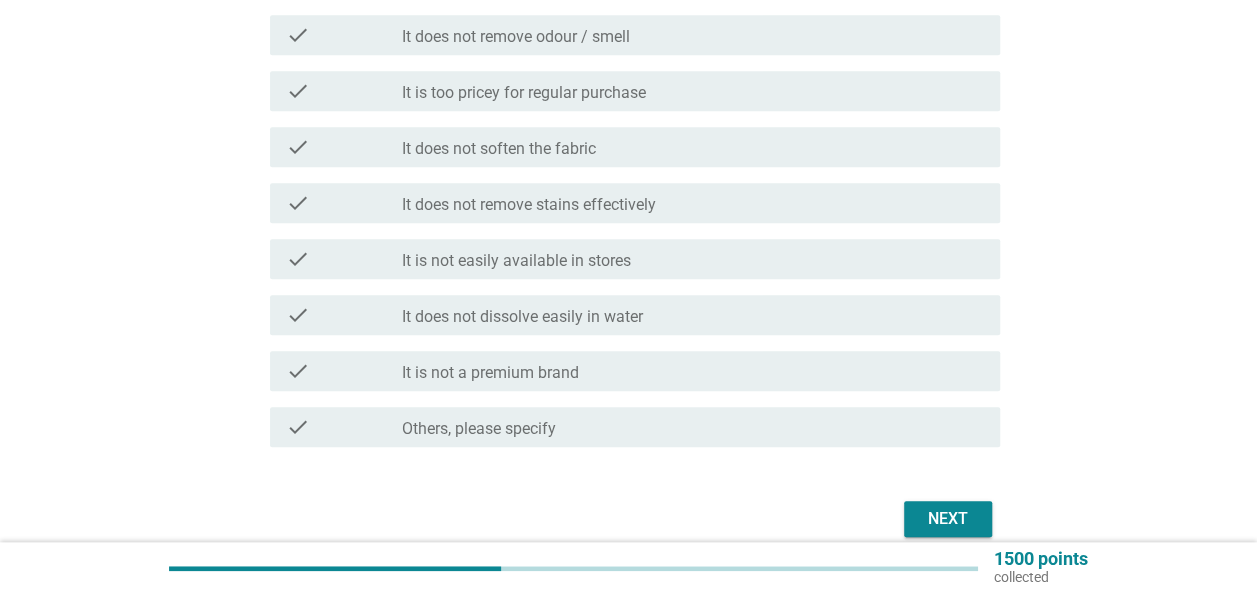 click on "Next" at bounding box center [948, 519] 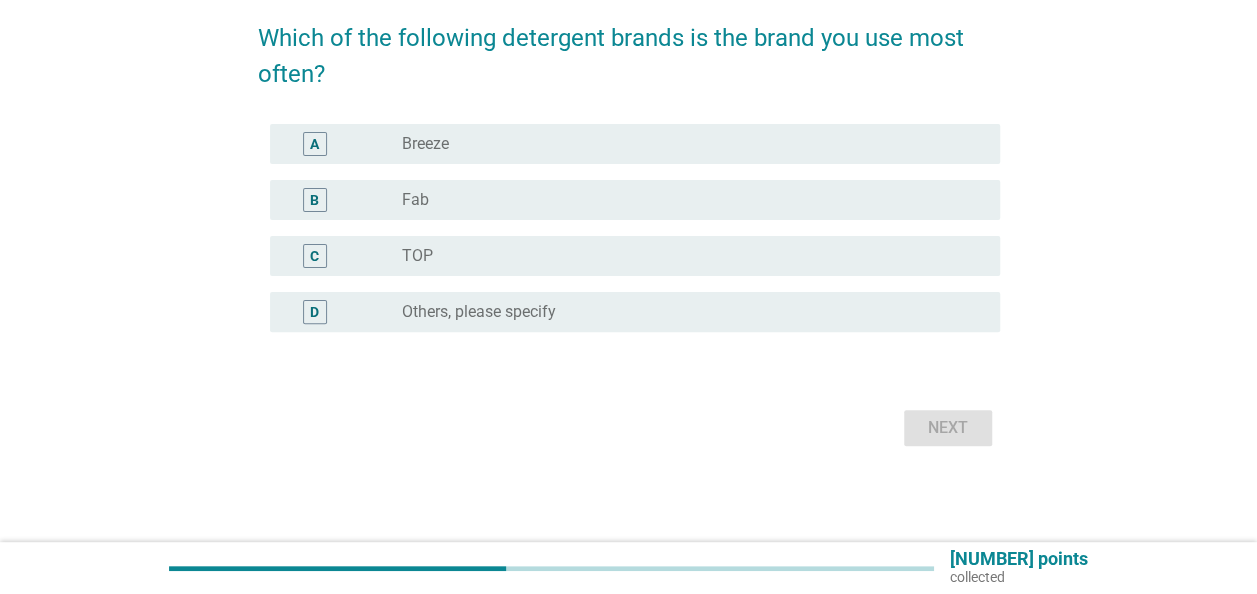 scroll, scrollTop: 0, scrollLeft: 0, axis: both 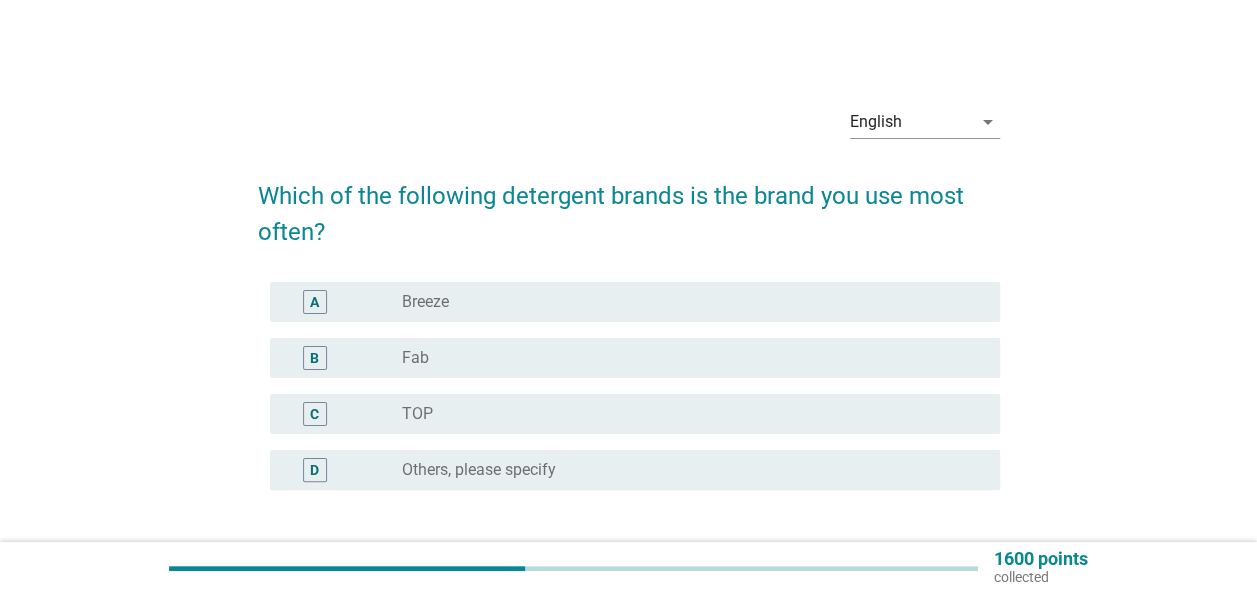 click on "radio_button_unchecked Breeze" at bounding box center [685, 302] 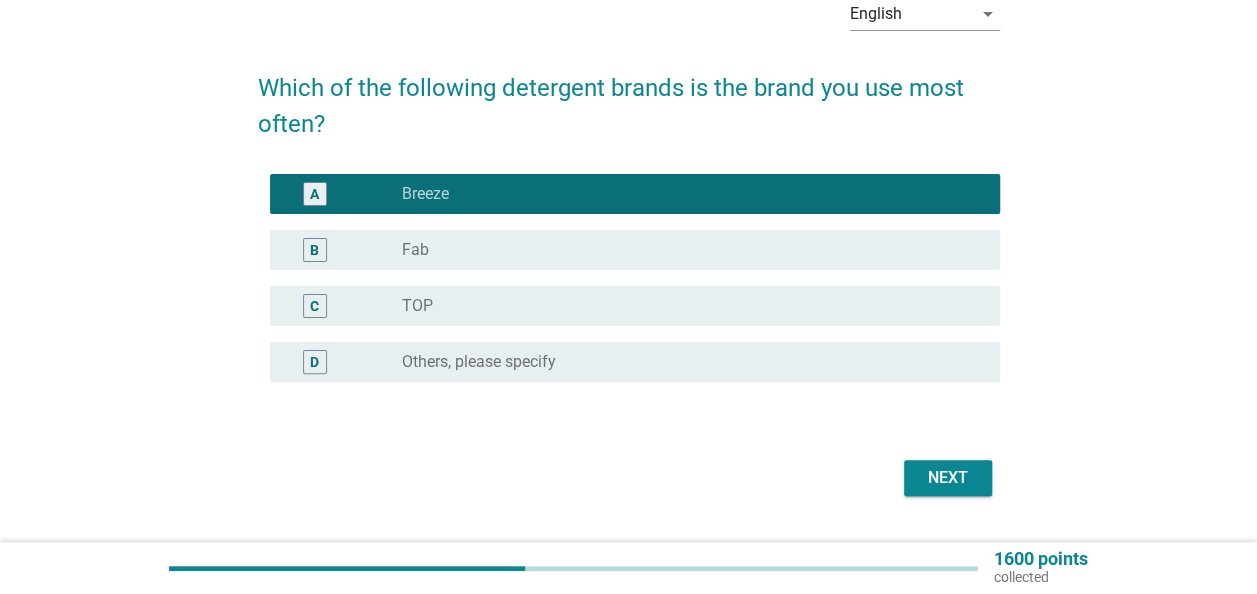 scroll, scrollTop: 158, scrollLeft: 0, axis: vertical 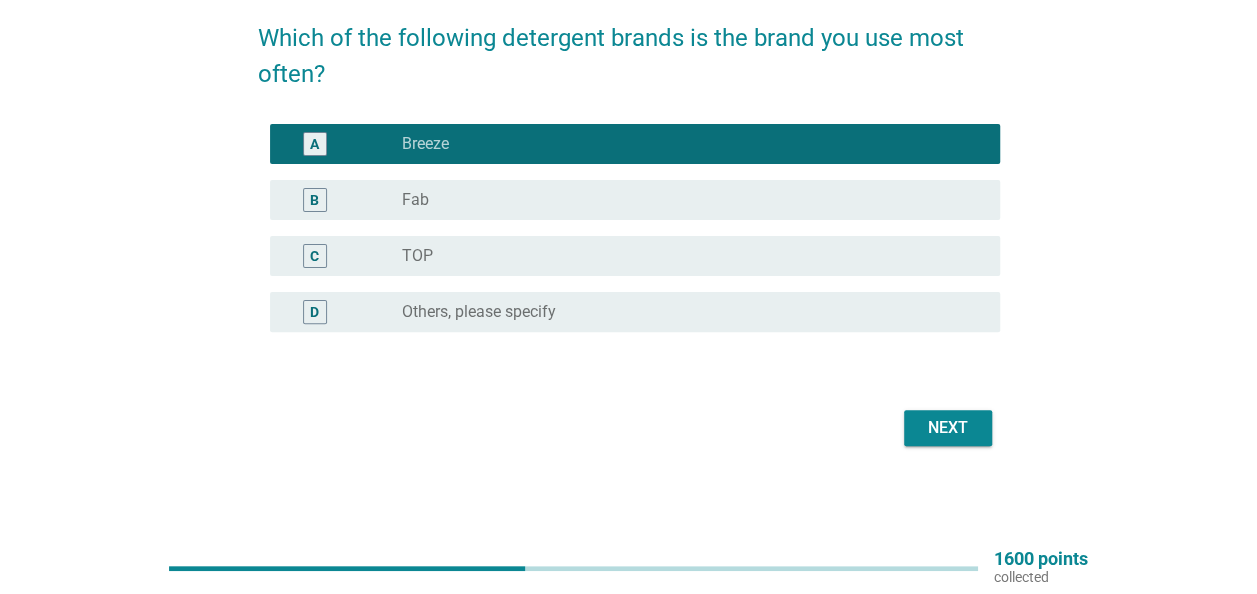 click on "Next" at bounding box center [948, 428] 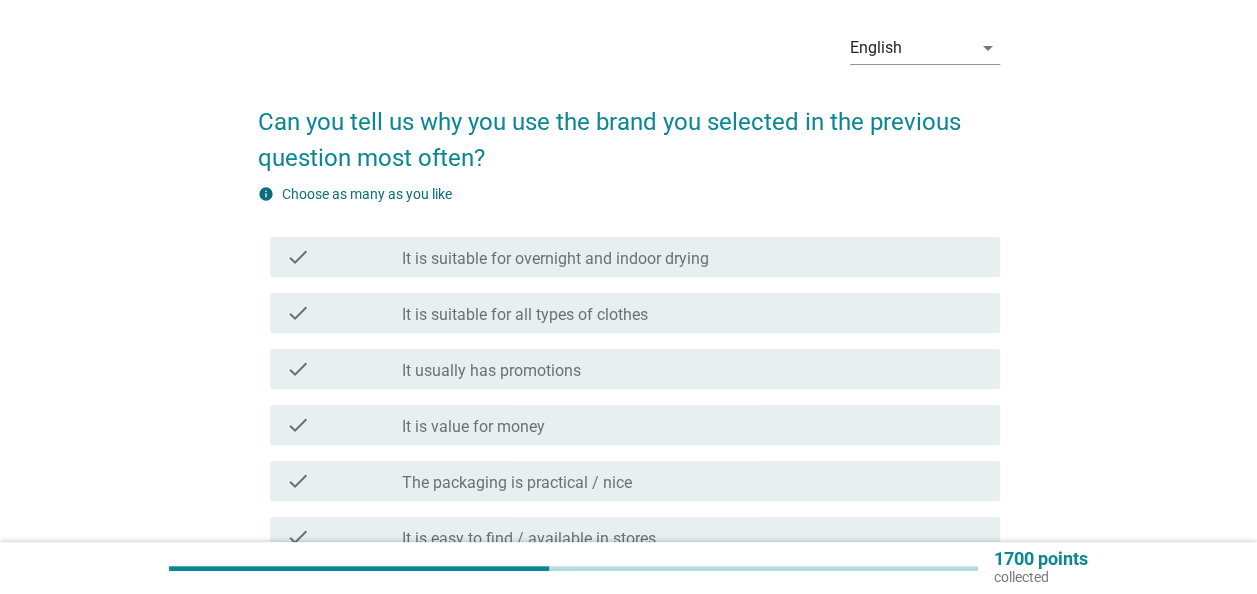 scroll, scrollTop: 100, scrollLeft: 0, axis: vertical 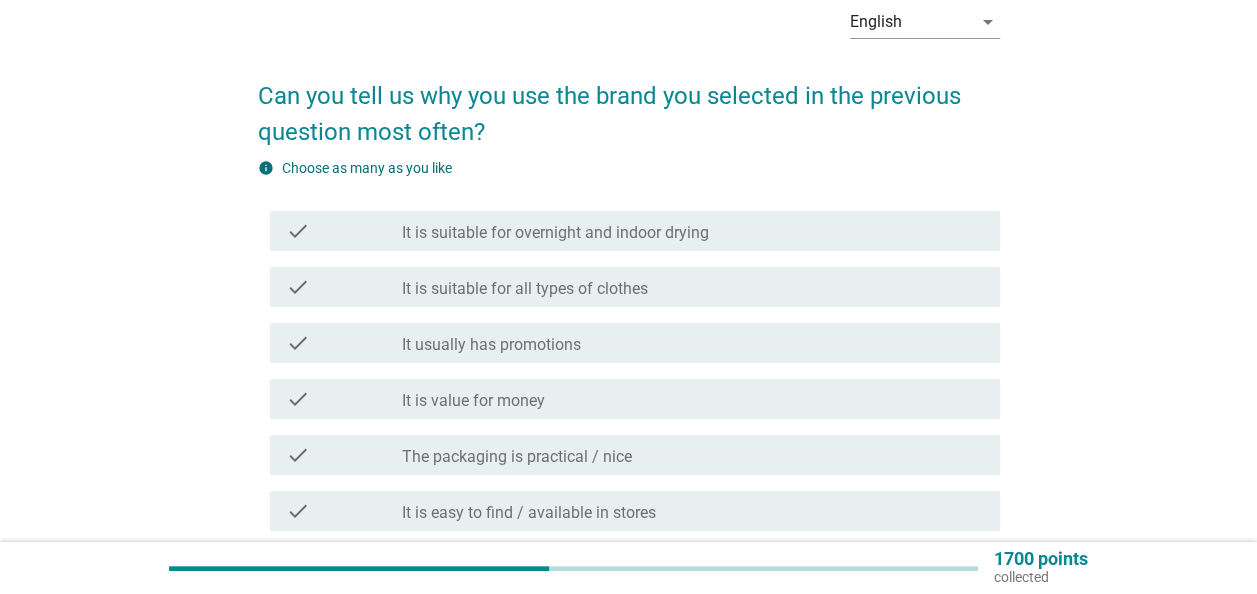 click on "check     check_box_outline_blank It is value for money" at bounding box center (635, 399) 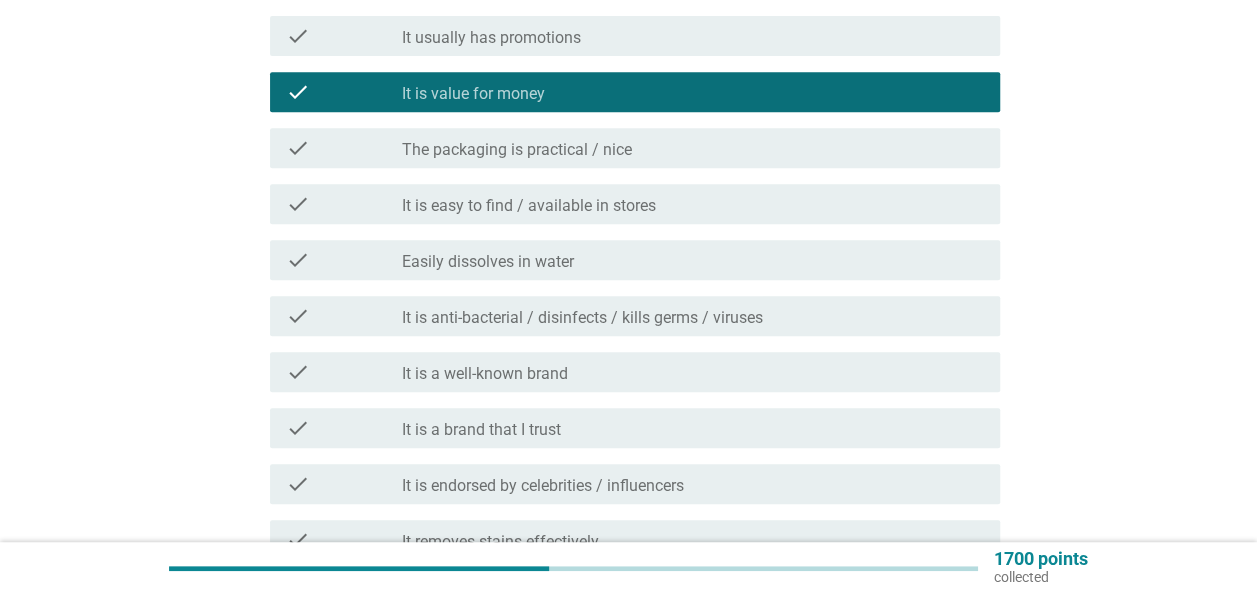 scroll, scrollTop: 500, scrollLeft: 0, axis: vertical 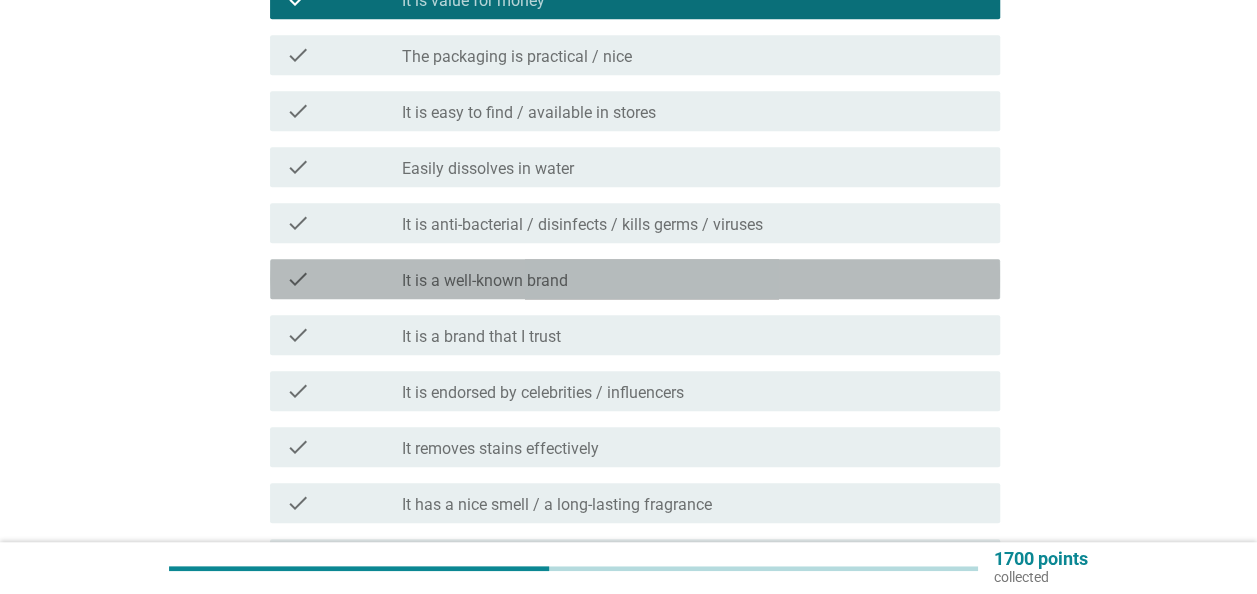 click on "check_box_outline_blank It is a well-known brand" at bounding box center [693, 279] 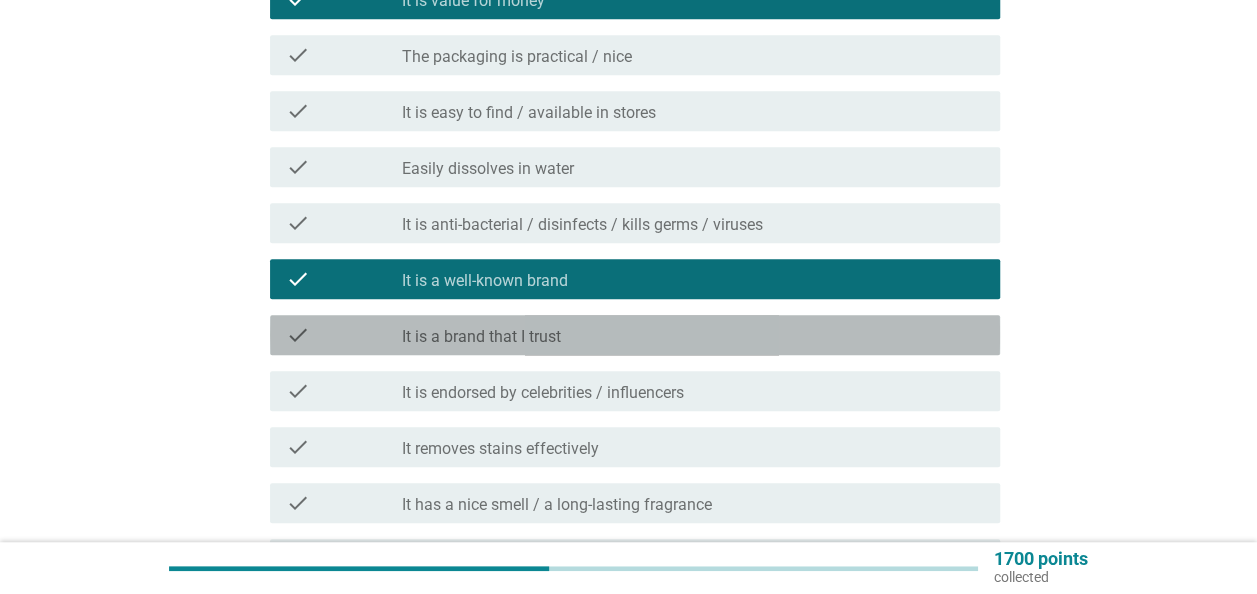 click on "check_box_outline_blank It is a brand that I trust" at bounding box center (693, 335) 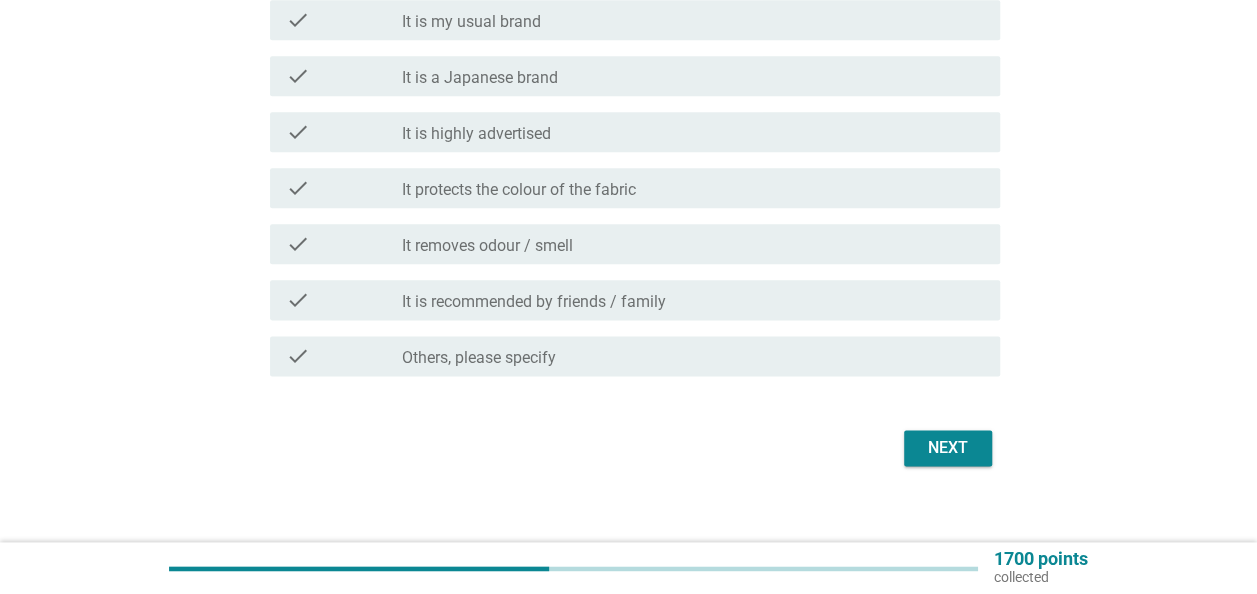 scroll, scrollTop: 1100, scrollLeft: 0, axis: vertical 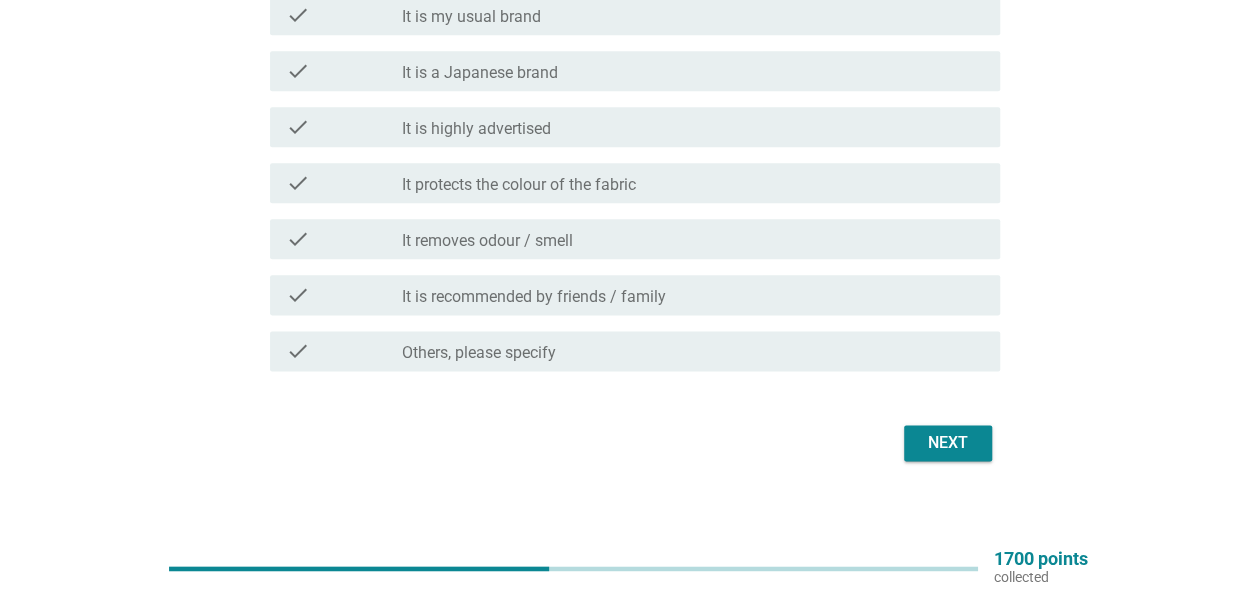 click on "Next" at bounding box center (948, 443) 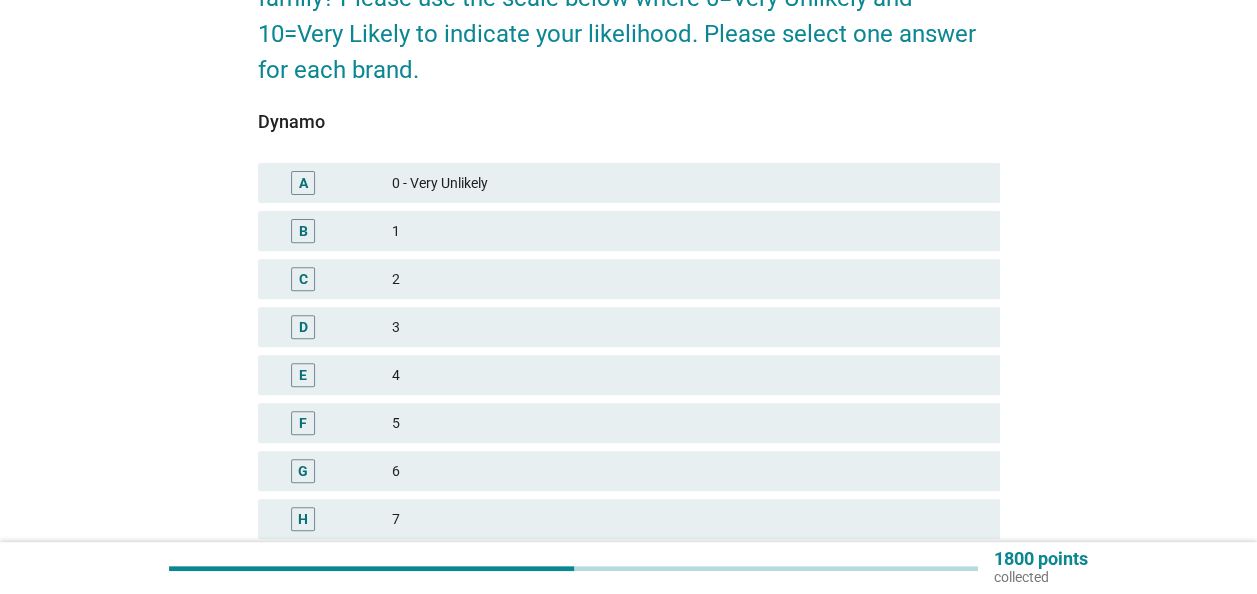 scroll, scrollTop: 400, scrollLeft: 0, axis: vertical 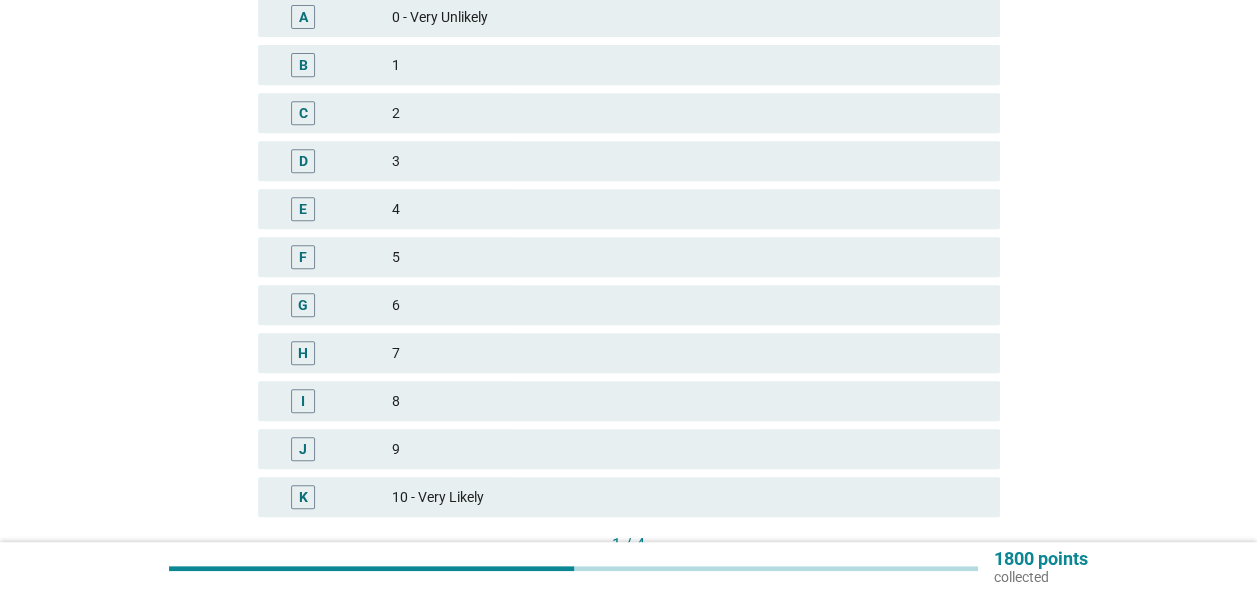 click on "5" at bounding box center [688, 257] 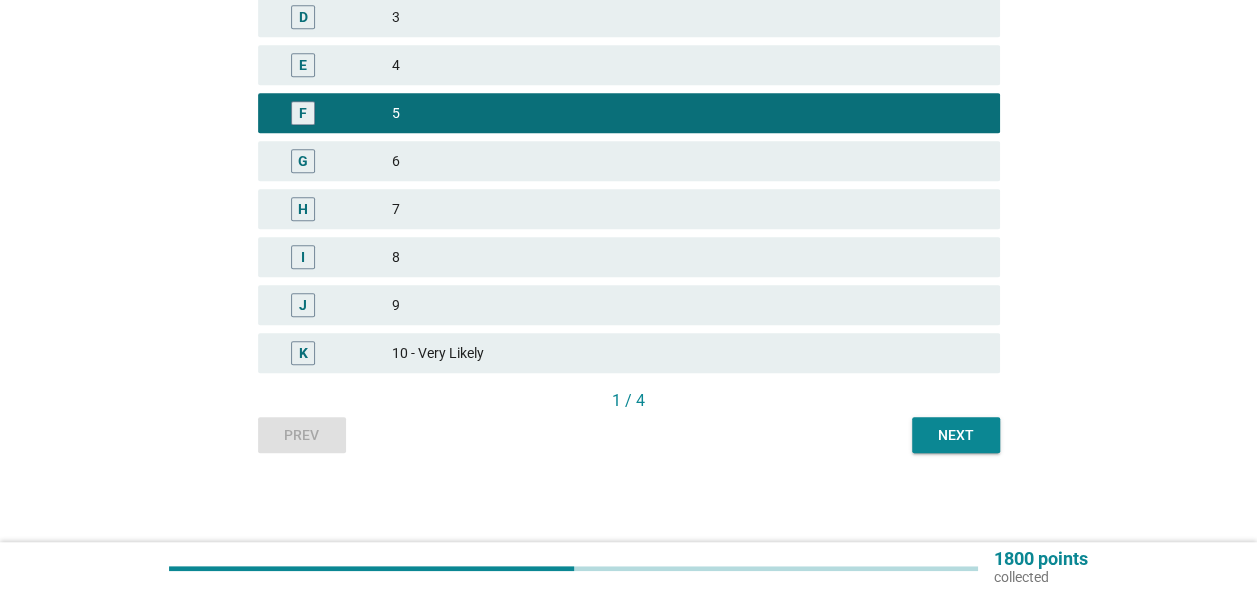 scroll, scrollTop: 545, scrollLeft: 0, axis: vertical 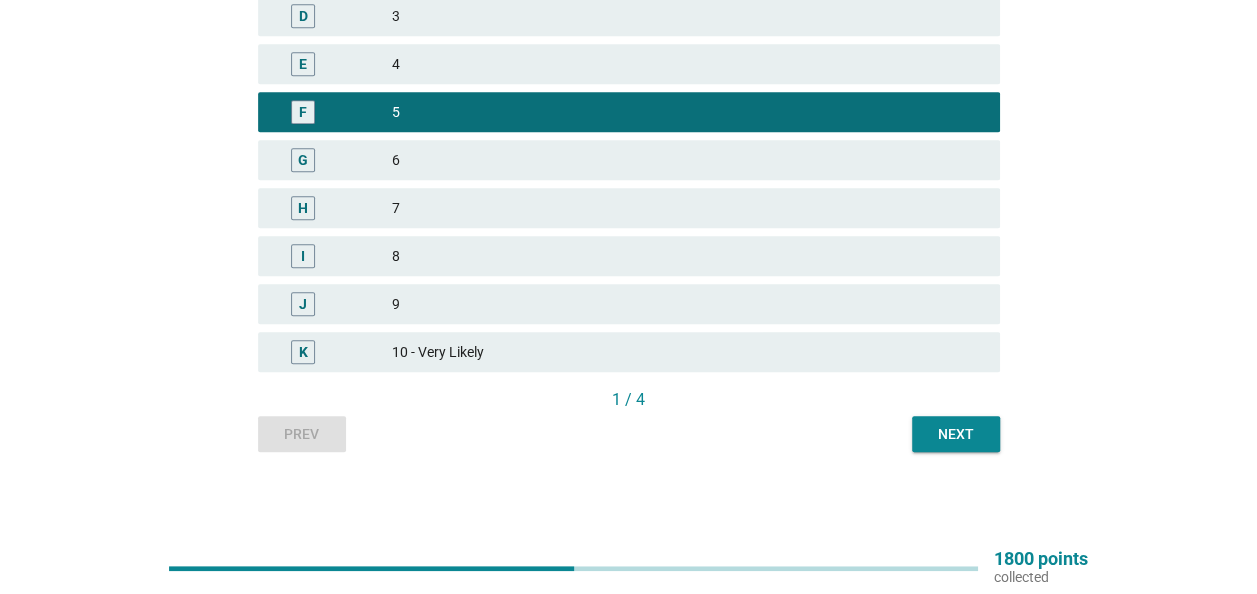 click on "Next" at bounding box center [956, 434] 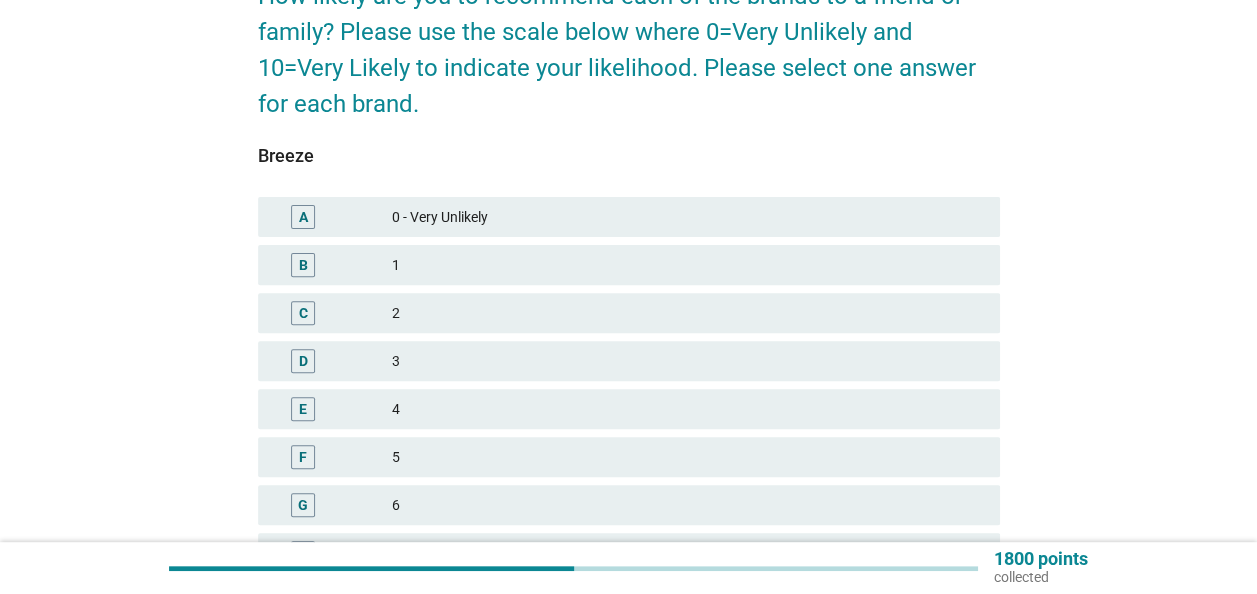 scroll, scrollTop: 545, scrollLeft: 0, axis: vertical 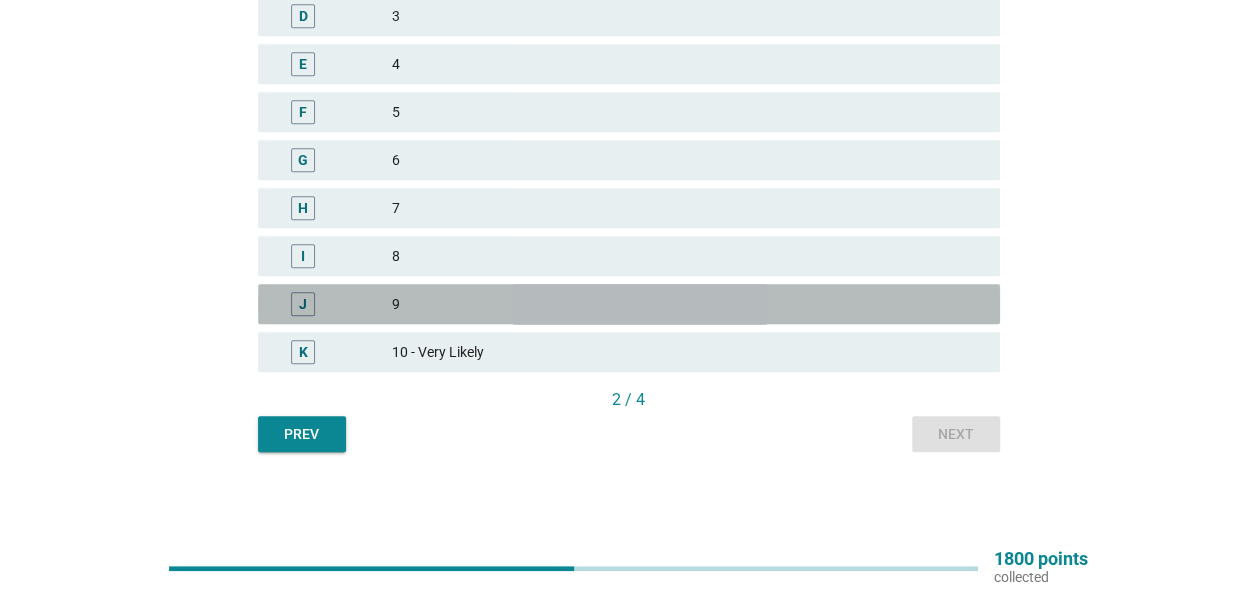 click on "9" at bounding box center [688, 304] 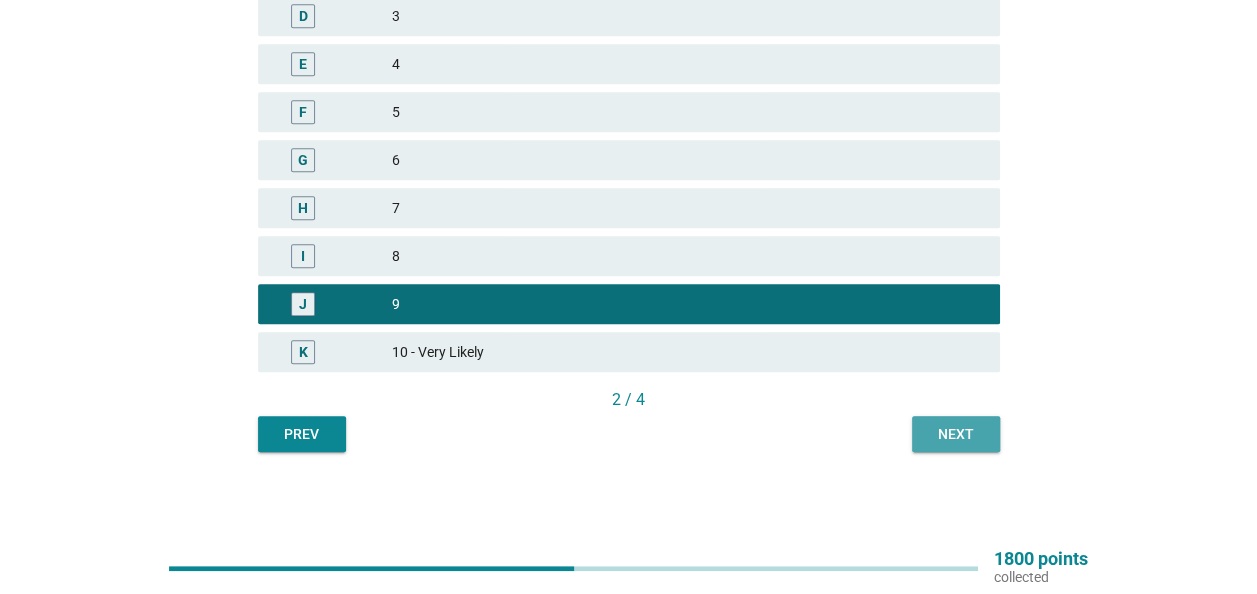 click on "Next" at bounding box center [956, 434] 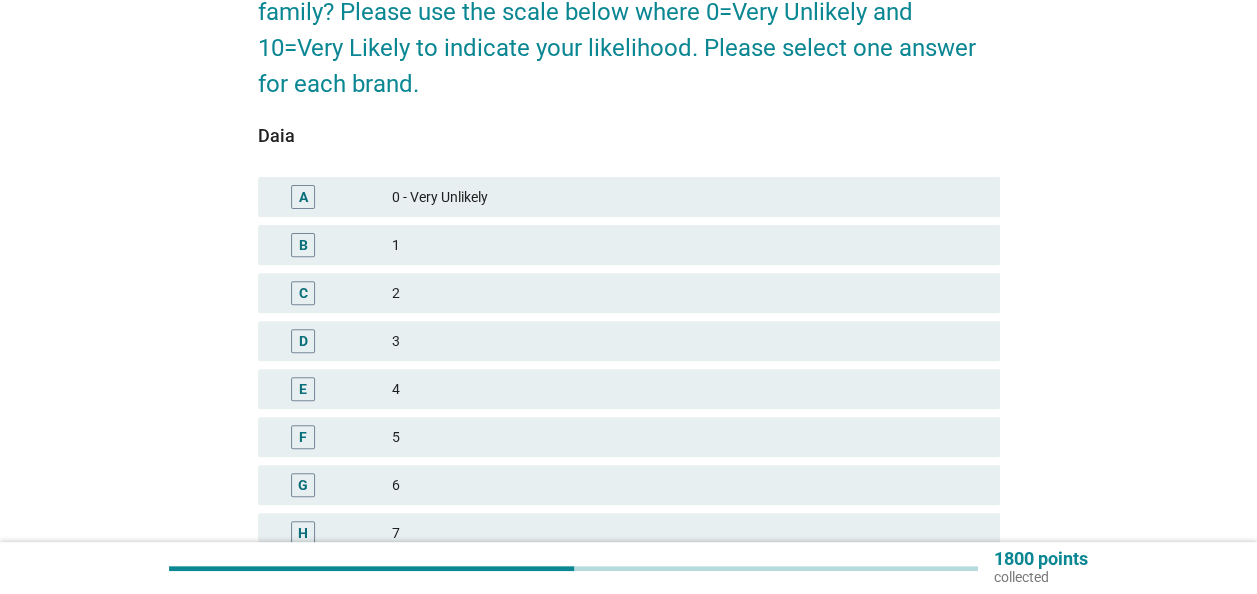 scroll, scrollTop: 300, scrollLeft: 0, axis: vertical 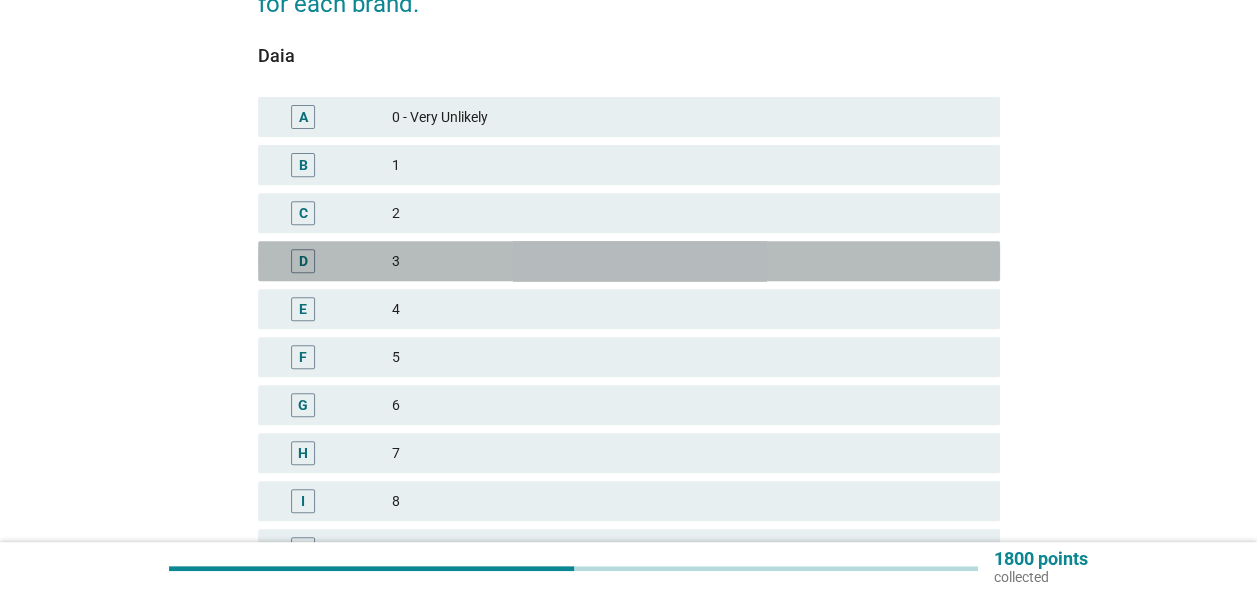 click on "3" at bounding box center (688, 261) 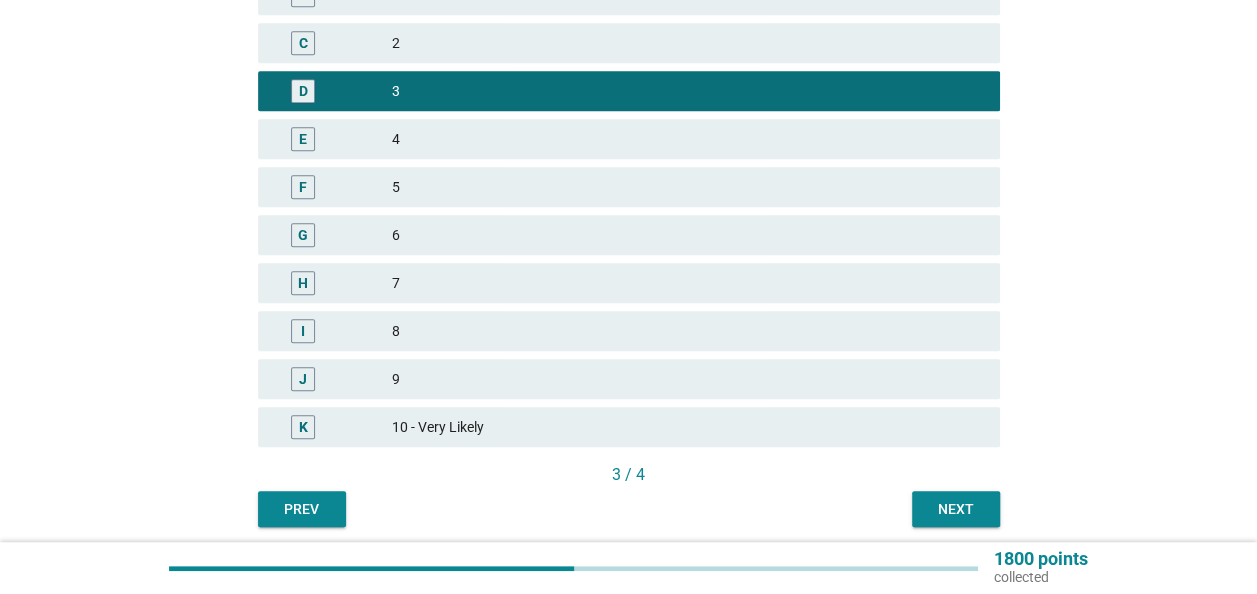 scroll, scrollTop: 545, scrollLeft: 0, axis: vertical 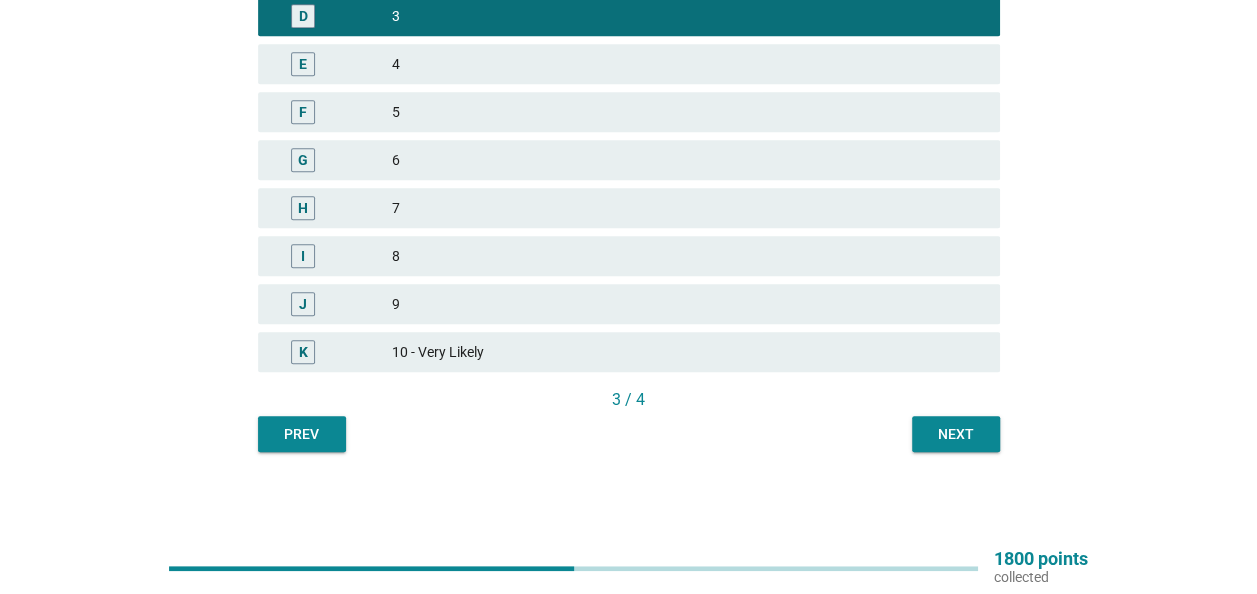 click on "Next" at bounding box center (956, 434) 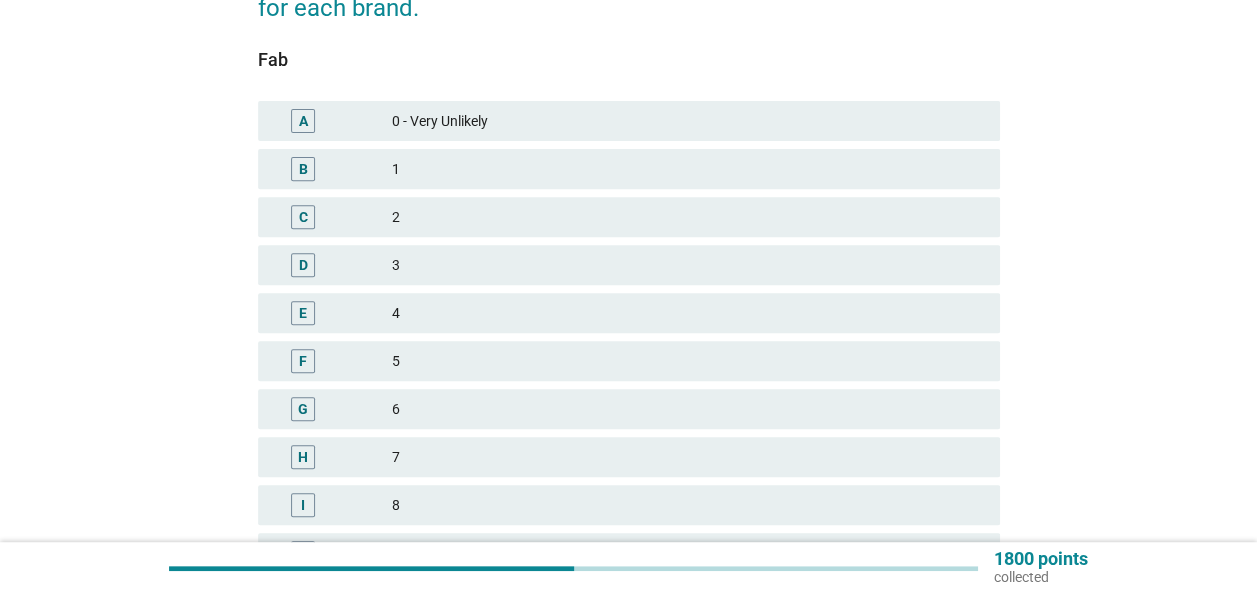 scroll, scrollTop: 500, scrollLeft: 0, axis: vertical 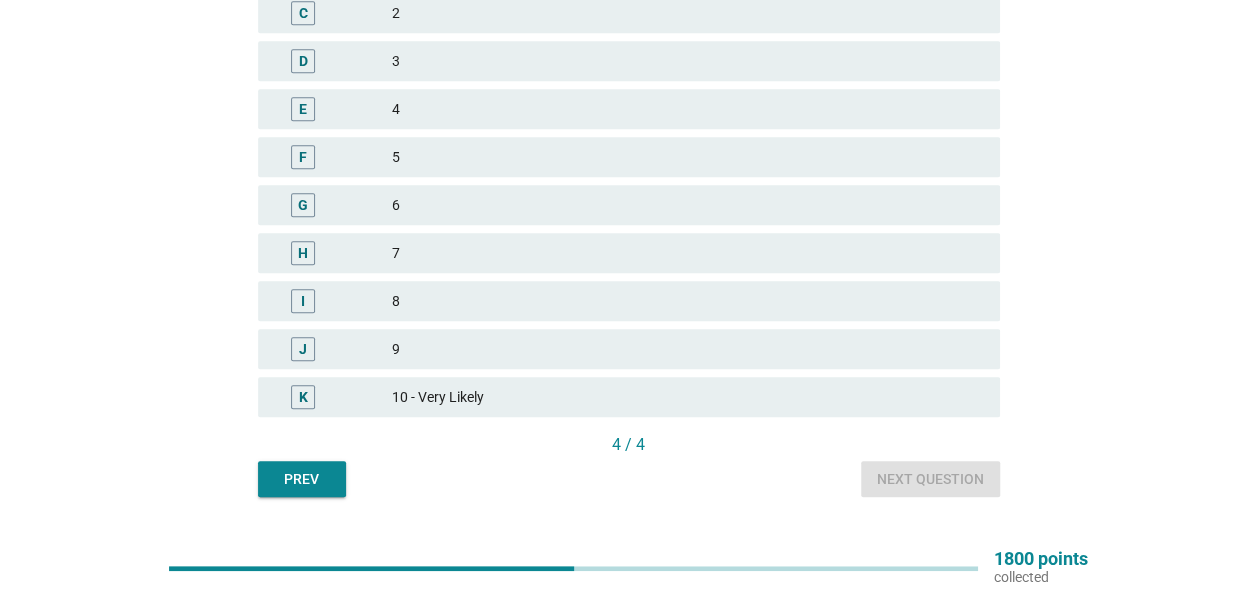 click on "7" at bounding box center [688, 253] 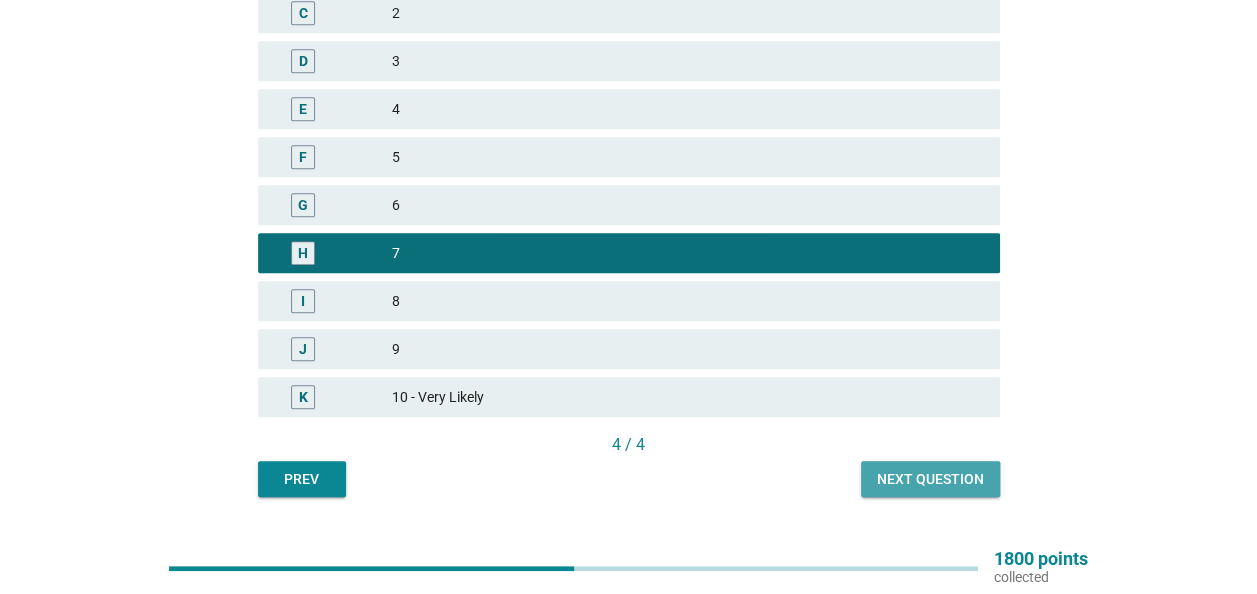 click on "Next question" at bounding box center [930, 479] 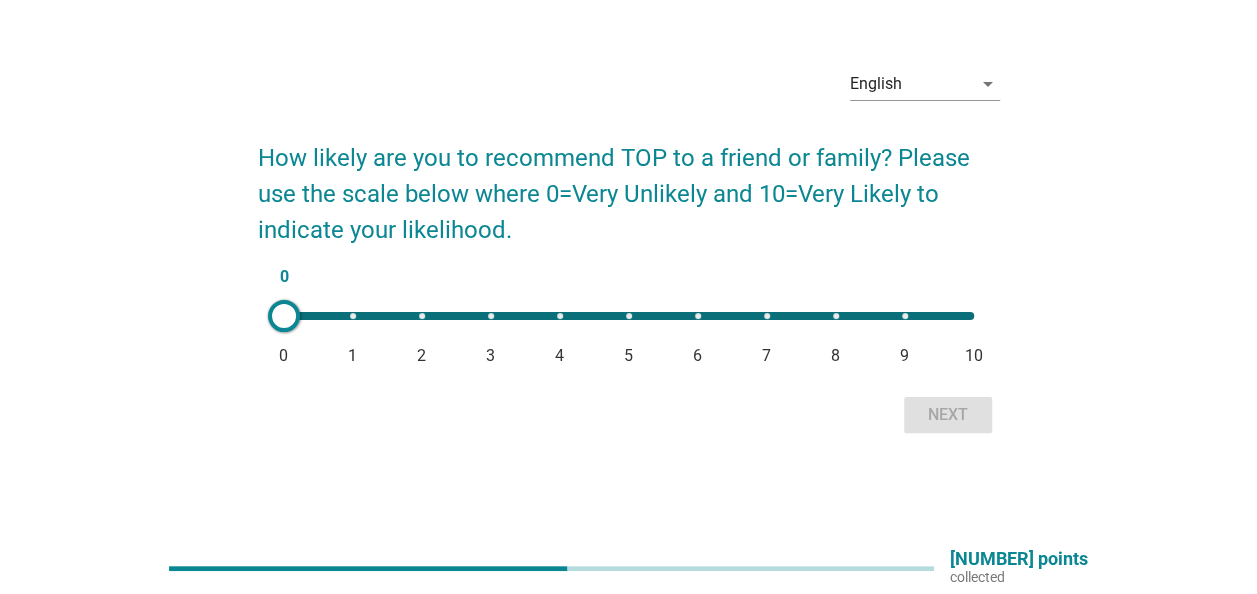 scroll, scrollTop: 0, scrollLeft: 0, axis: both 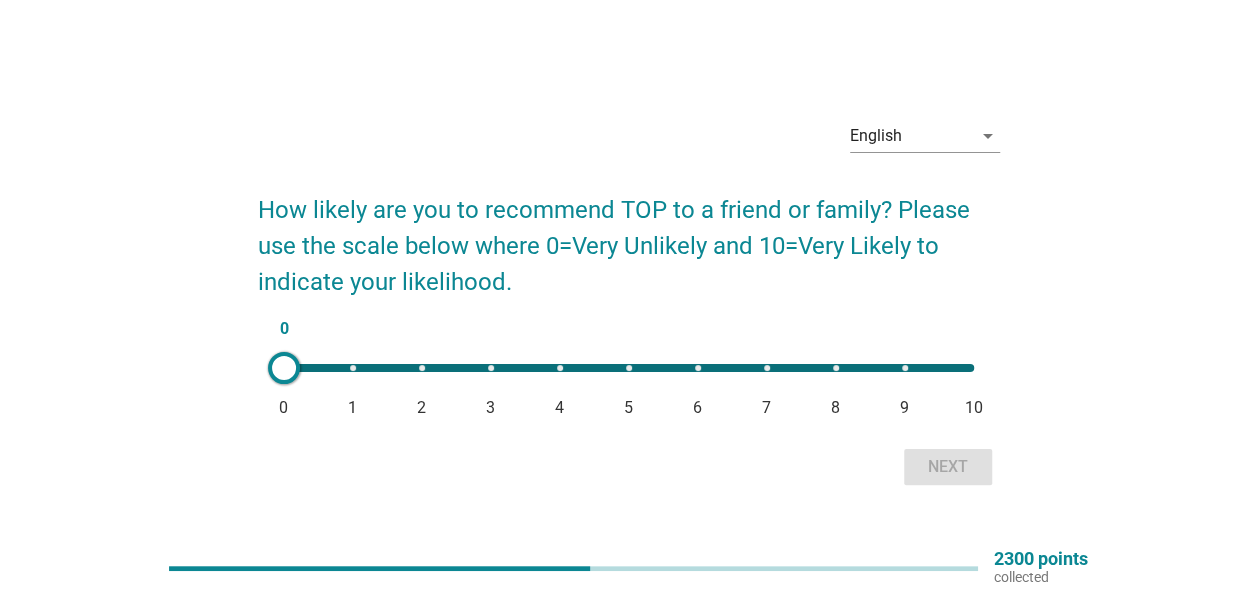 click on "0
0
1
2
3
4
5
6
7
8
9
10" at bounding box center [629, 368] 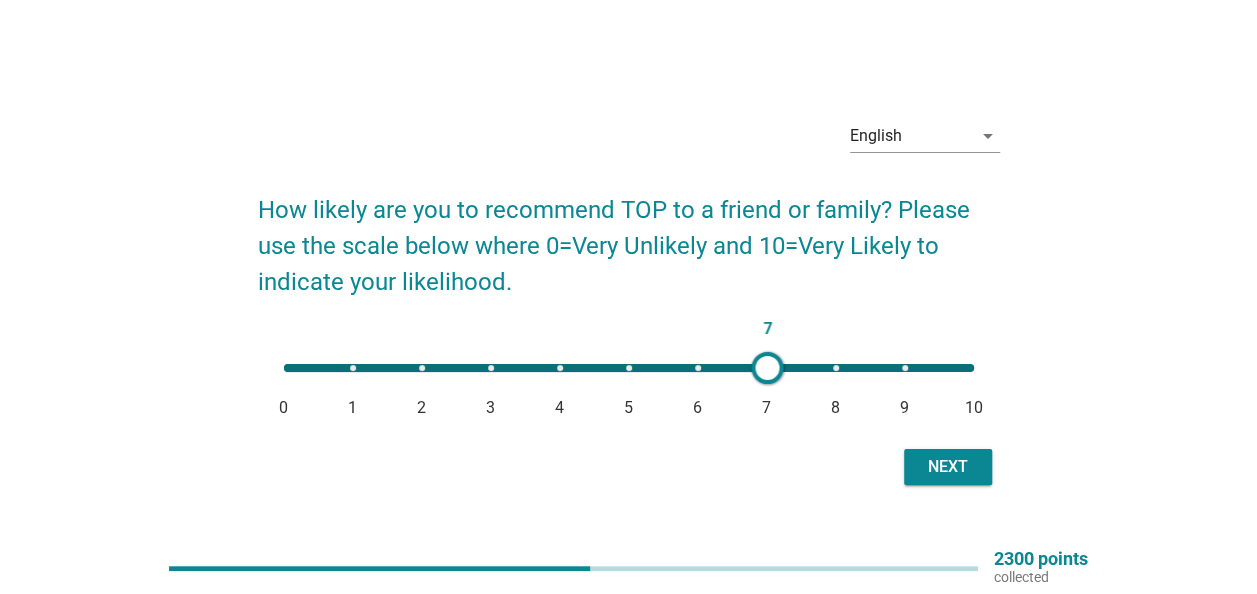 click on "Next" at bounding box center [948, 467] 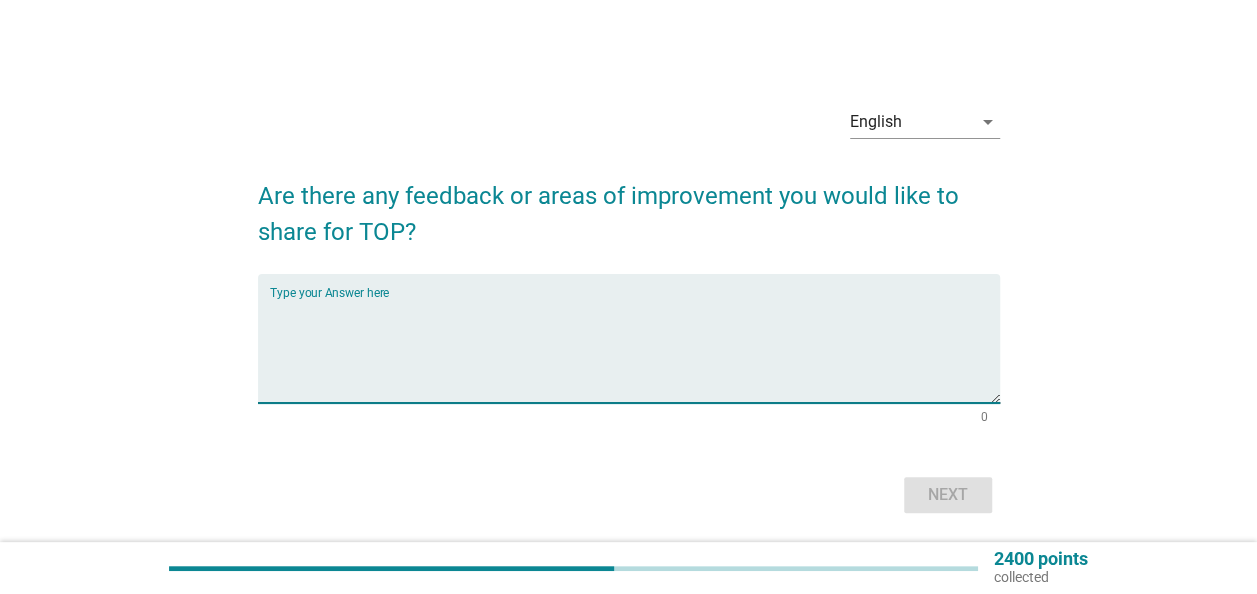 click at bounding box center (635, 350) 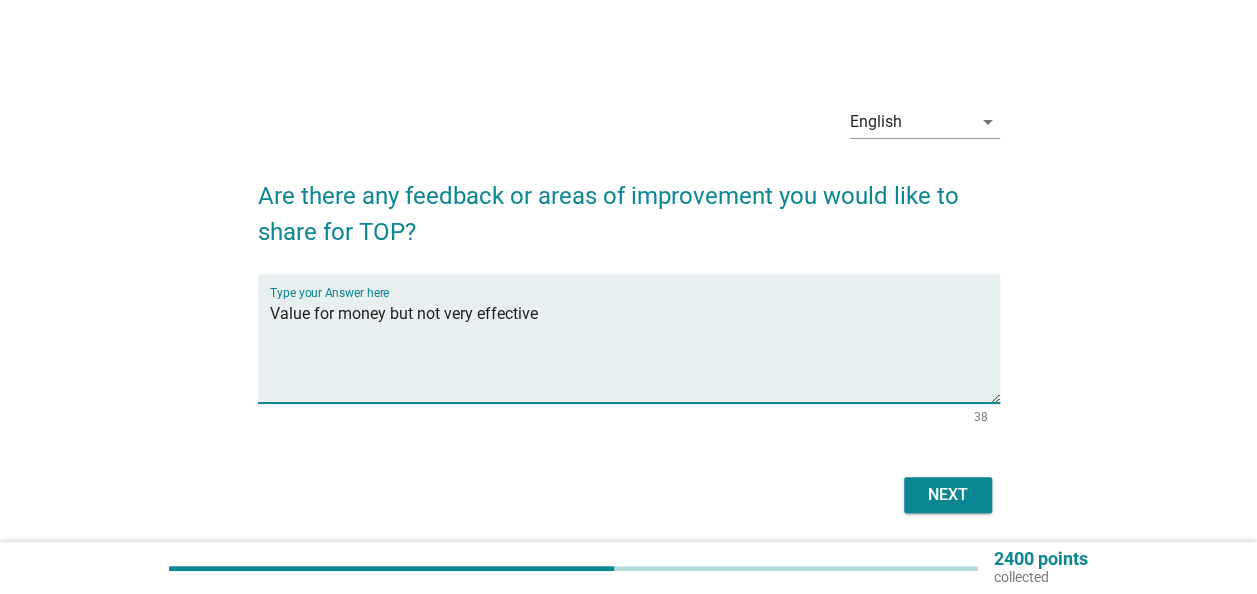 type on "Value for money but not very effective" 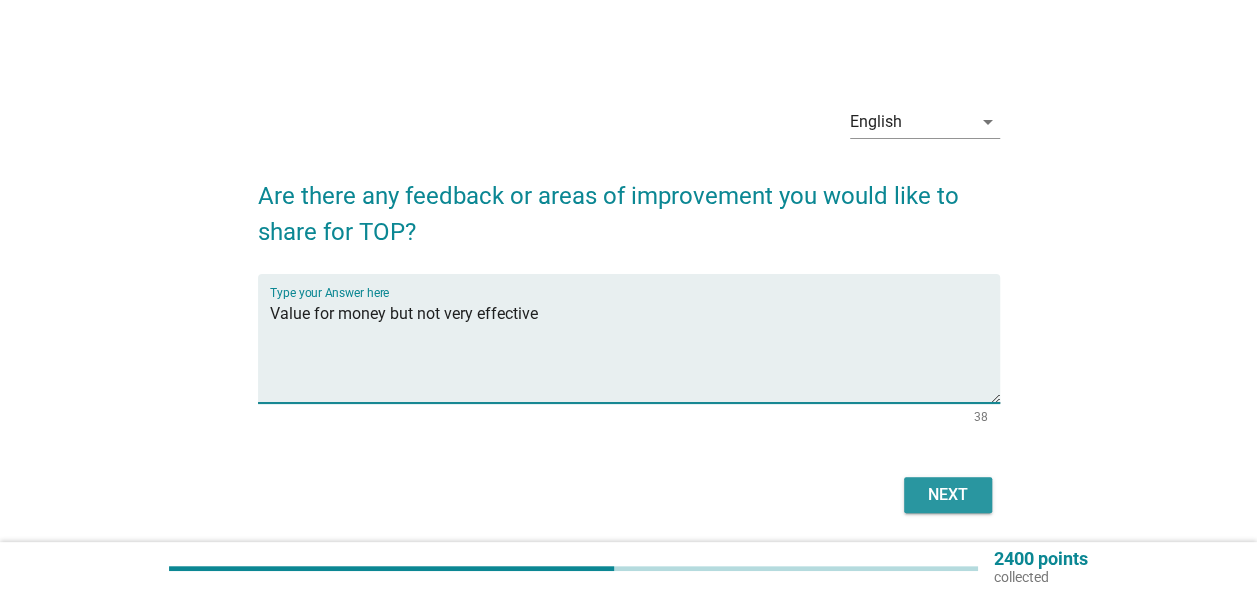 click on "Next" at bounding box center (948, 495) 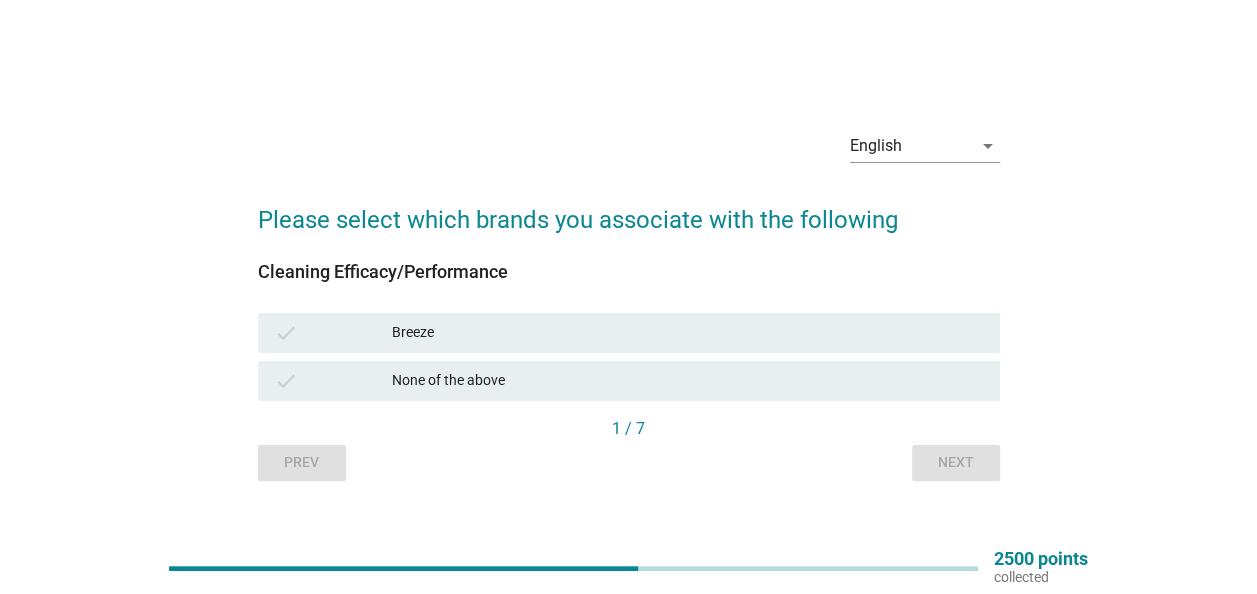 click on "Cleaning Efficacy/Performance
check   Breeze check   None of the above" at bounding box center [629, 339] 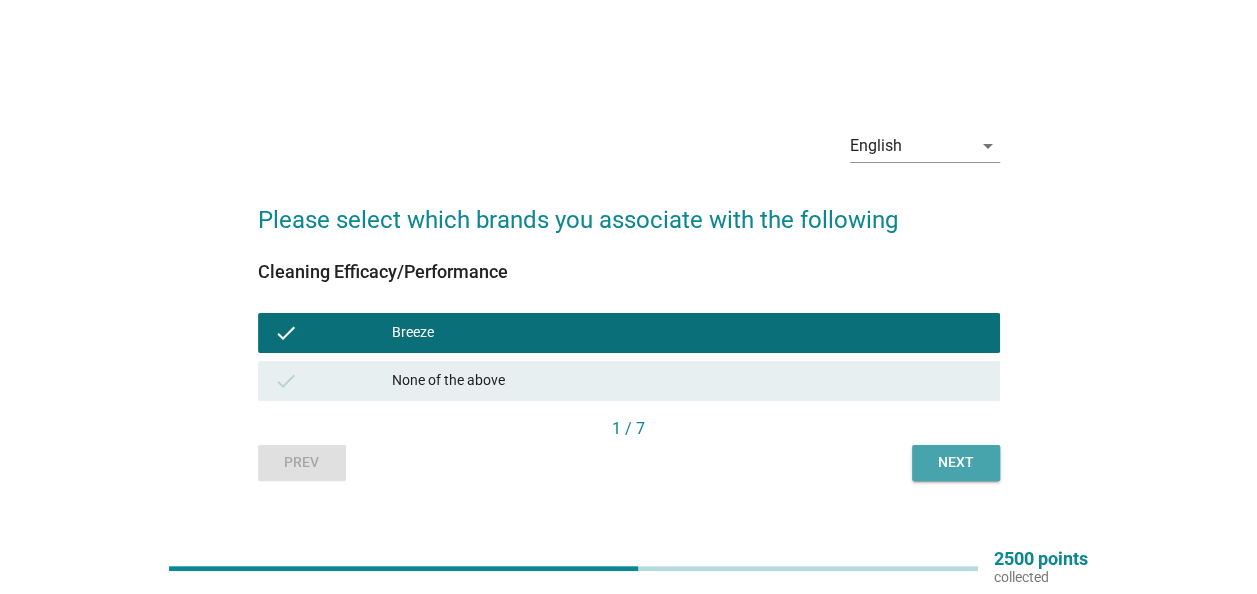 click on "Next" at bounding box center (956, 462) 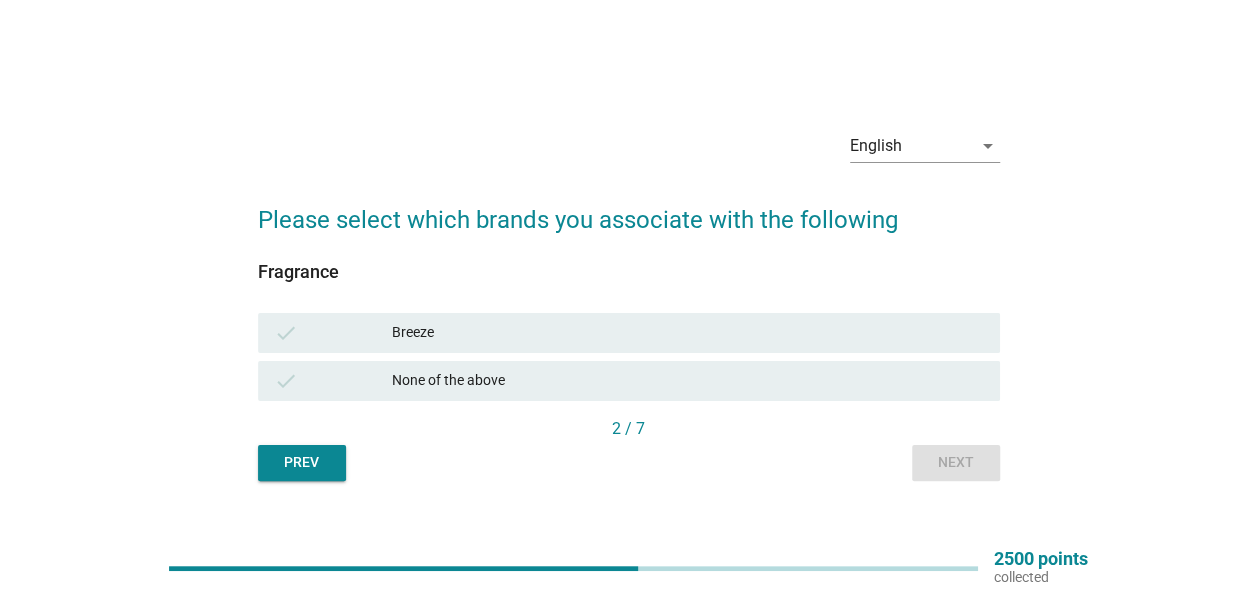 click on "Breeze" at bounding box center (688, 333) 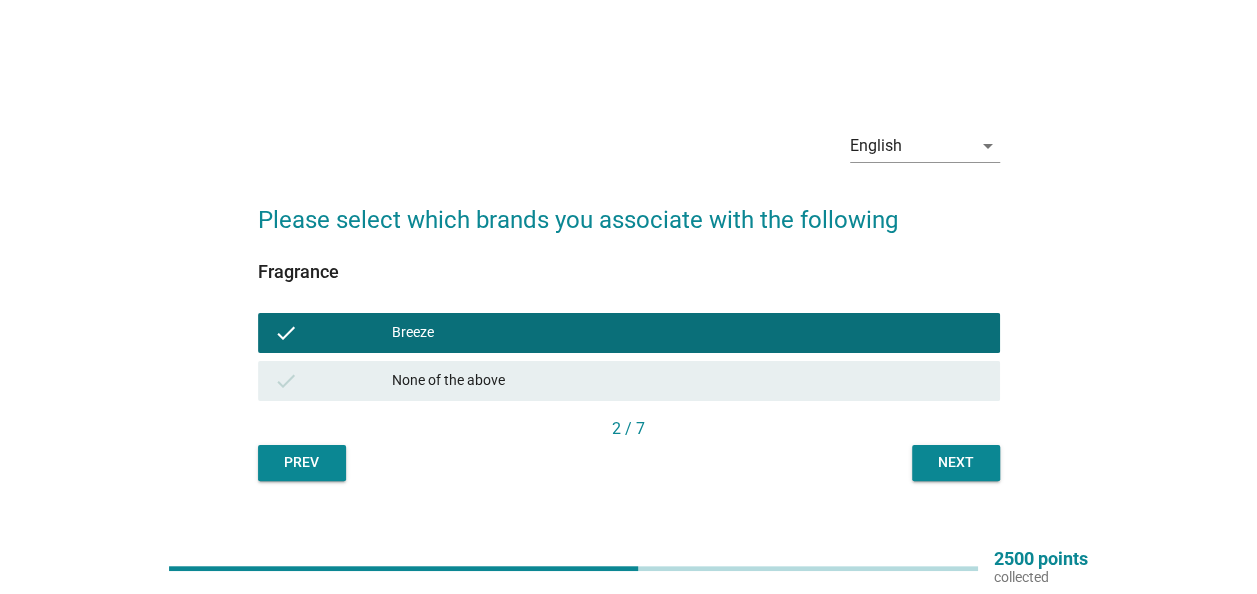 click on "Next" at bounding box center (956, 462) 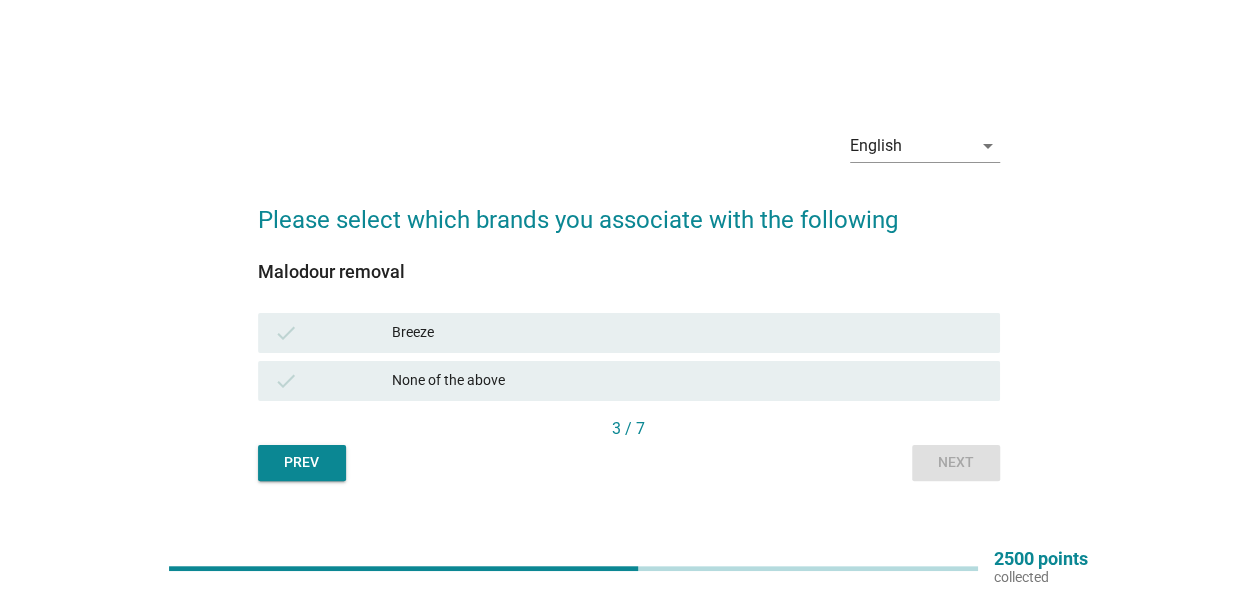 click on "check   Breeze" at bounding box center [629, 333] 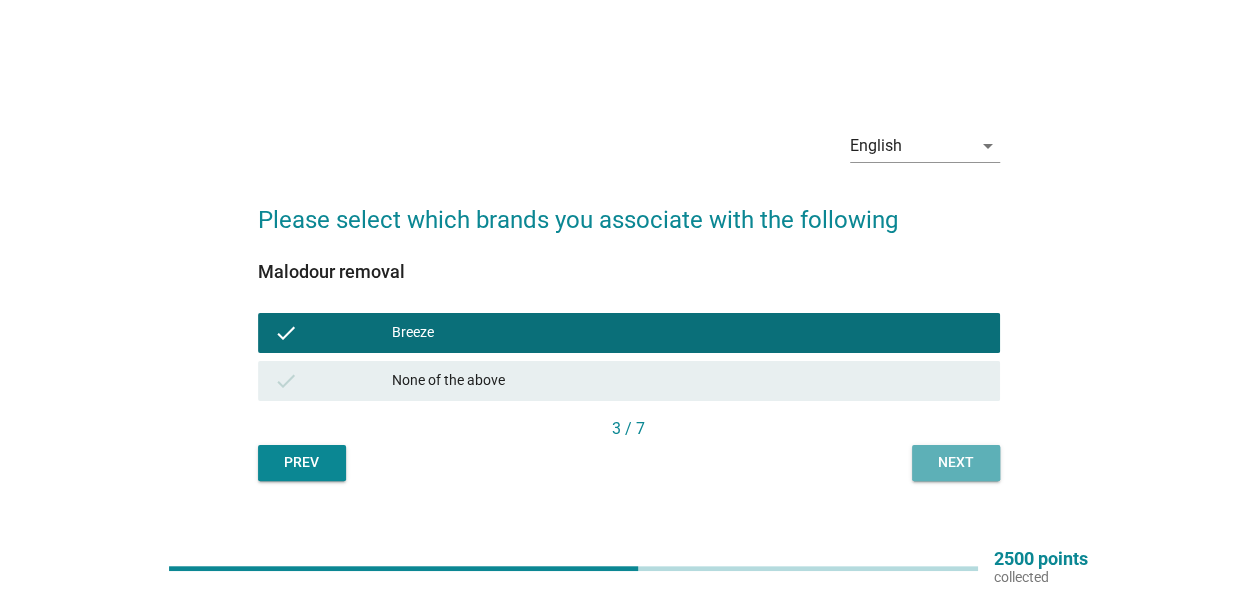 click on "Next" at bounding box center (956, 462) 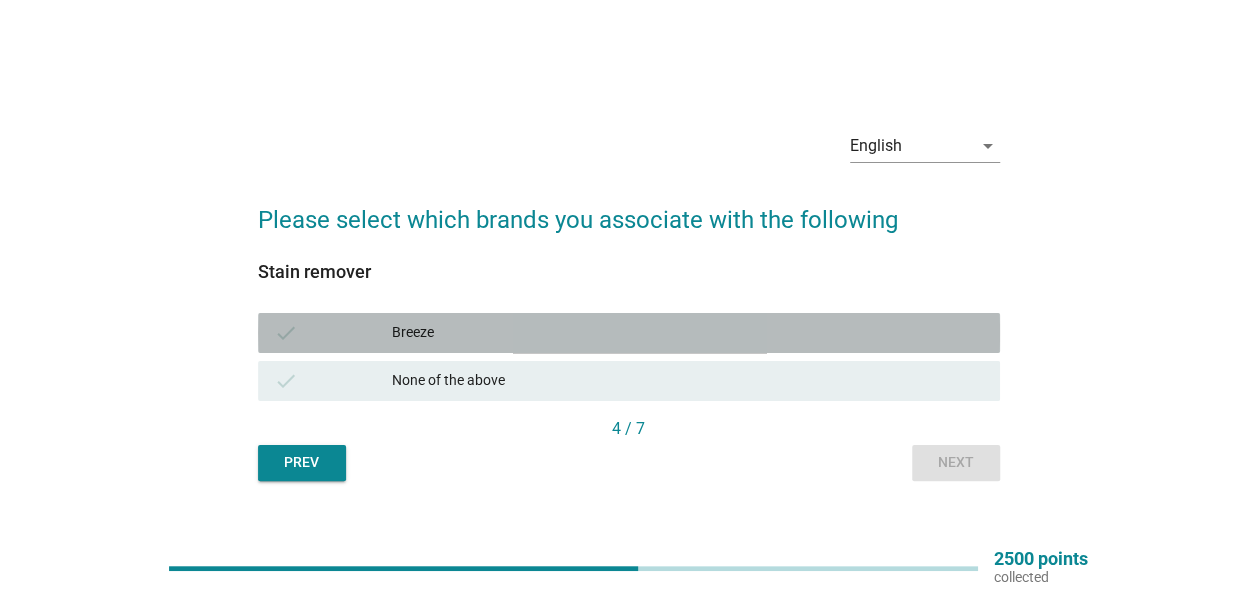 drag, startPoint x: 620, startPoint y: 326, endPoint x: 815, endPoint y: 438, distance: 224.87552 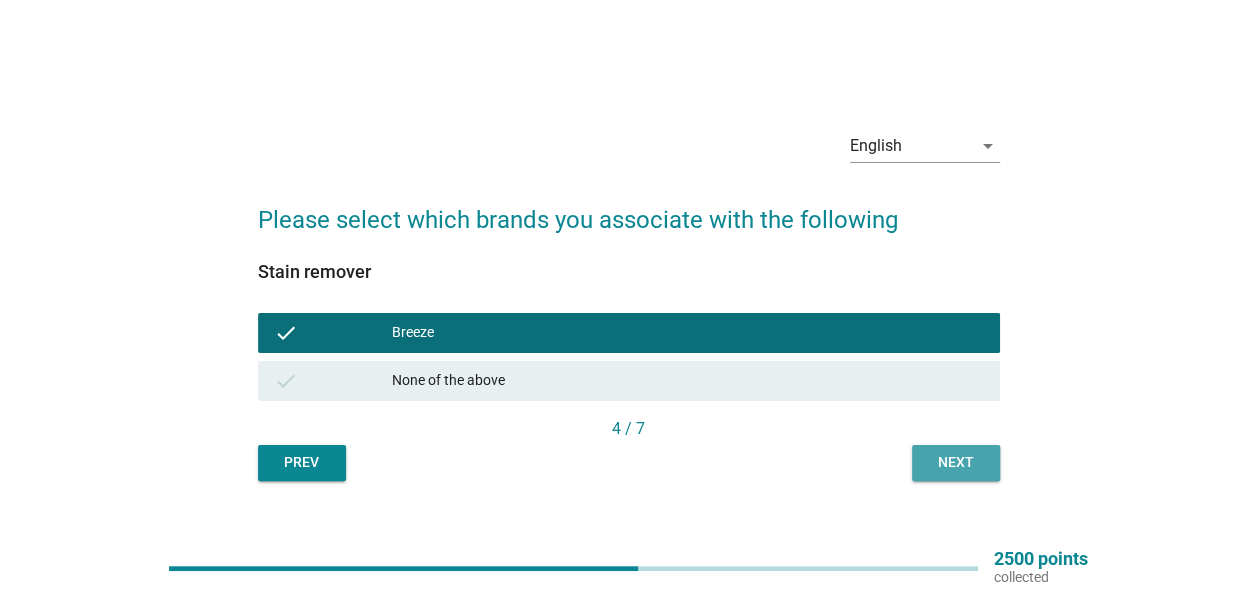 click on "Next" at bounding box center (956, 463) 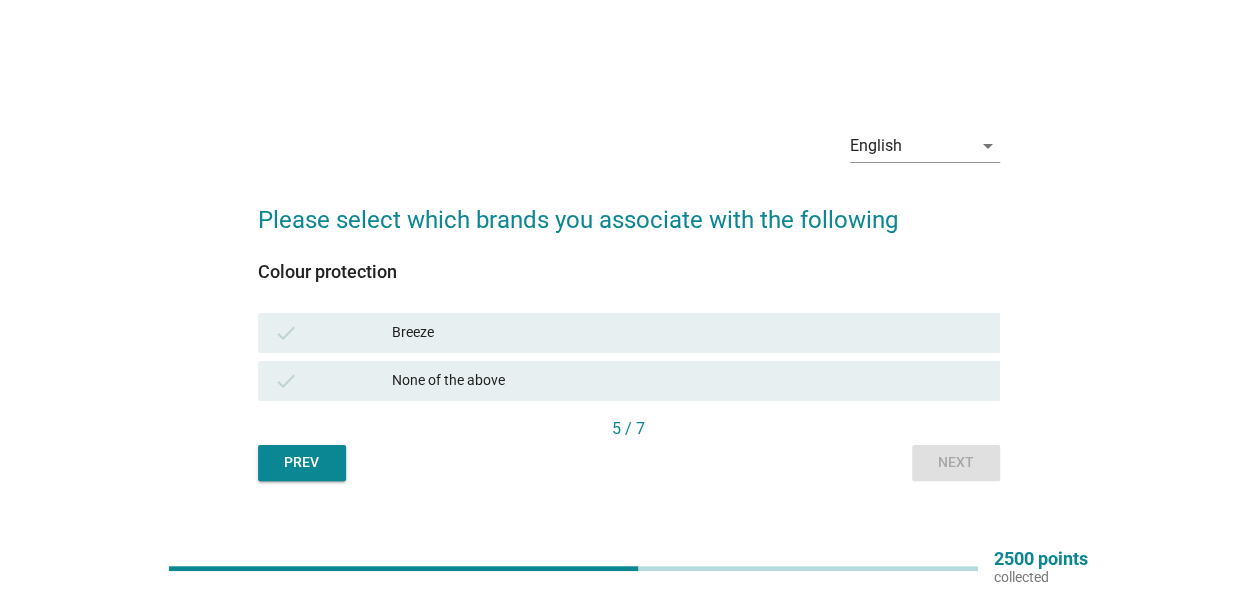 click on "Breeze" at bounding box center (688, 333) 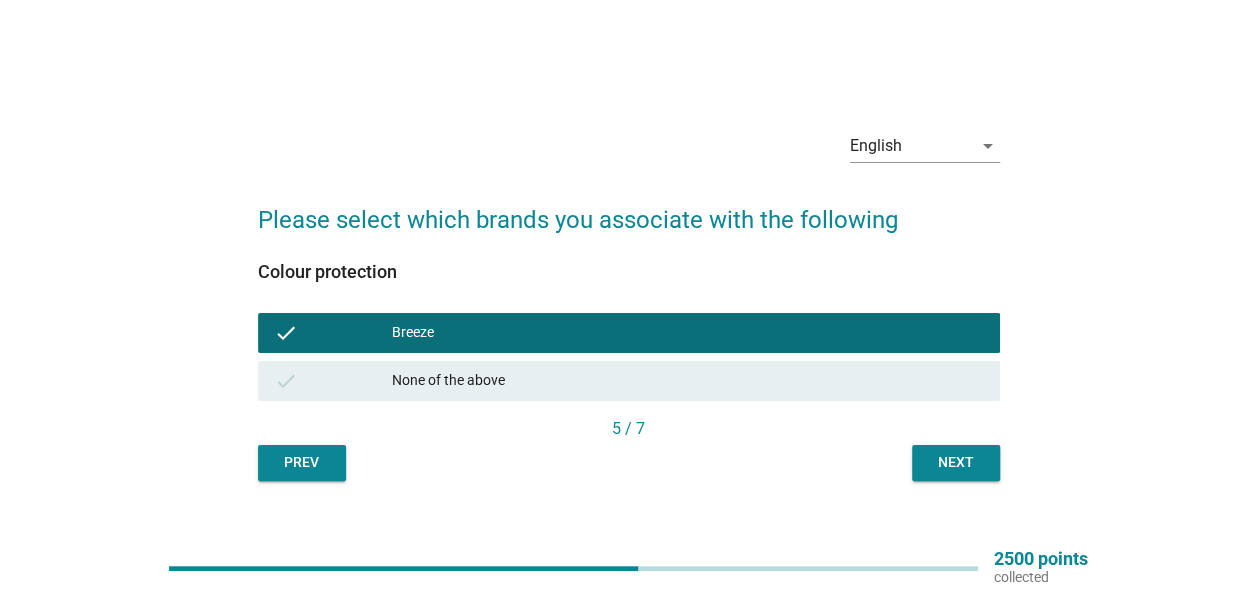 click on "Next" at bounding box center [956, 463] 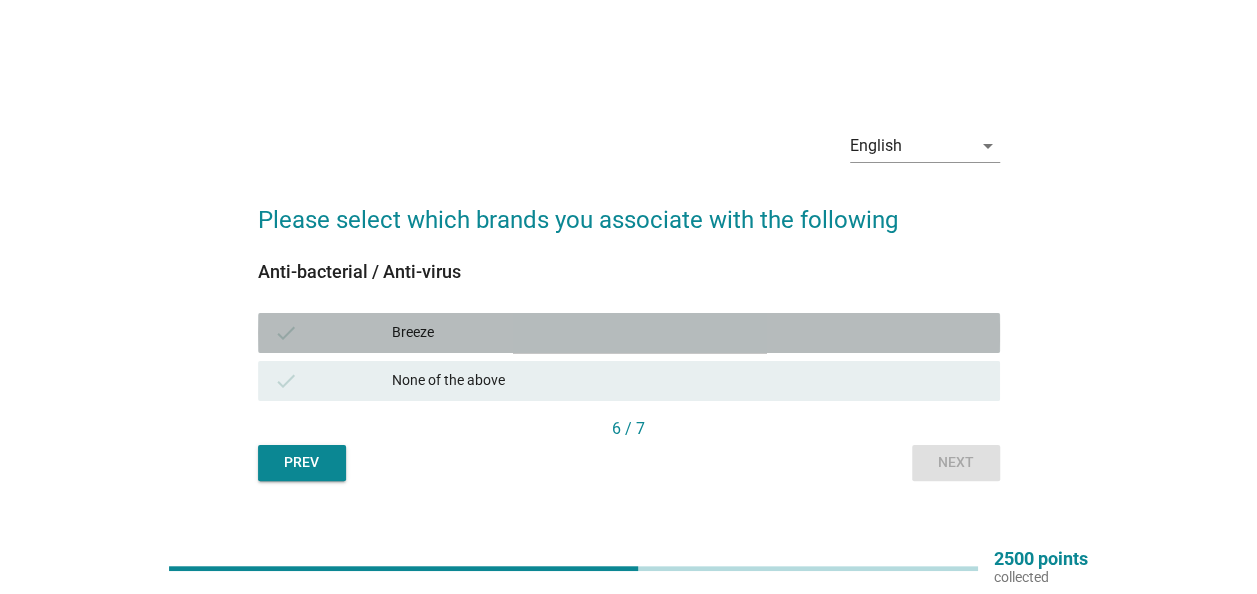 click on "Breeze" at bounding box center (688, 333) 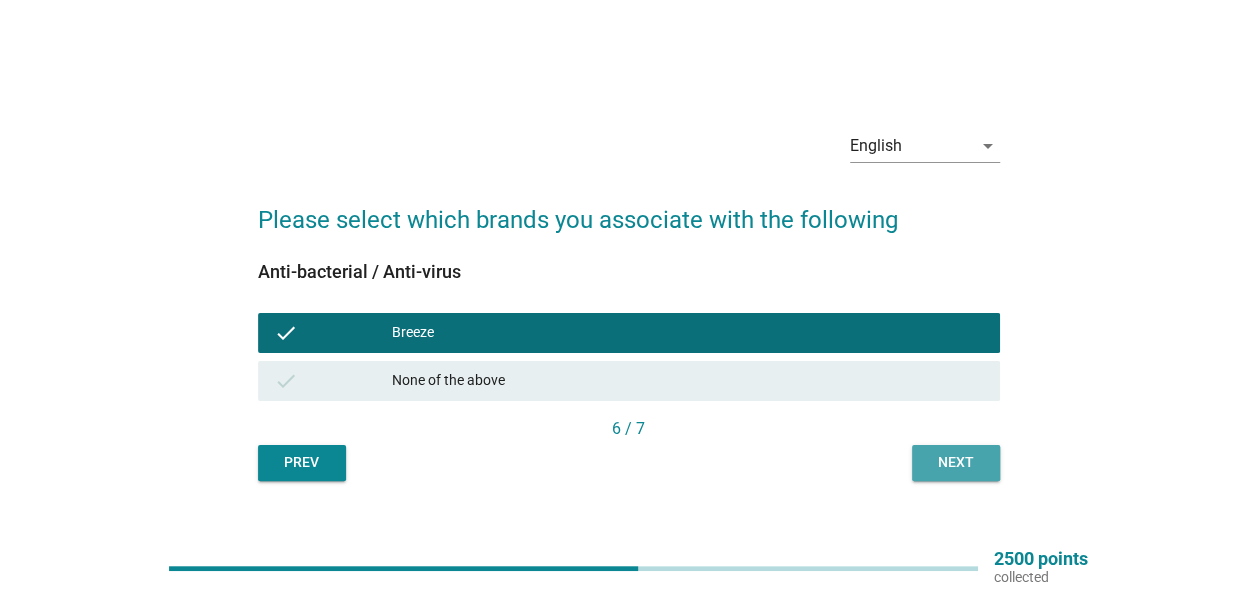 click on "Next" at bounding box center [956, 462] 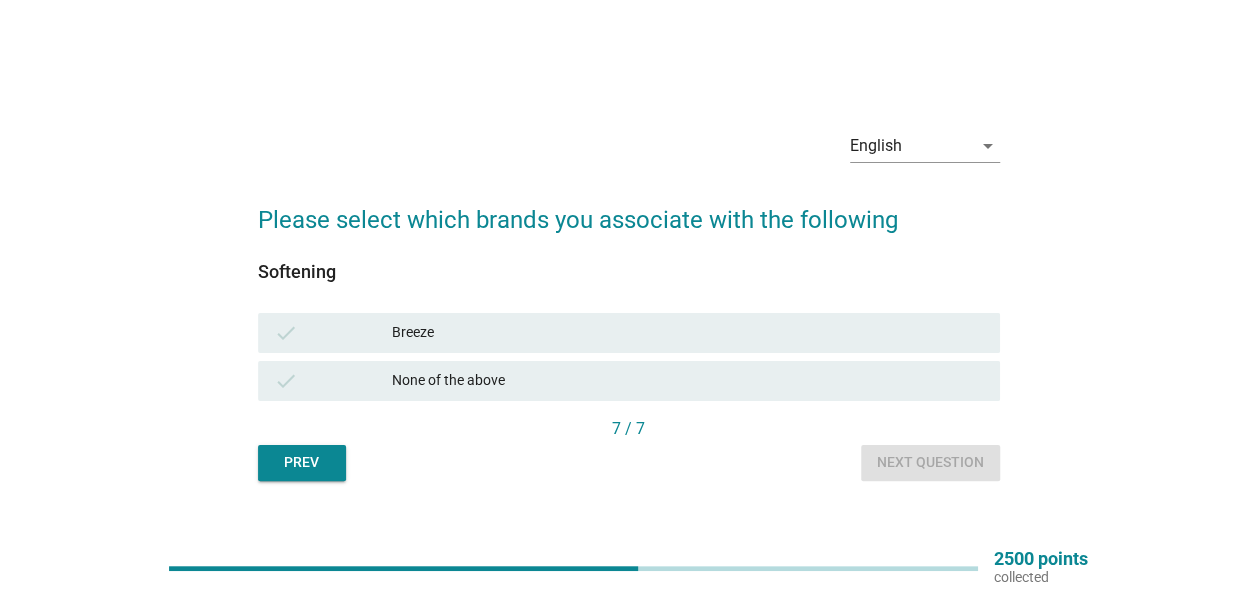 drag, startPoint x: 610, startPoint y: 346, endPoint x: 623, endPoint y: 350, distance: 13.601471 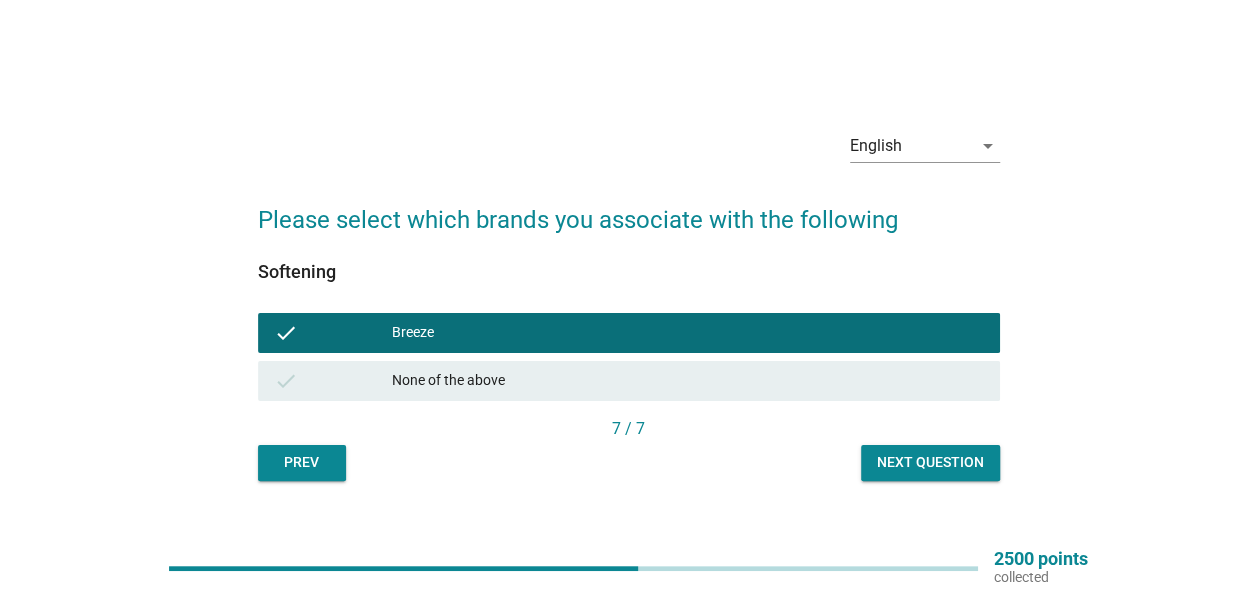 click on "Next question" at bounding box center [930, 462] 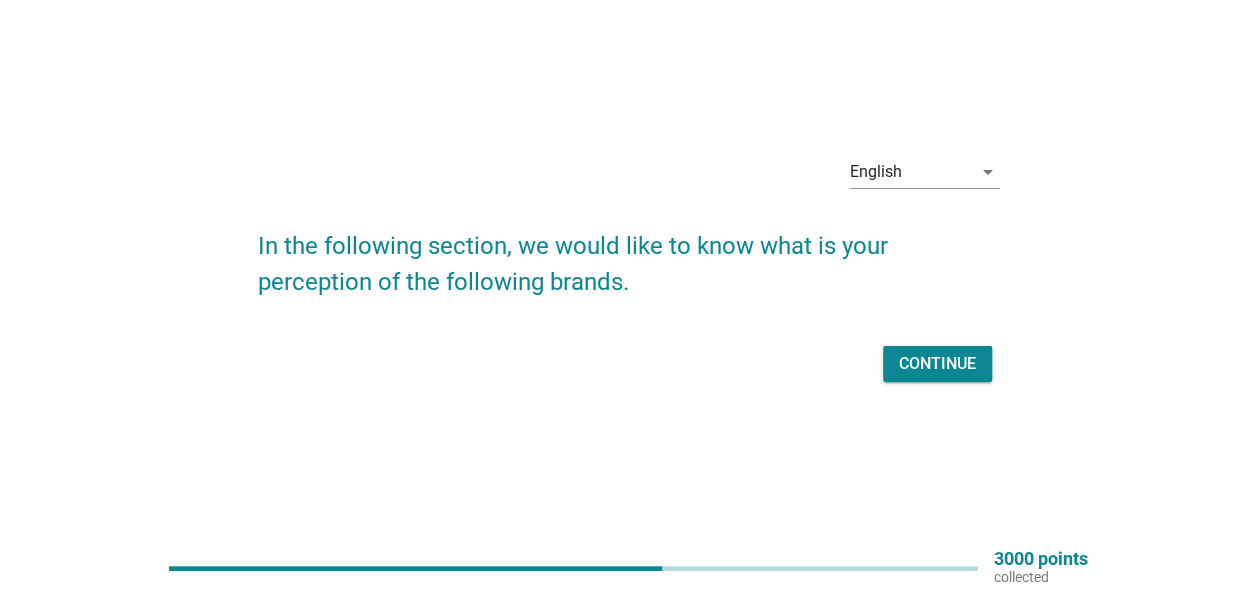 scroll, scrollTop: 52, scrollLeft: 0, axis: vertical 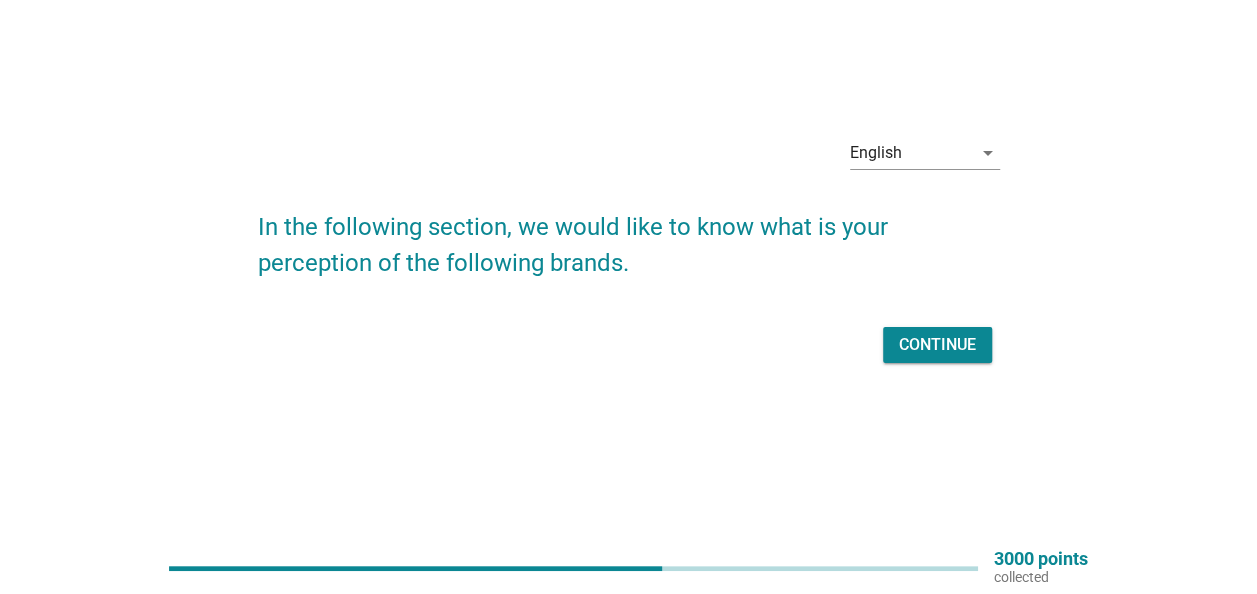 click on "Continue" at bounding box center (629, 345) 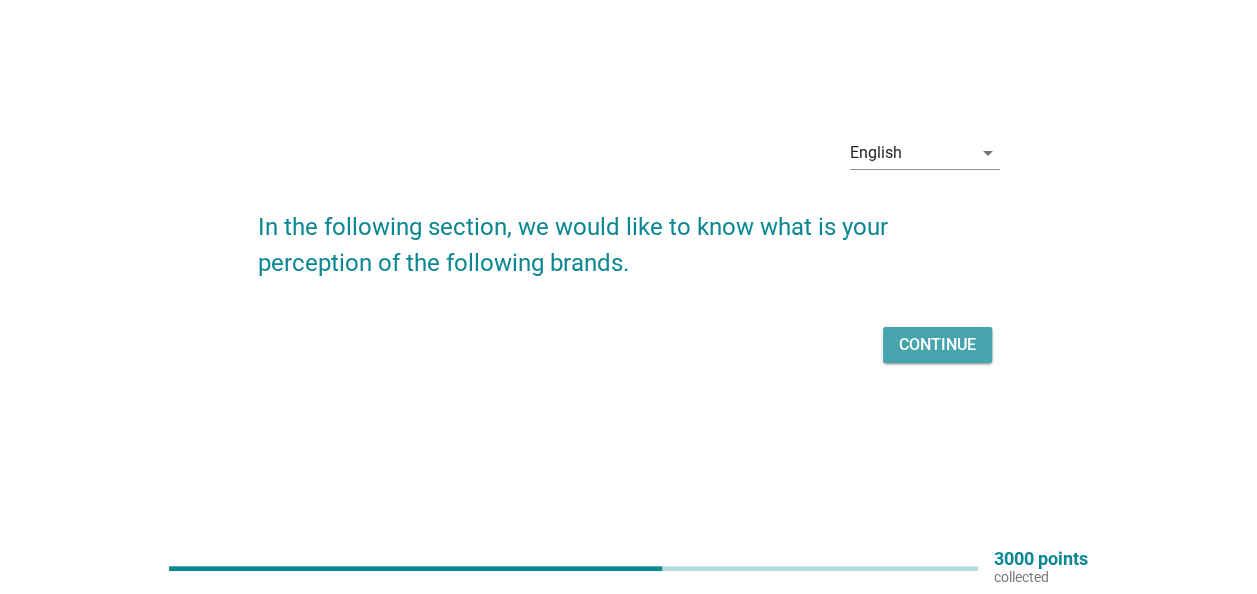 click on "Continue" at bounding box center [937, 345] 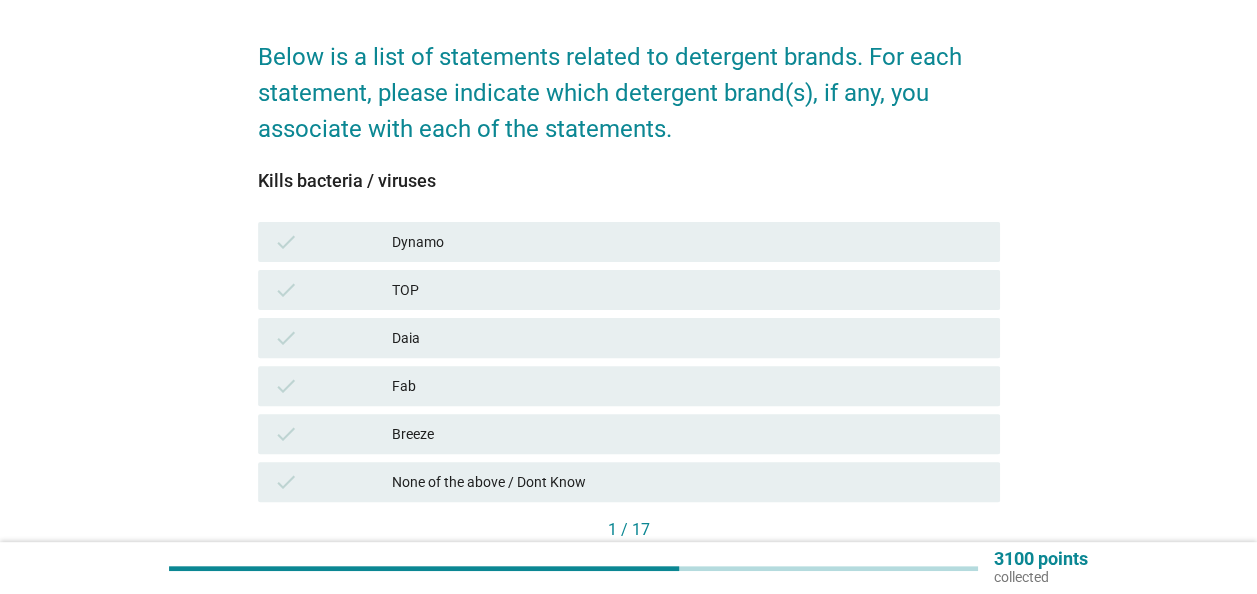 scroll, scrollTop: 200, scrollLeft: 0, axis: vertical 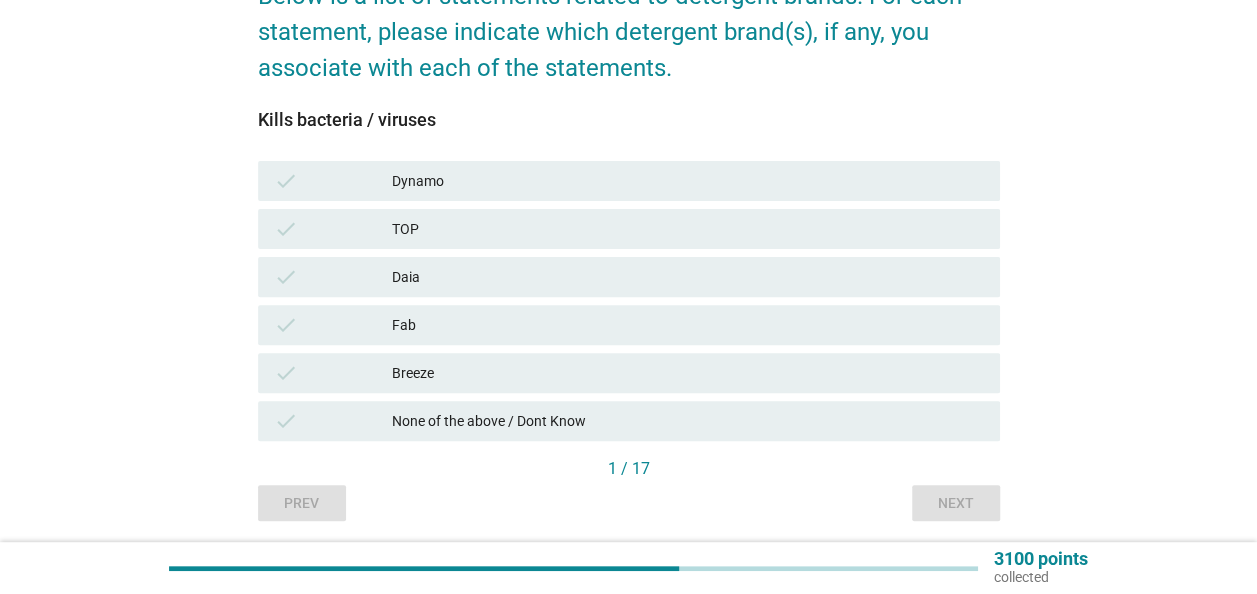 click on "Breeze" at bounding box center [688, 373] 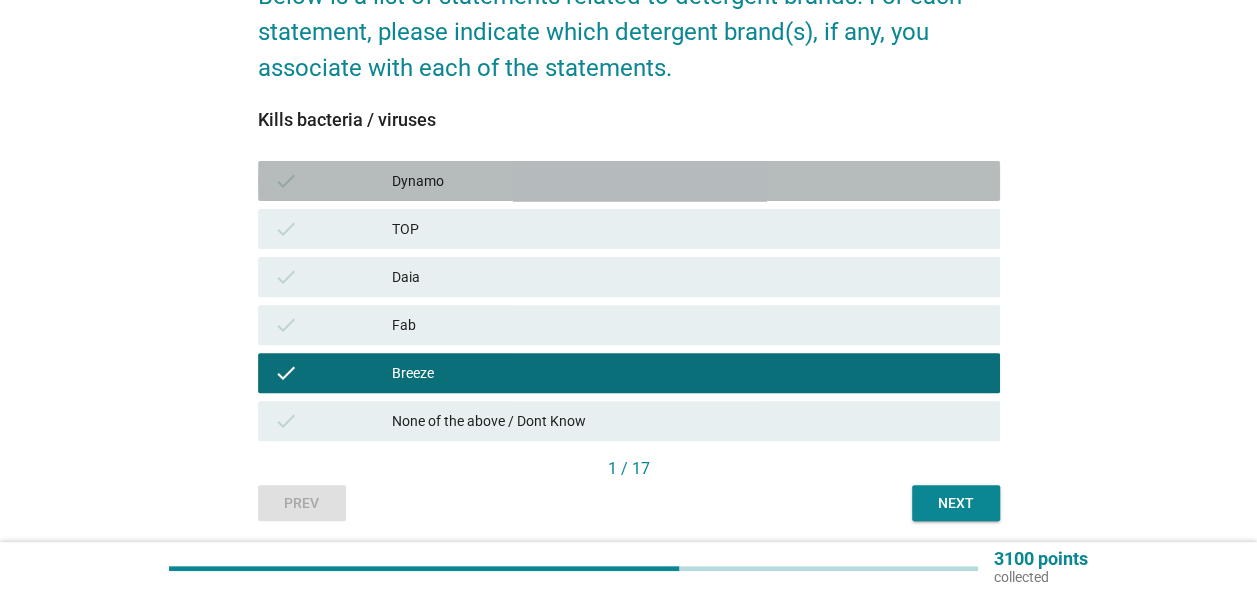 click on "Dynamo" at bounding box center (688, 181) 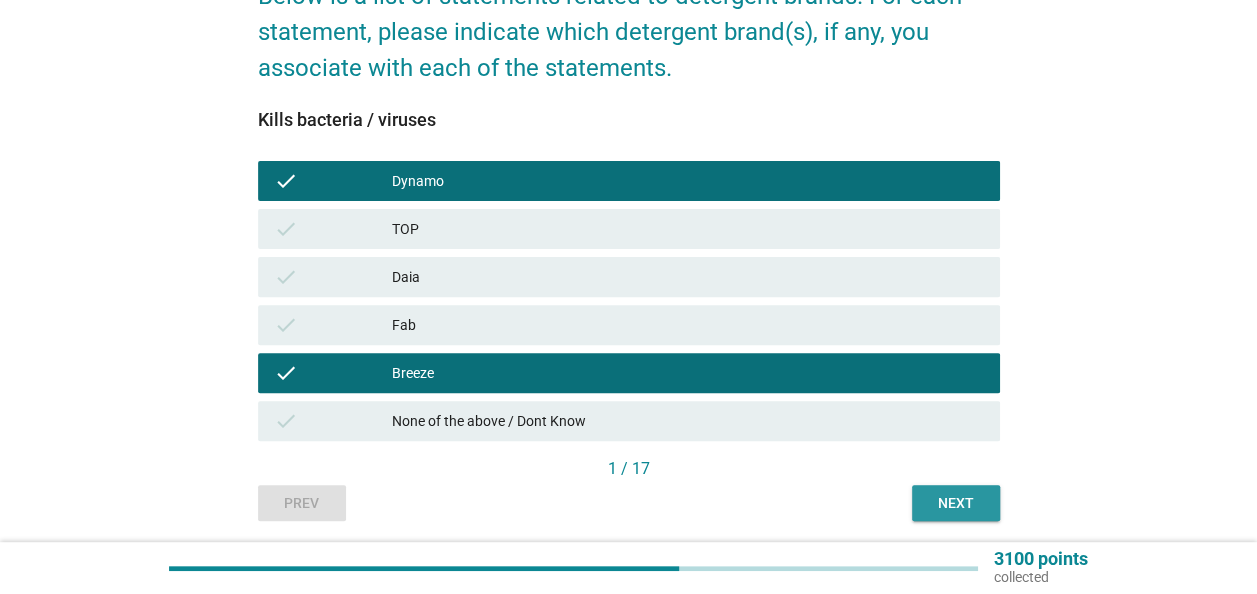 drag, startPoint x: 949, startPoint y: 514, endPoint x: 935, endPoint y: 520, distance: 15.231546 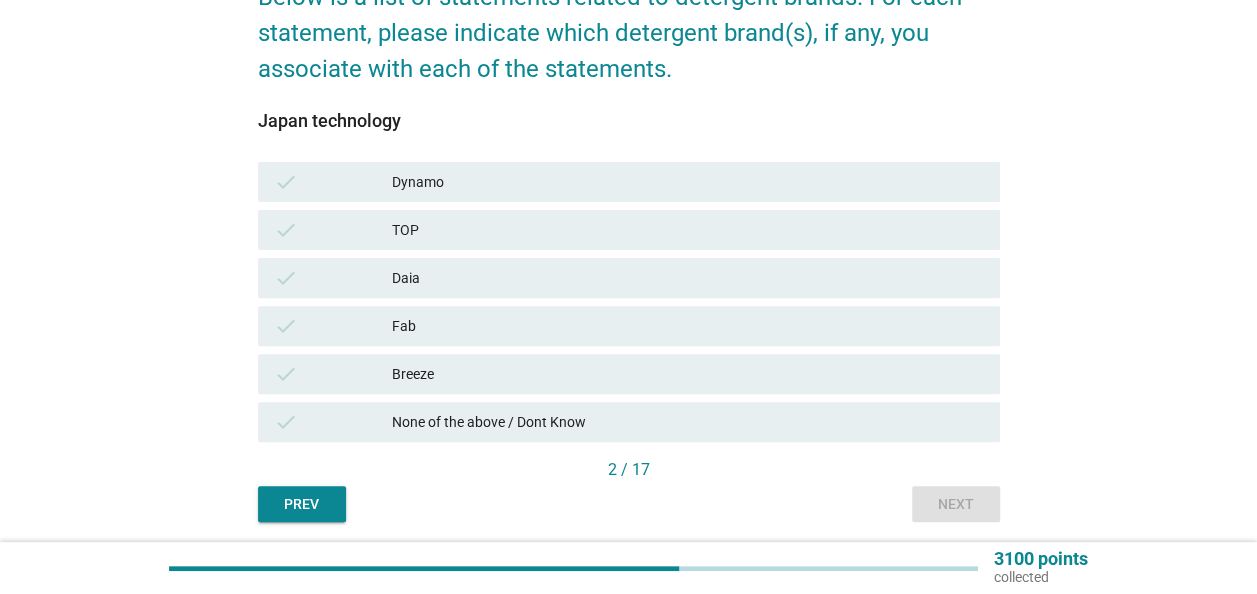 scroll, scrollTop: 200, scrollLeft: 0, axis: vertical 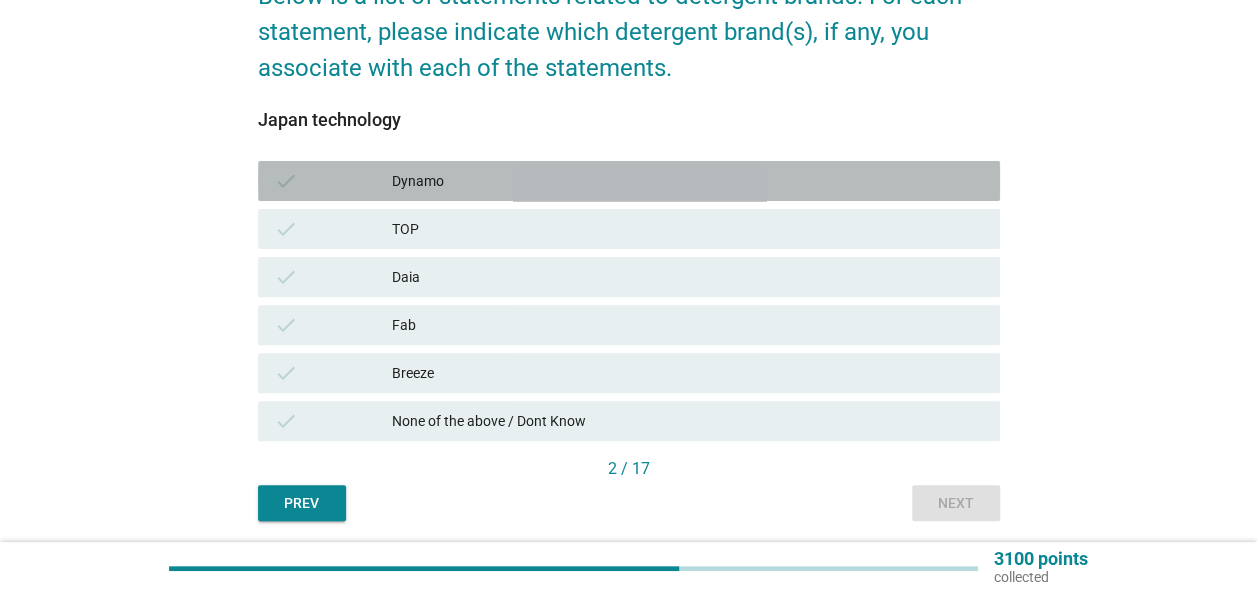 click on "Dynamo" at bounding box center (688, 181) 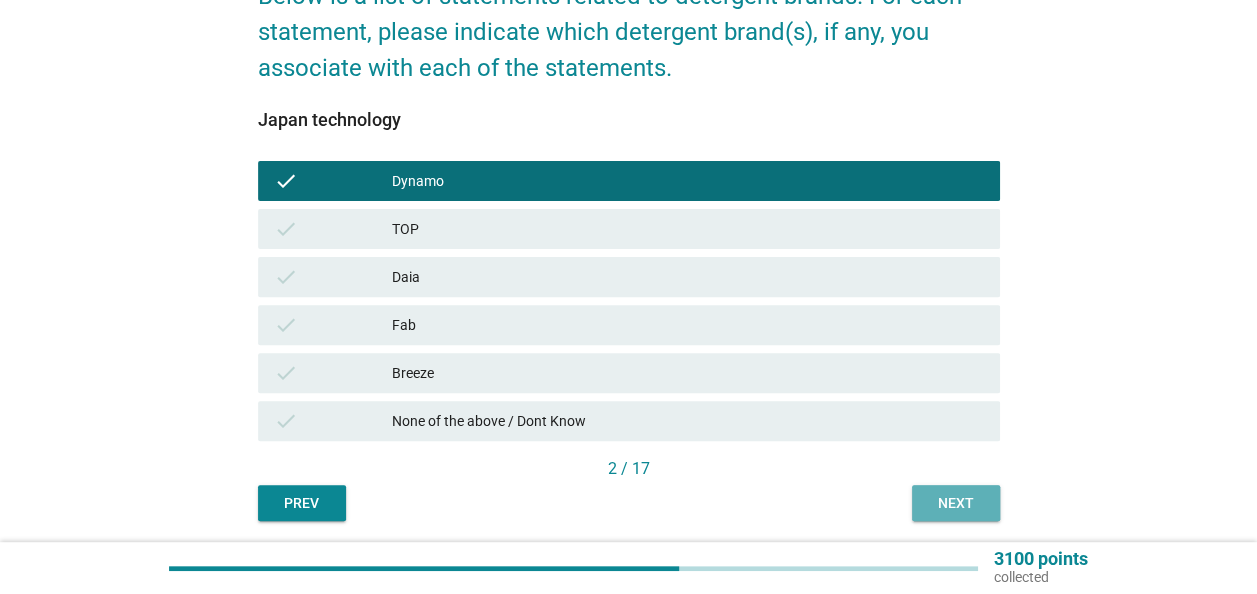 click on "Next" at bounding box center [956, 503] 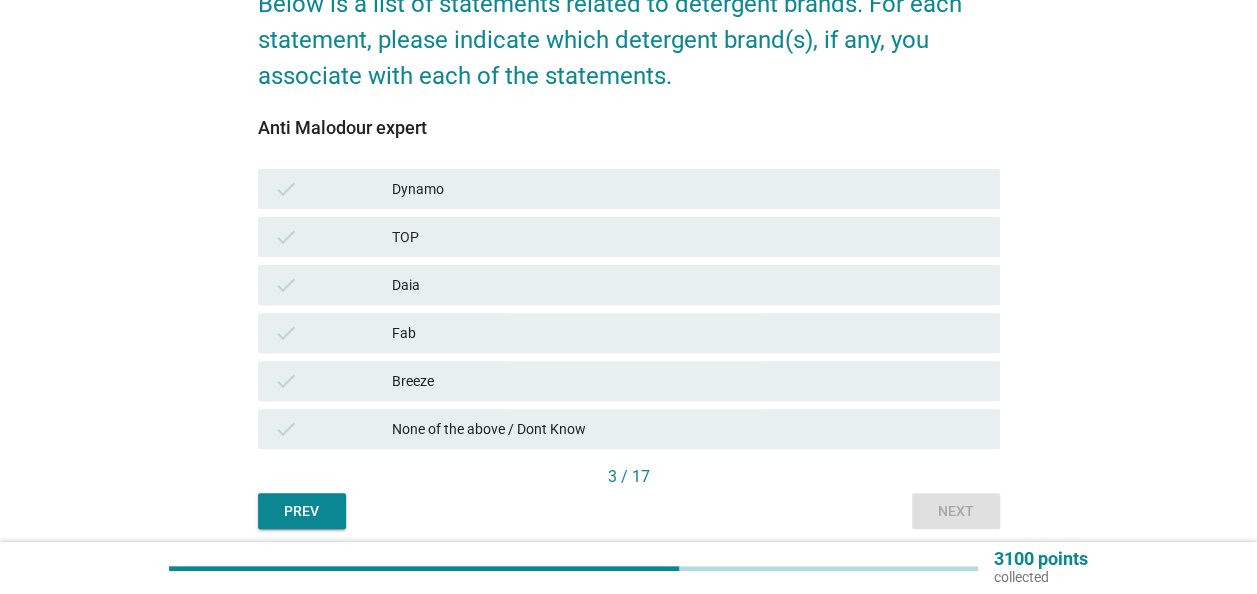 scroll, scrollTop: 200, scrollLeft: 0, axis: vertical 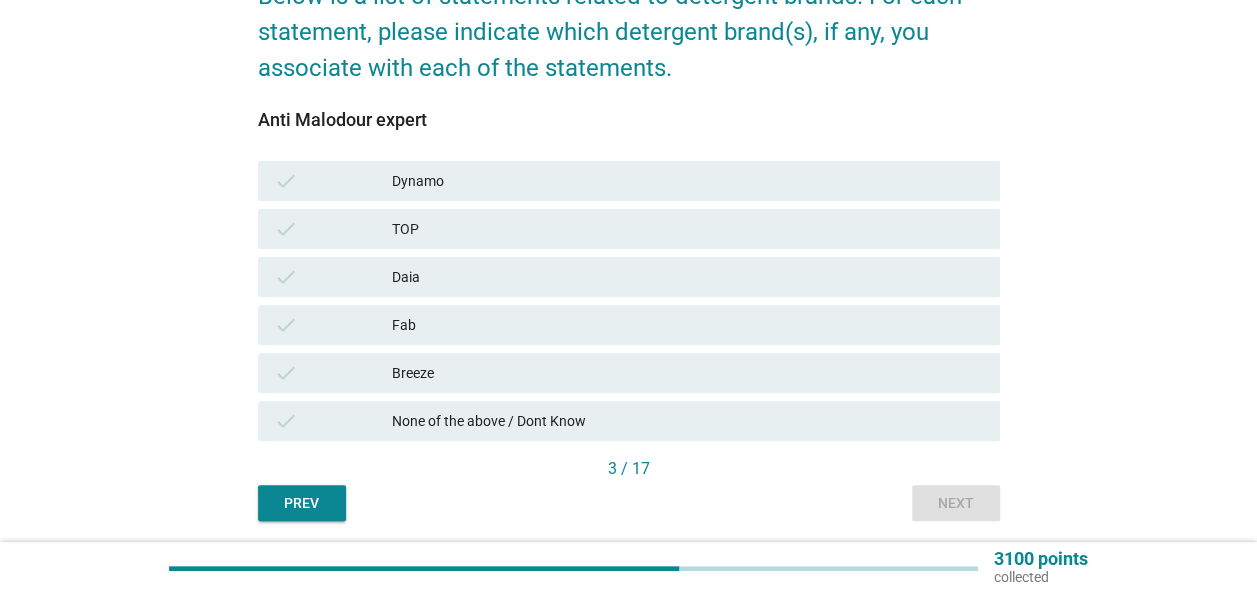 click on "Fab" at bounding box center (688, 325) 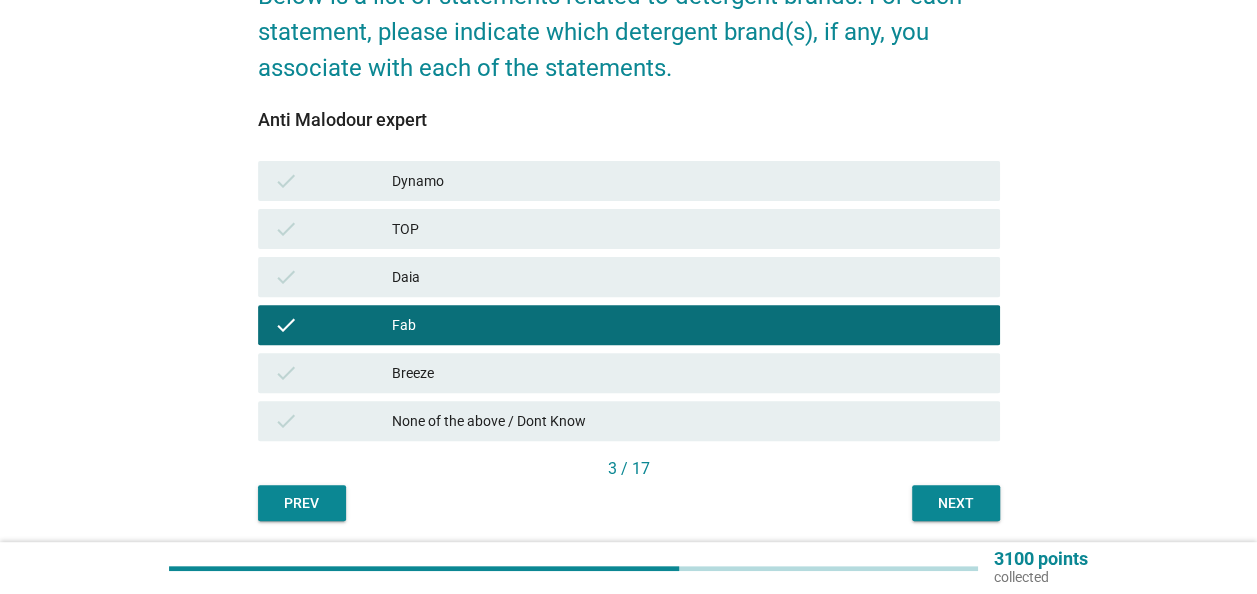 click on "check   TOP" at bounding box center (629, 229) 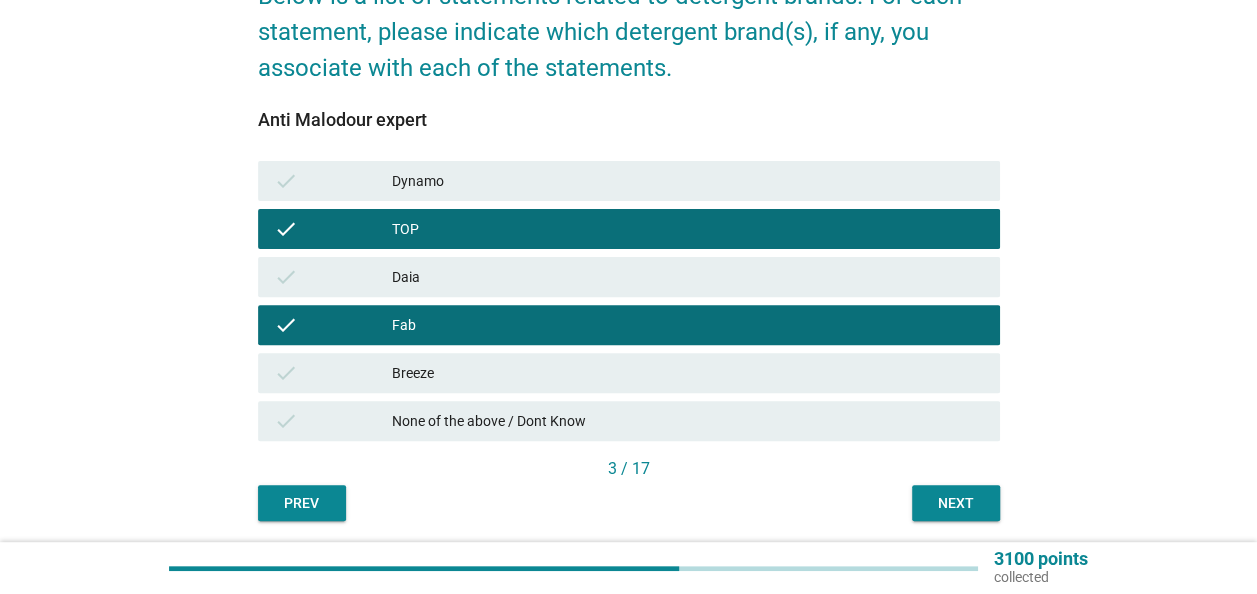 drag, startPoint x: 496, startPoint y: 224, endPoint x: 502, endPoint y: 212, distance: 13.416408 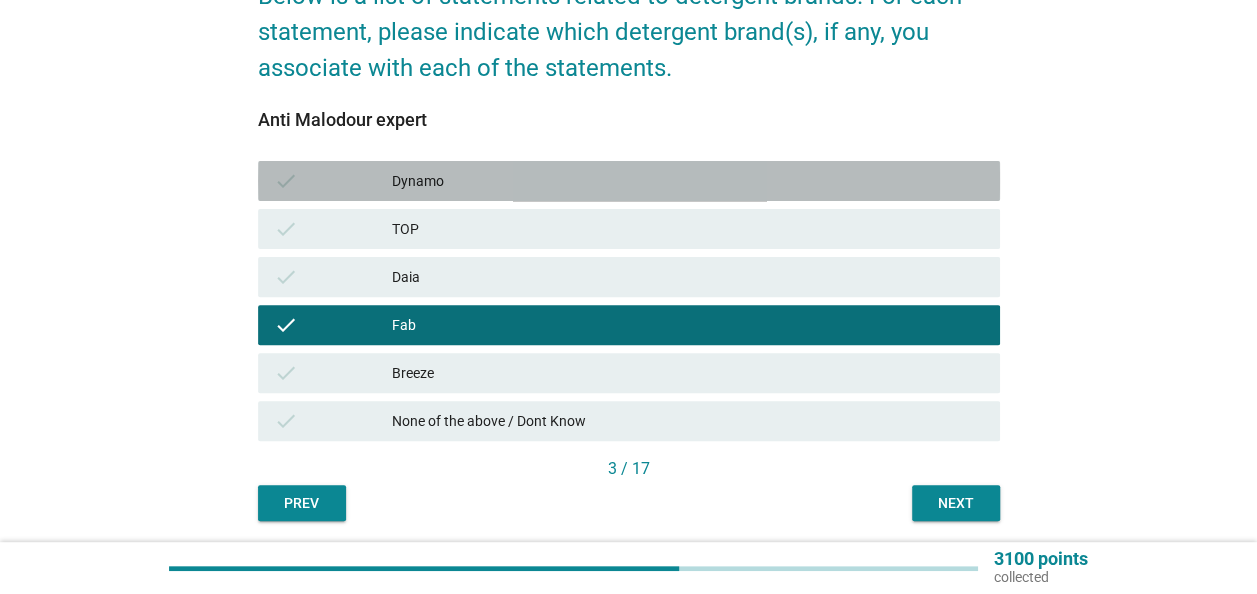 drag, startPoint x: 514, startPoint y: 179, endPoint x: 512, endPoint y: 192, distance: 13.152946 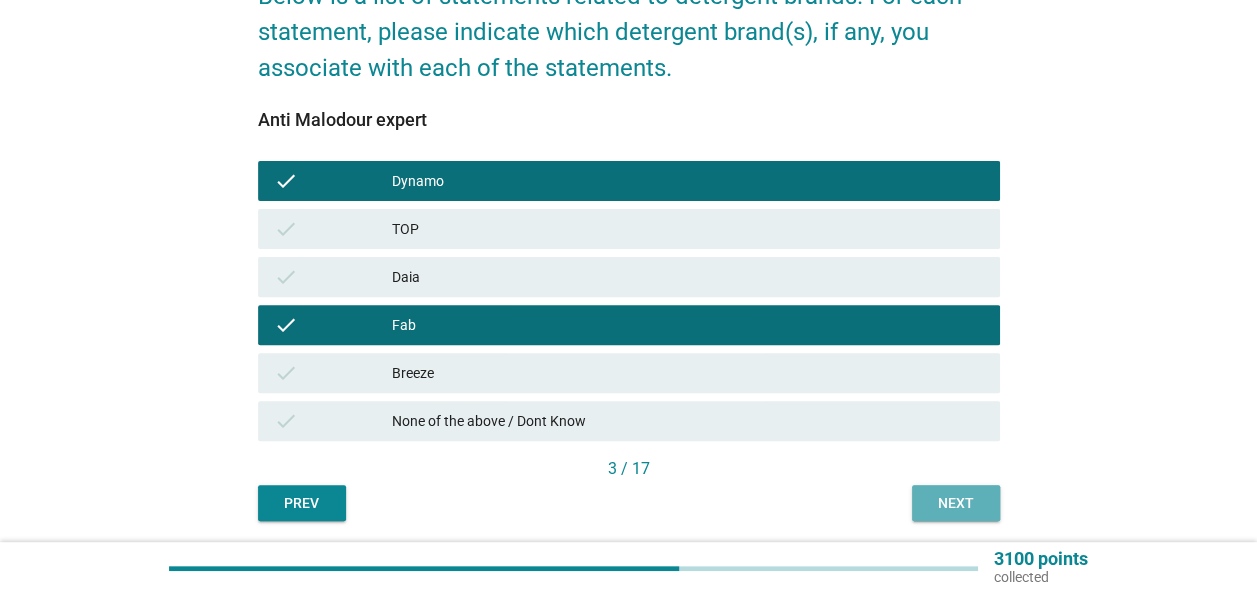 click on "Next" at bounding box center (956, 503) 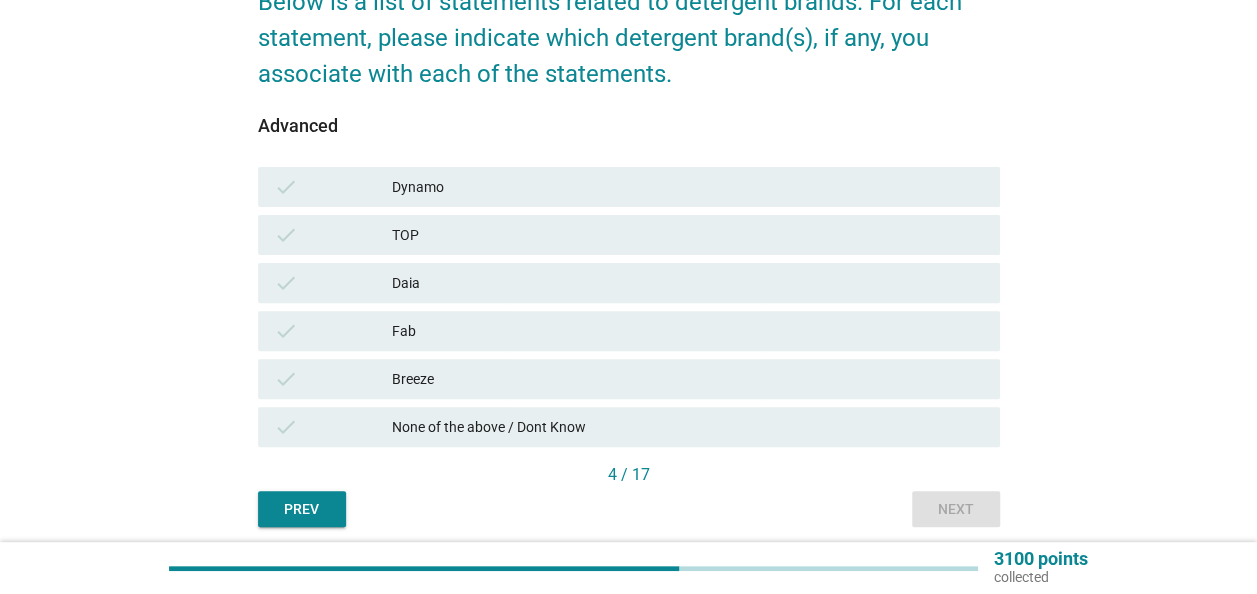 scroll, scrollTop: 200, scrollLeft: 0, axis: vertical 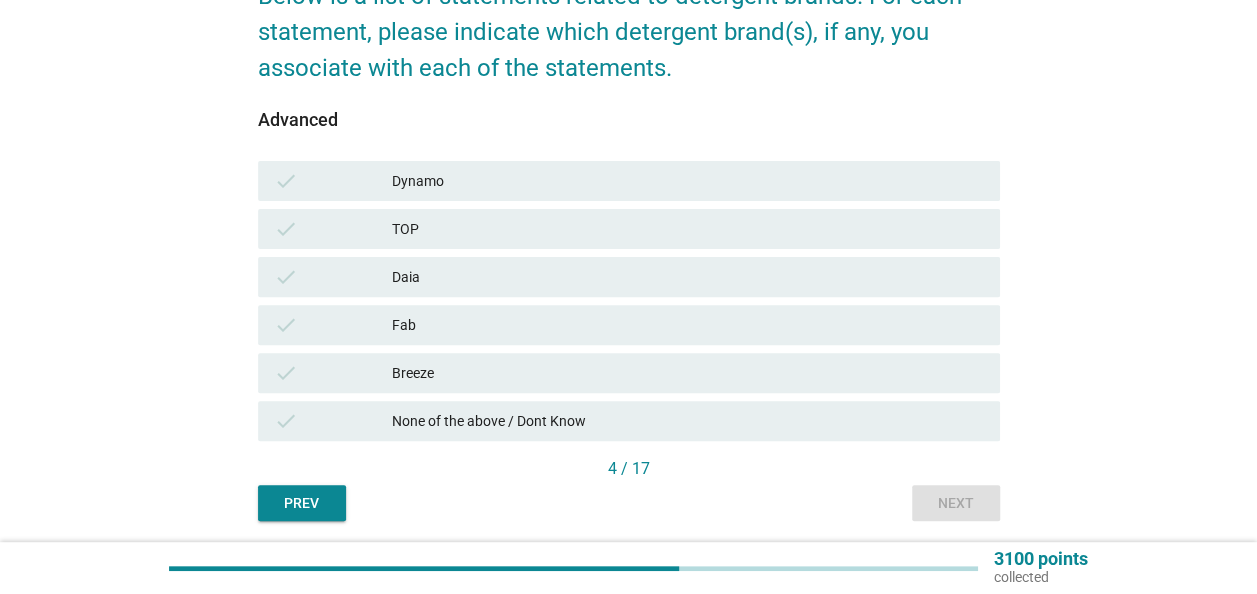 click on "Breeze" at bounding box center [688, 373] 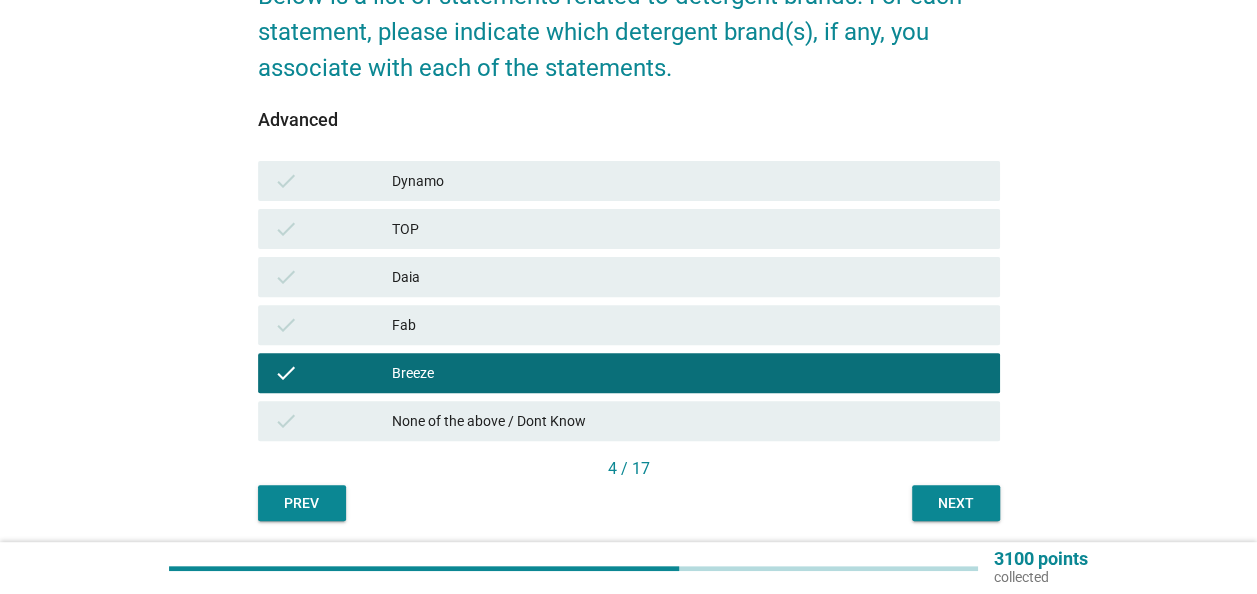 click on "Next" at bounding box center (956, 503) 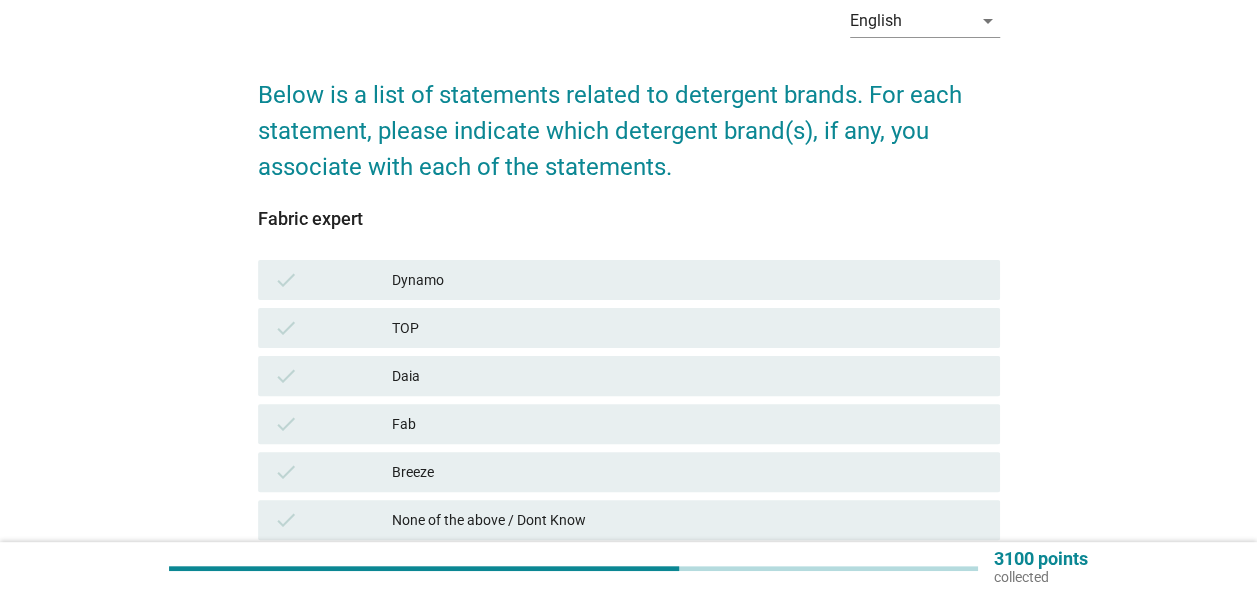 scroll, scrollTop: 200, scrollLeft: 0, axis: vertical 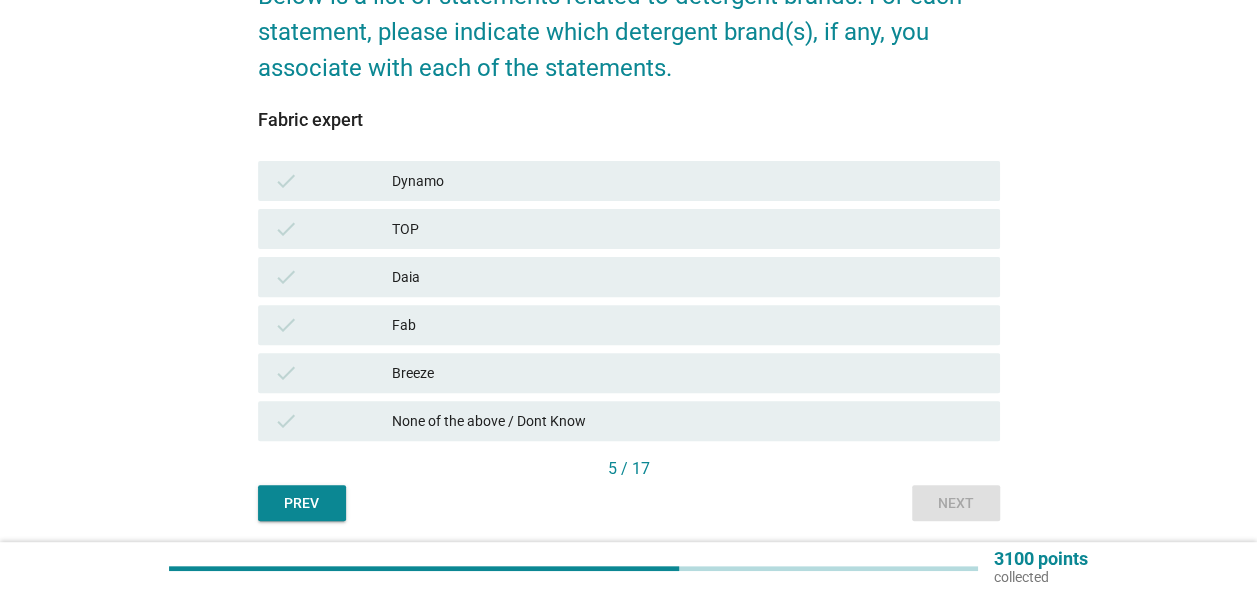 click on "Fab" at bounding box center (688, 325) 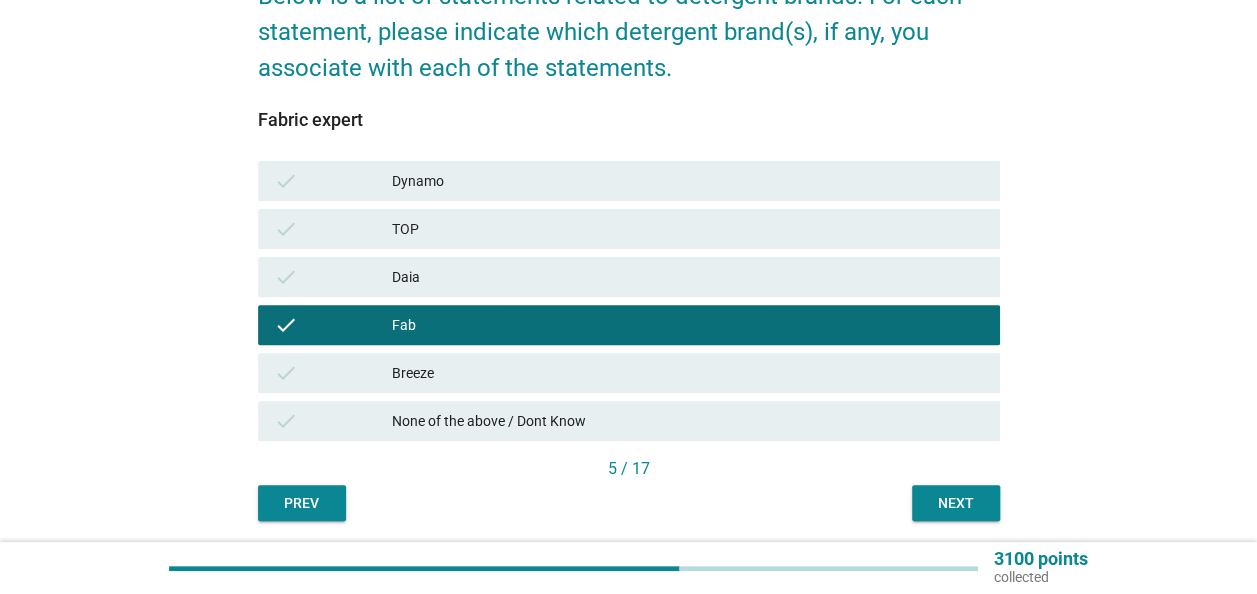 click on "check   Breeze" at bounding box center [629, 373] 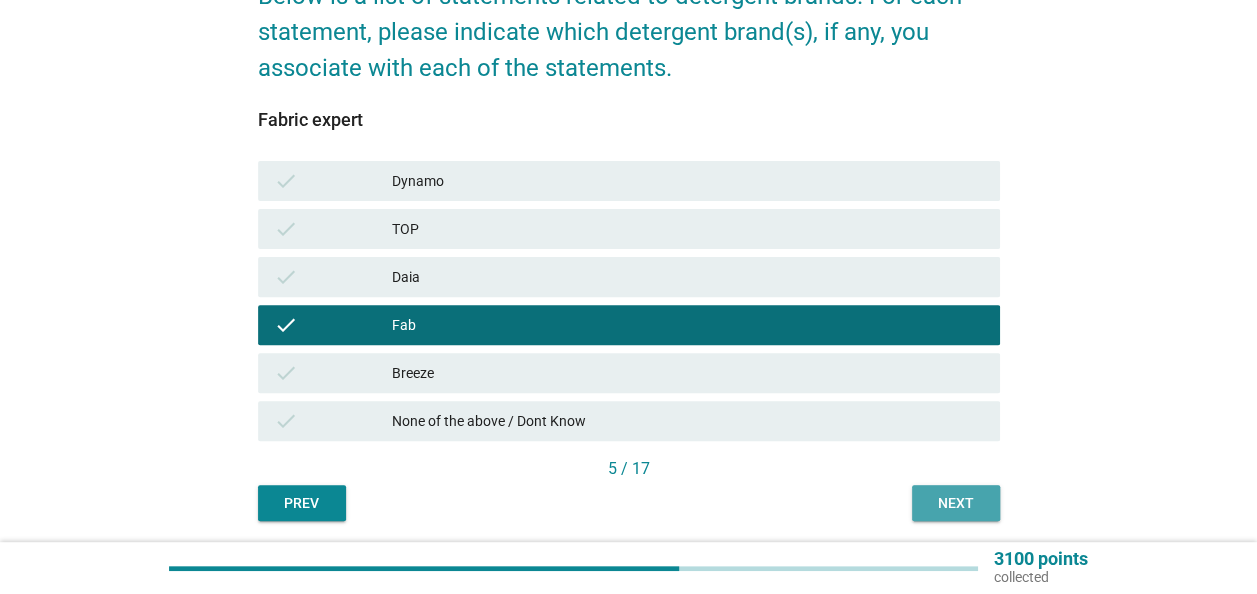 click on "Next" at bounding box center (956, 503) 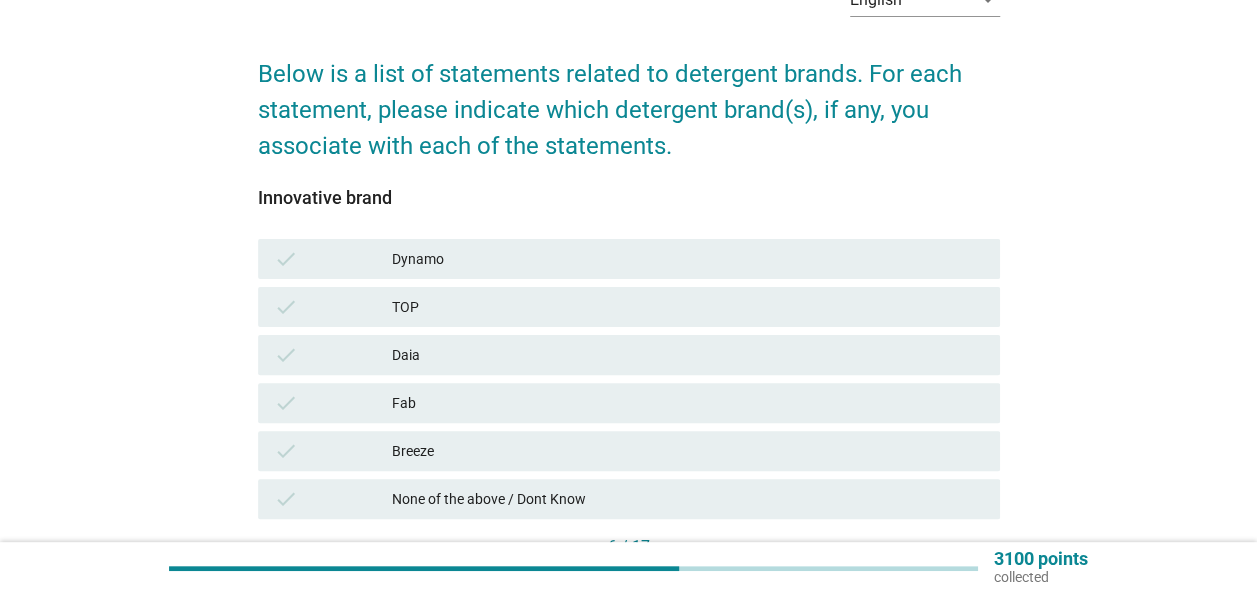 scroll, scrollTop: 200, scrollLeft: 0, axis: vertical 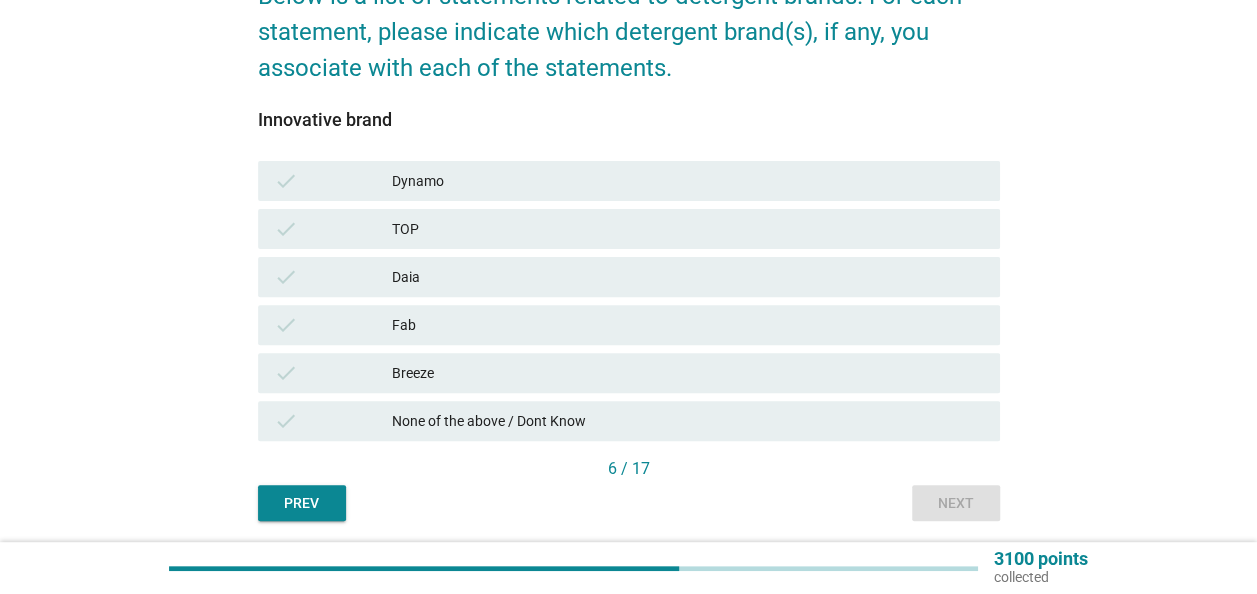click on "check   Breeze" at bounding box center [629, 373] 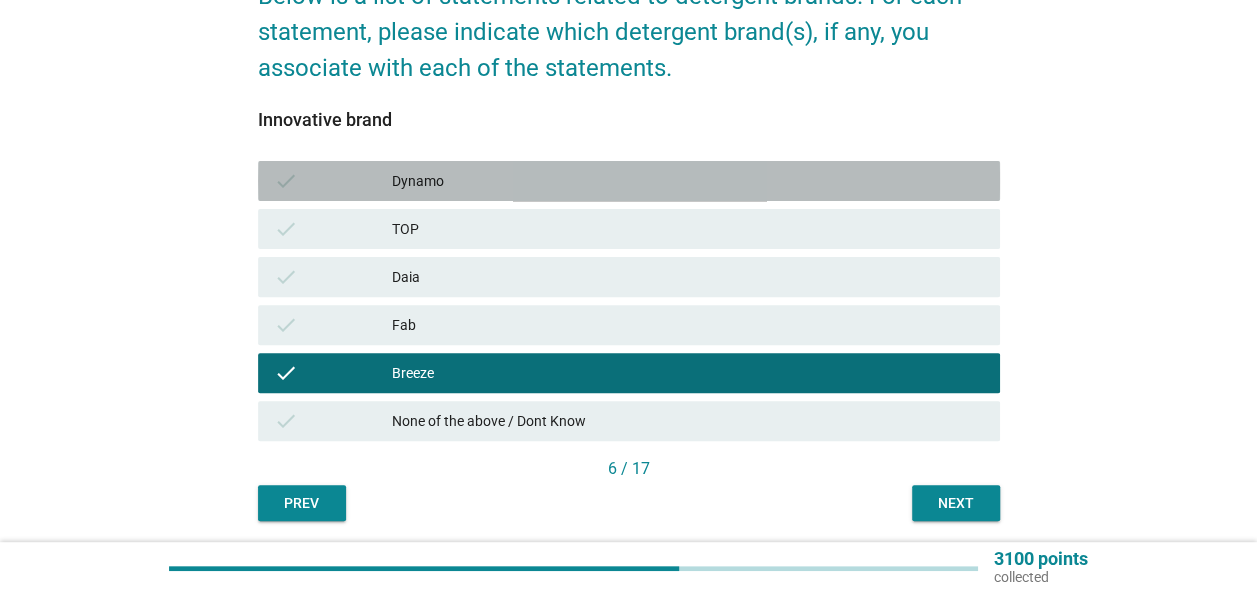 click on "Dynamo" at bounding box center (688, 181) 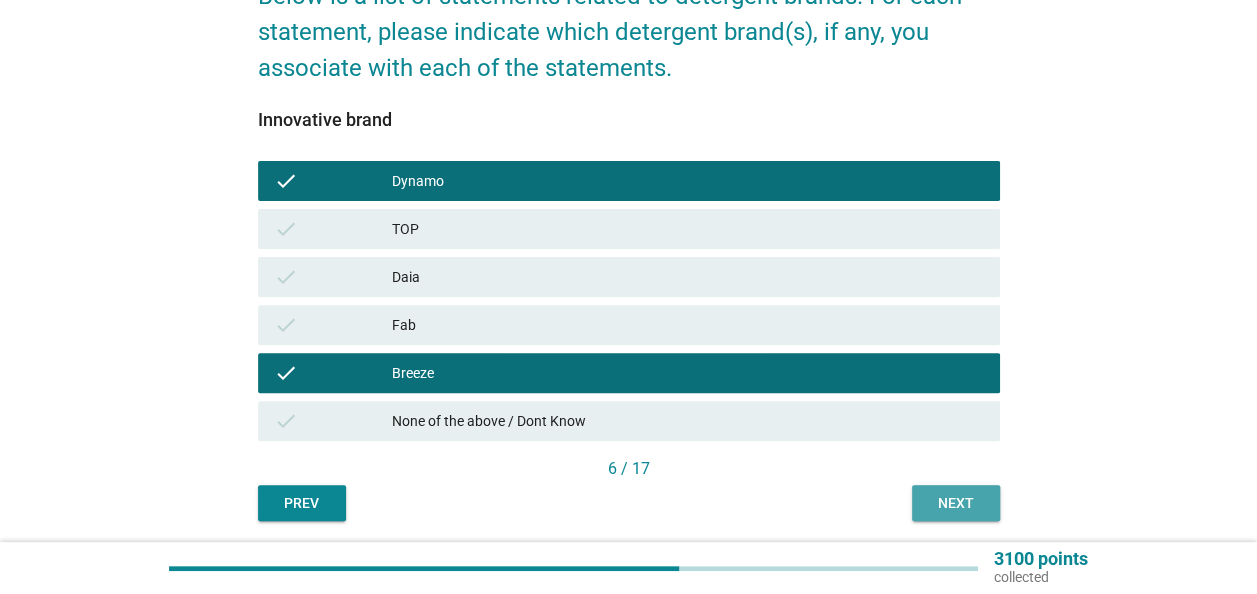 click on "Next" at bounding box center [956, 503] 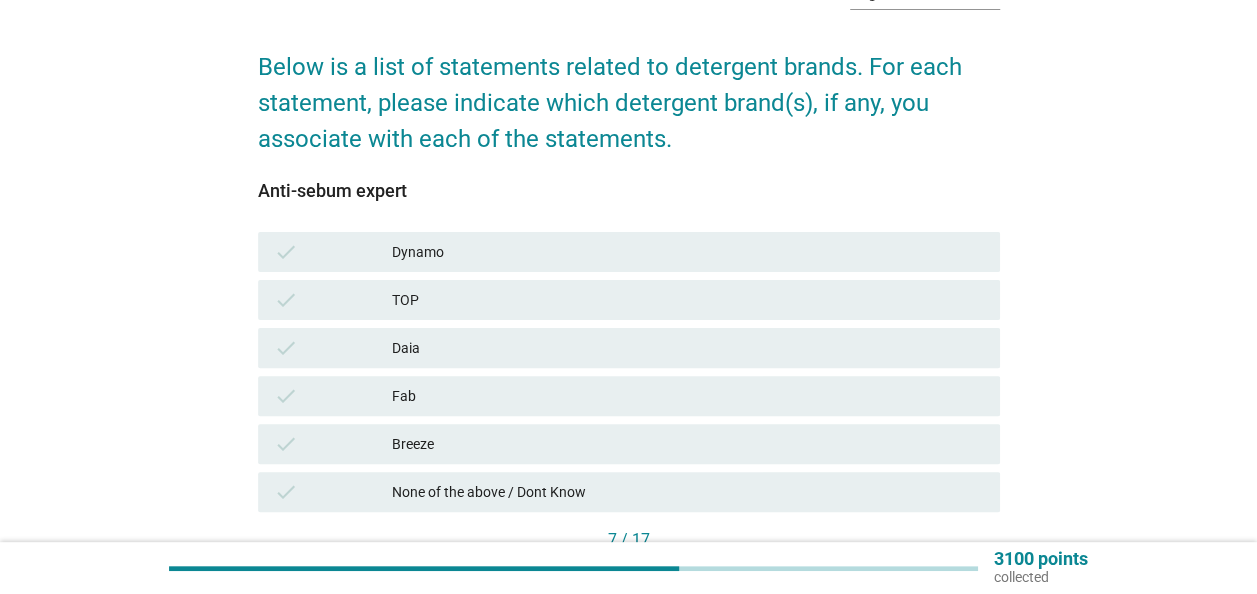 scroll, scrollTop: 200, scrollLeft: 0, axis: vertical 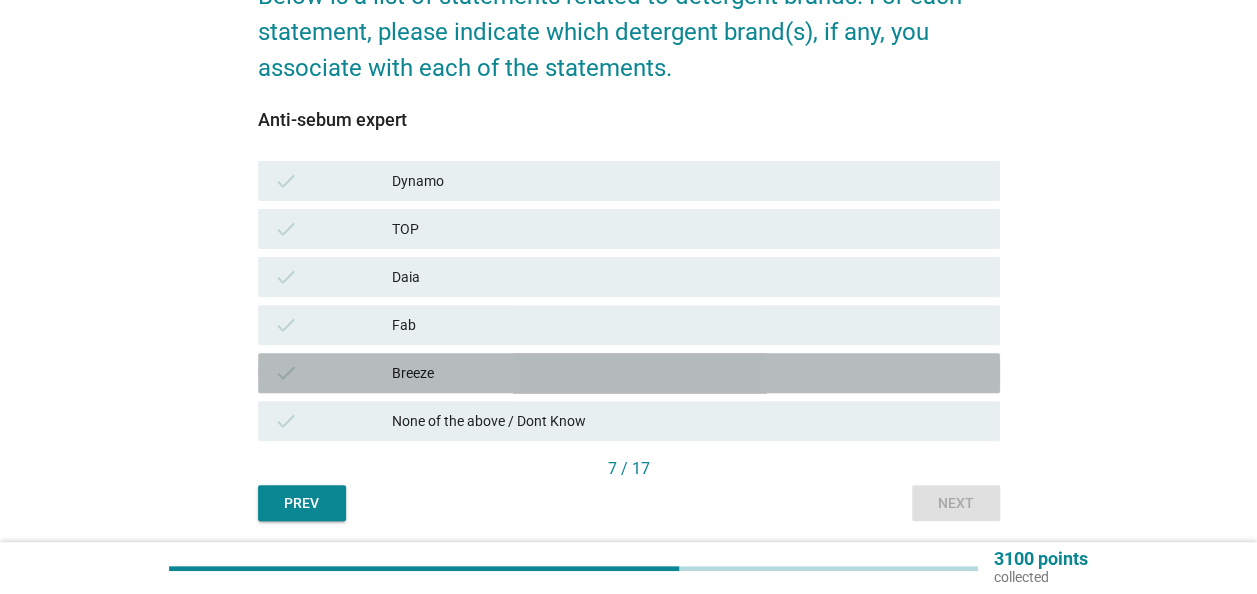 click on "Breeze" at bounding box center [688, 373] 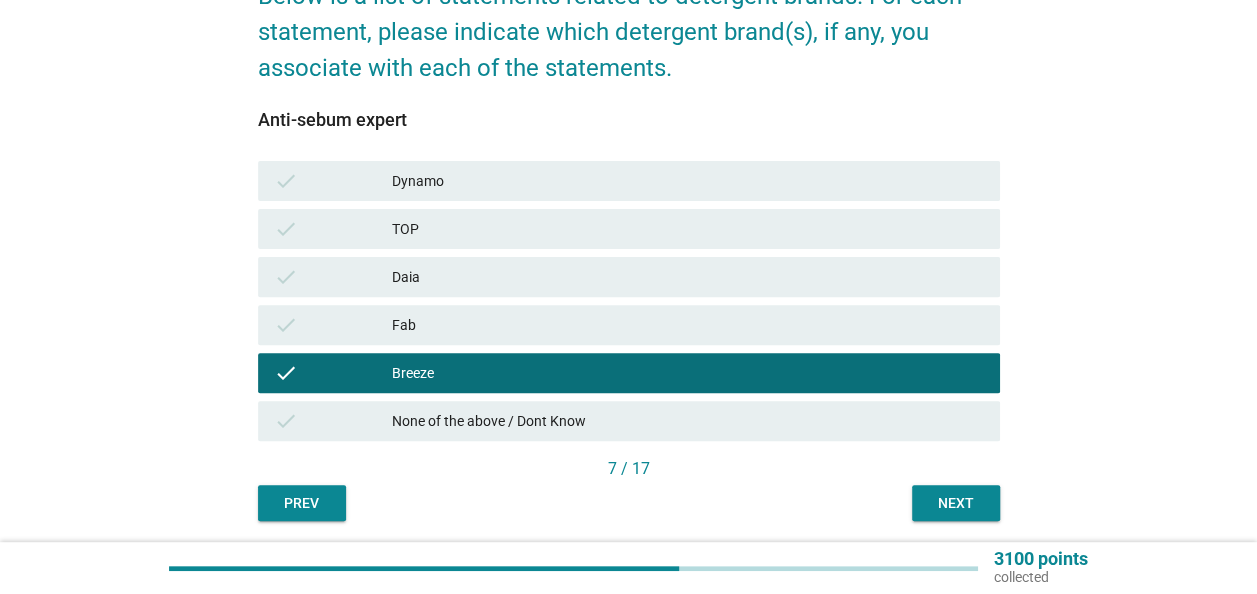 click on "Next" at bounding box center (956, 503) 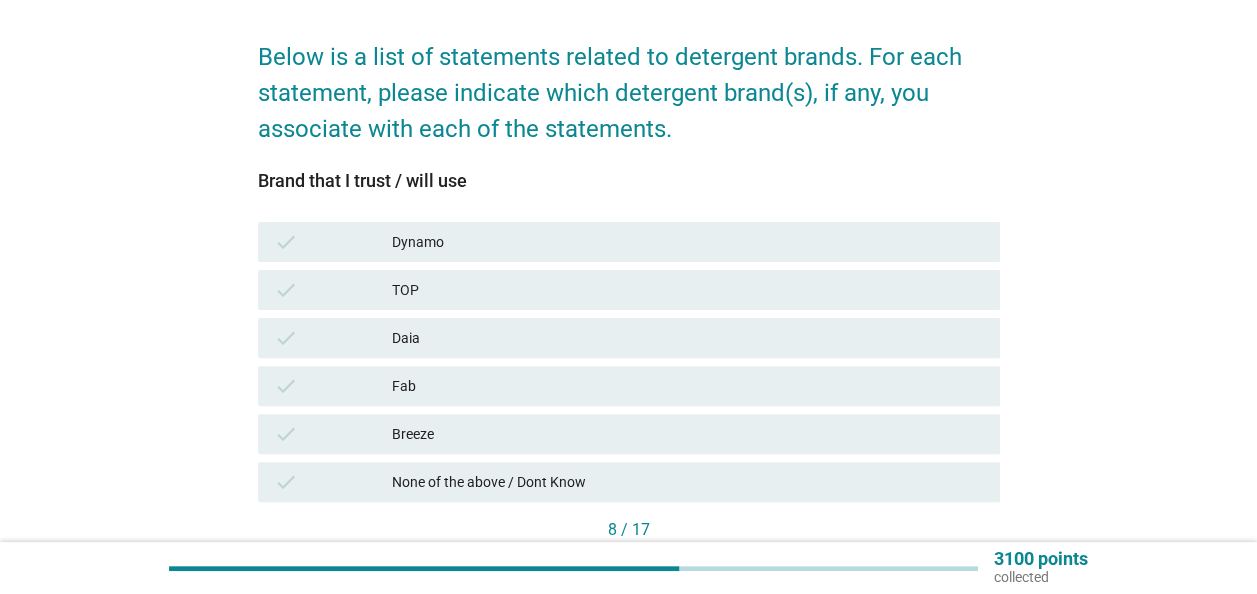 scroll, scrollTop: 200, scrollLeft: 0, axis: vertical 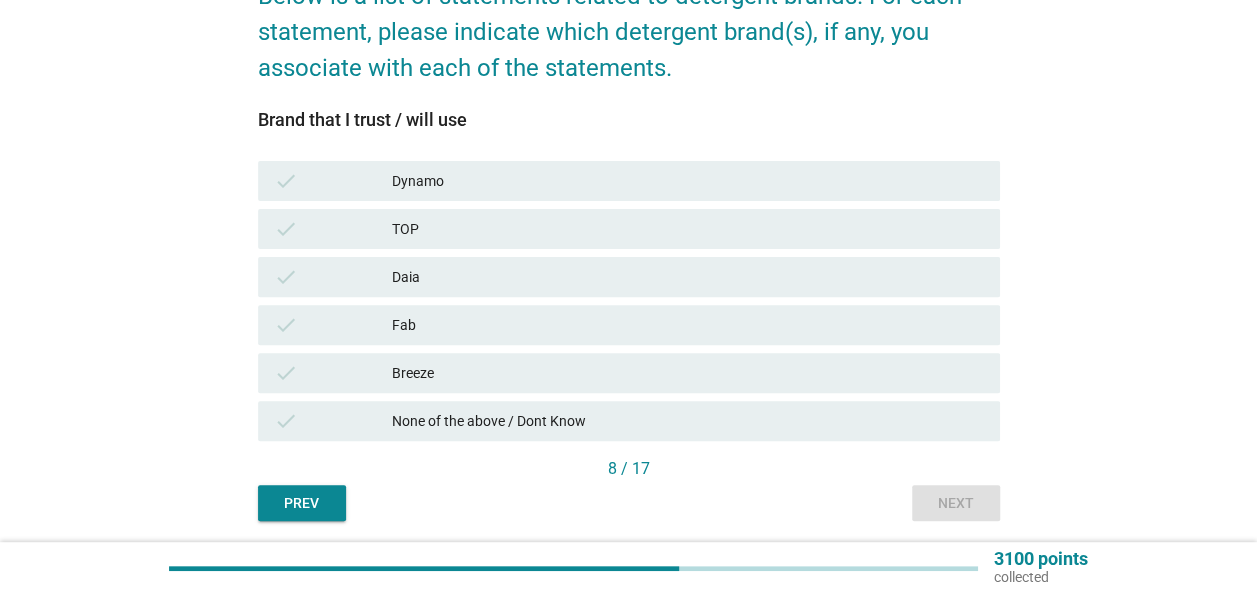 click on "check   Breeze" at bounding box center (629, 373) 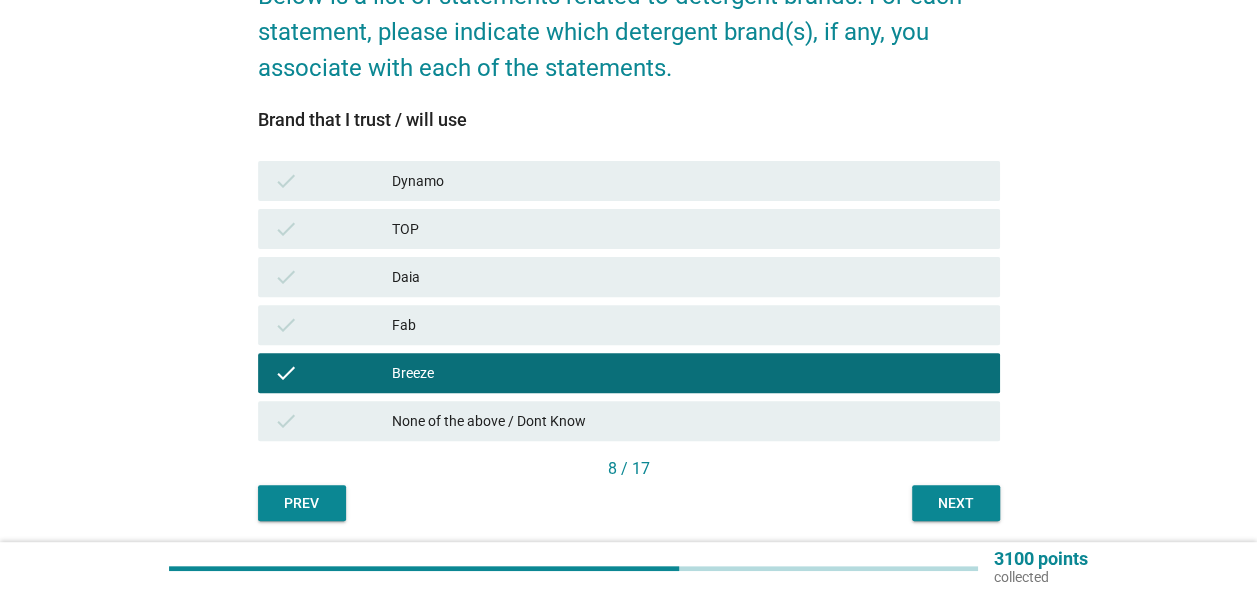click on "Next" at bounding box center (956, 503) 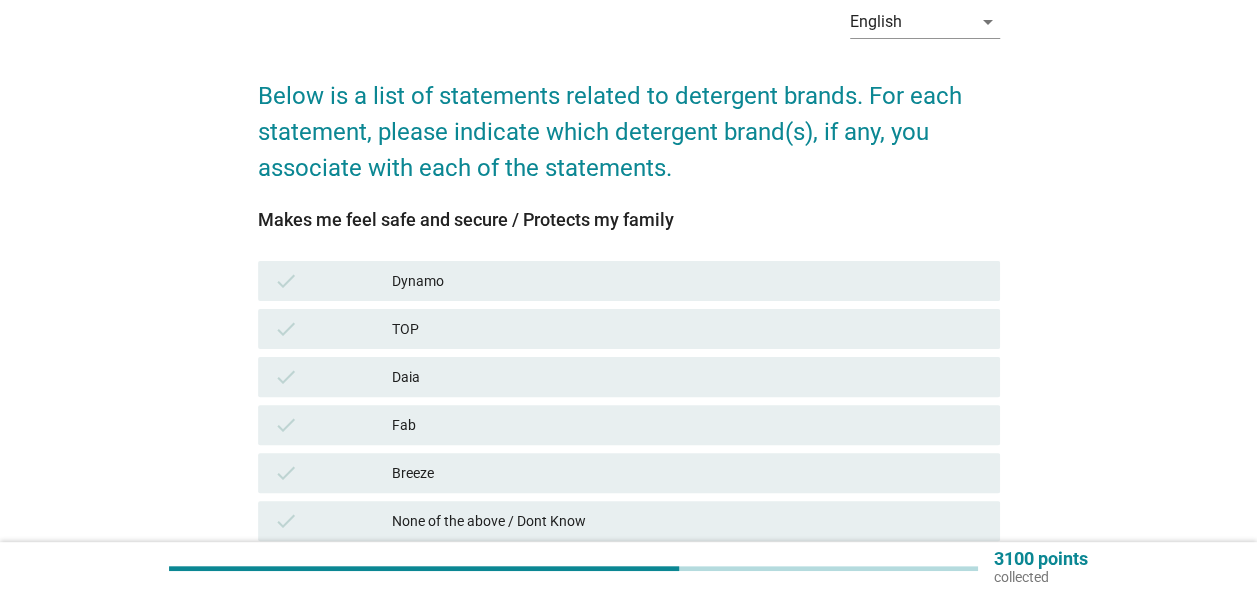 scroll, scrollTop: 200, scrollLeft: 0, axis: vertical 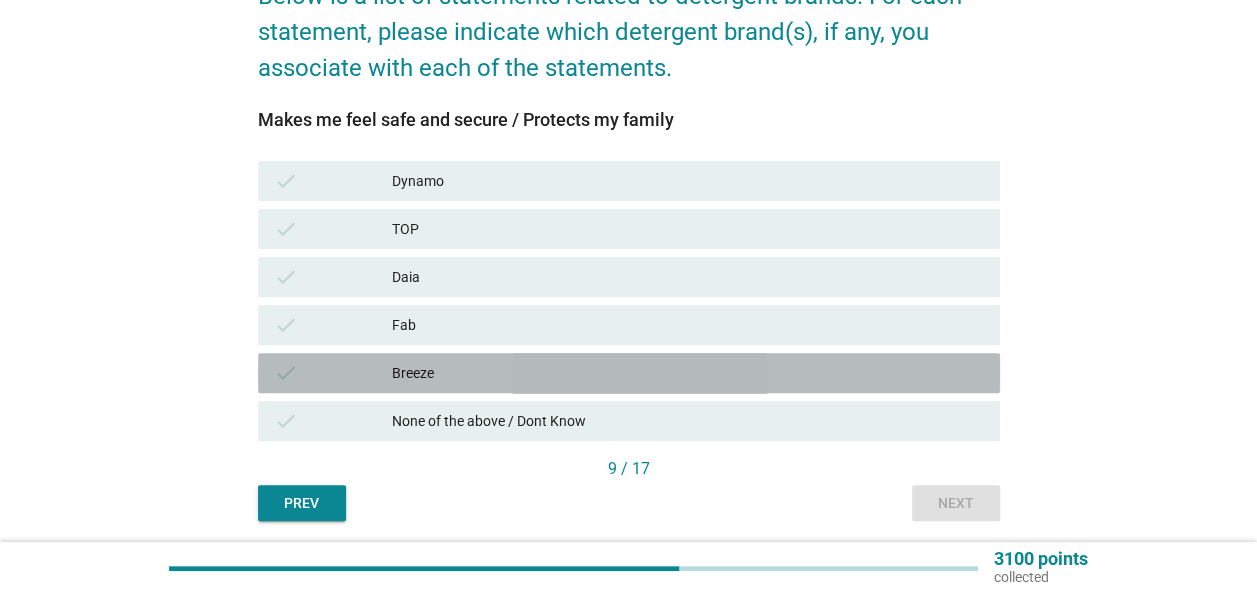 click on "Breeze" at bounding box center (688, 373) 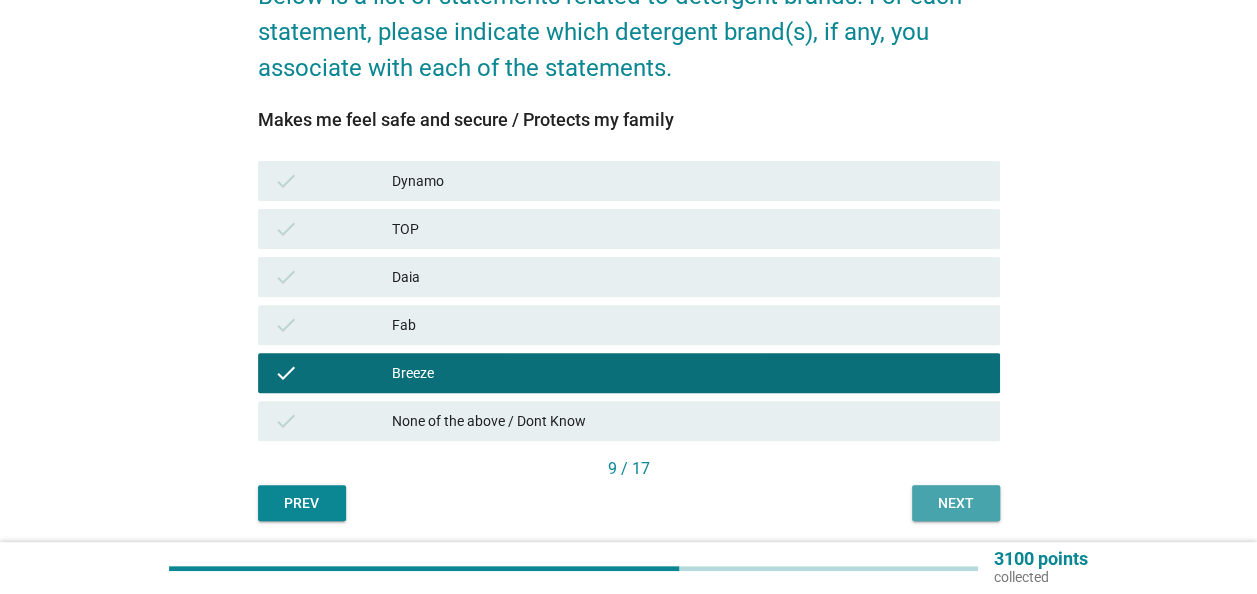 click on "Next" at bounding box center (956, 503) 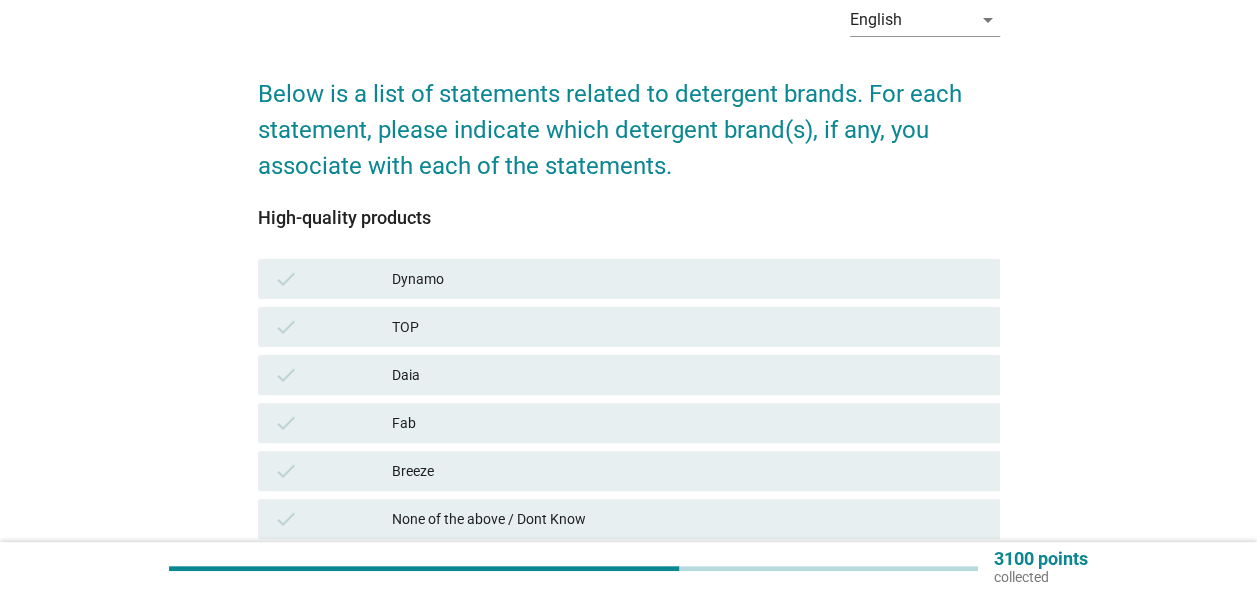 scroll, scrollTop: 200, scrollLeft: 0, axis: vertical 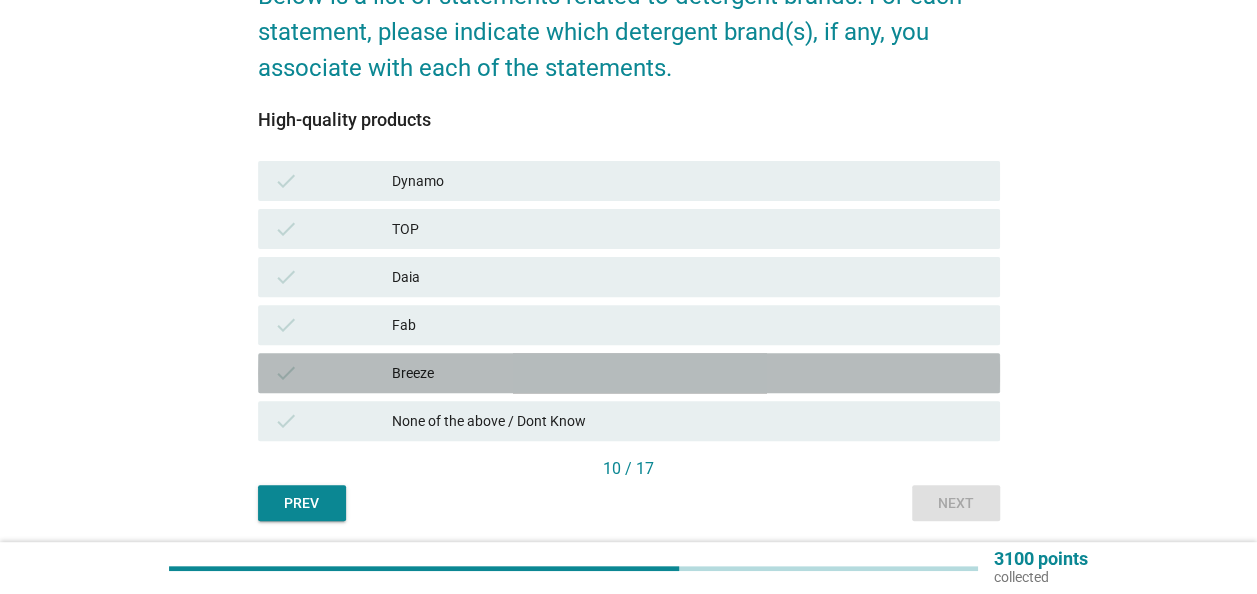 click on "Breeze" at bounding box center [688, 373] 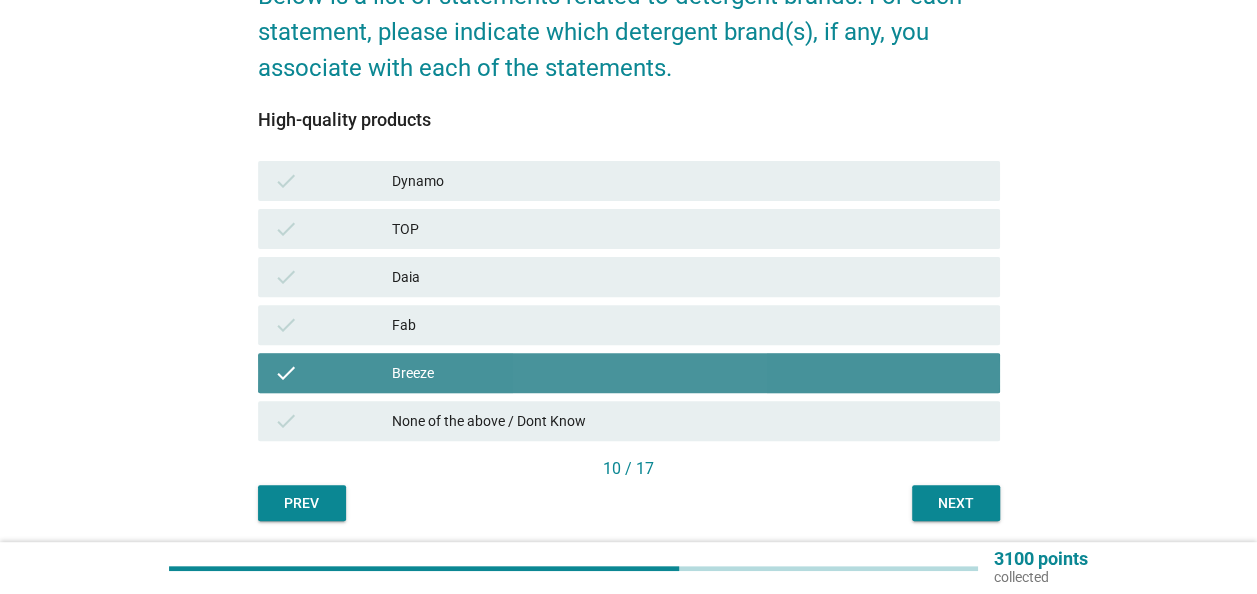 click on "Breeze" at bounding box center [688, 373] 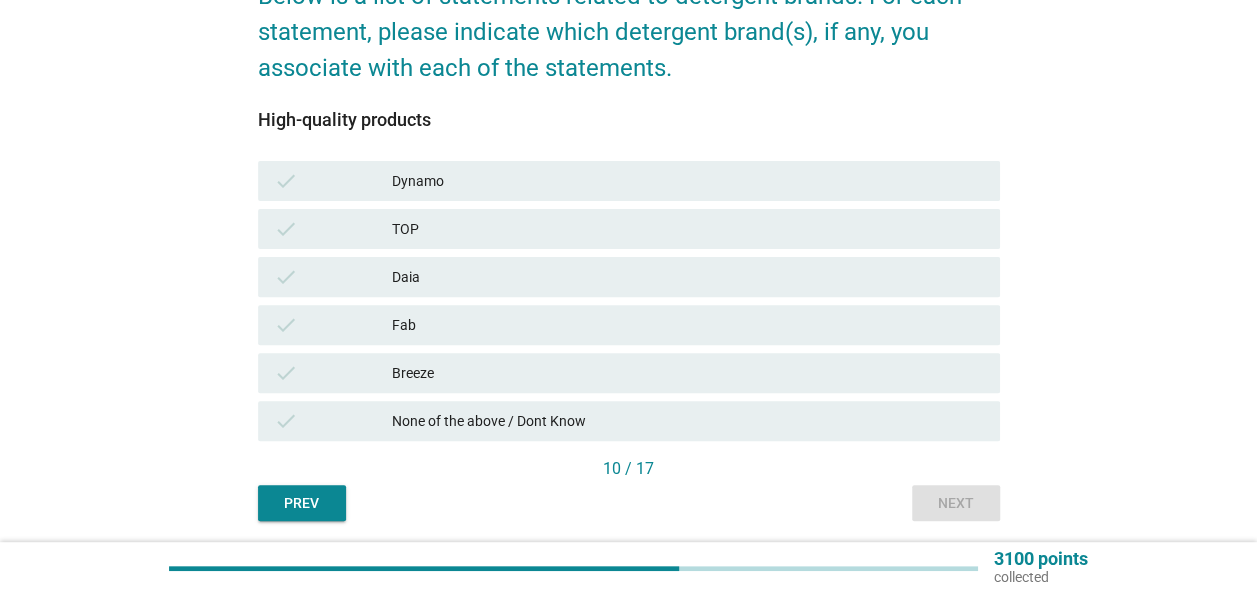 click on "check   Dynamo" at bounding box center (629, 181) 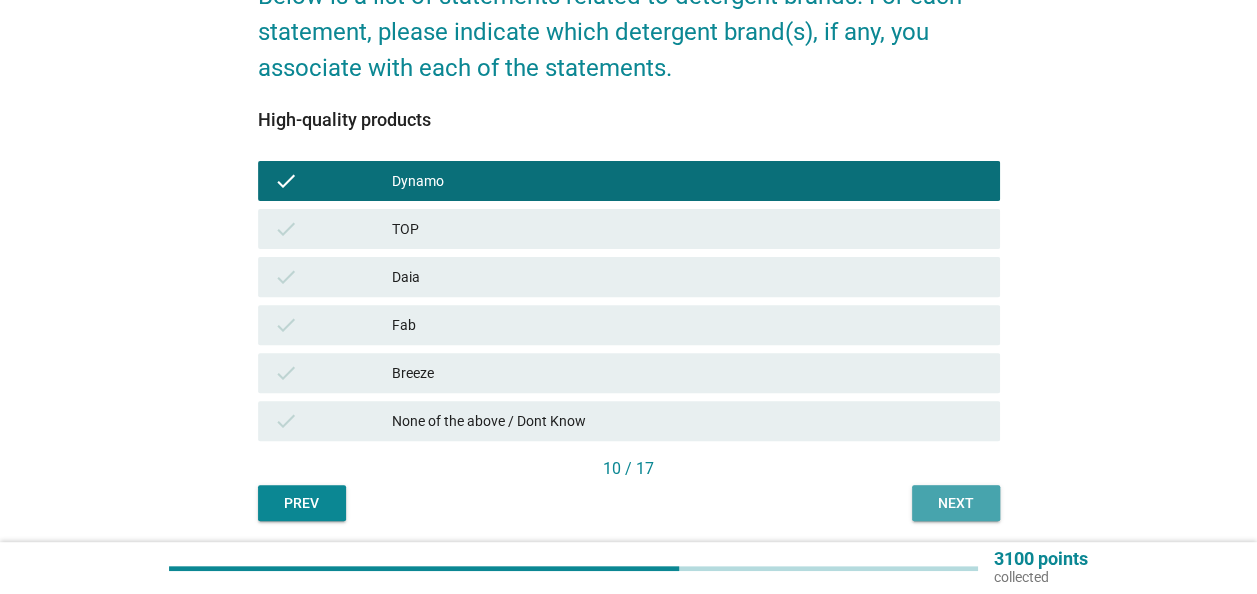 drag, startPoint x: 959, startPoint y: 518, endPoint x: 951, endPoint y: 506, distance: 14.422205 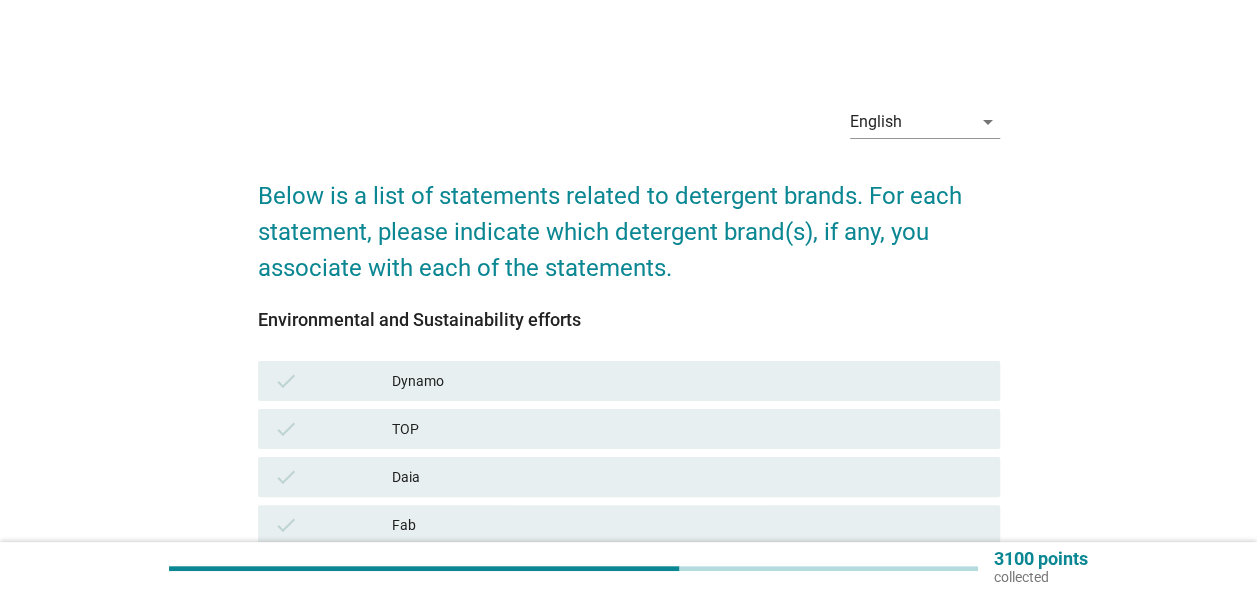 click on "check   Fab" at bounding box center (629, 525) 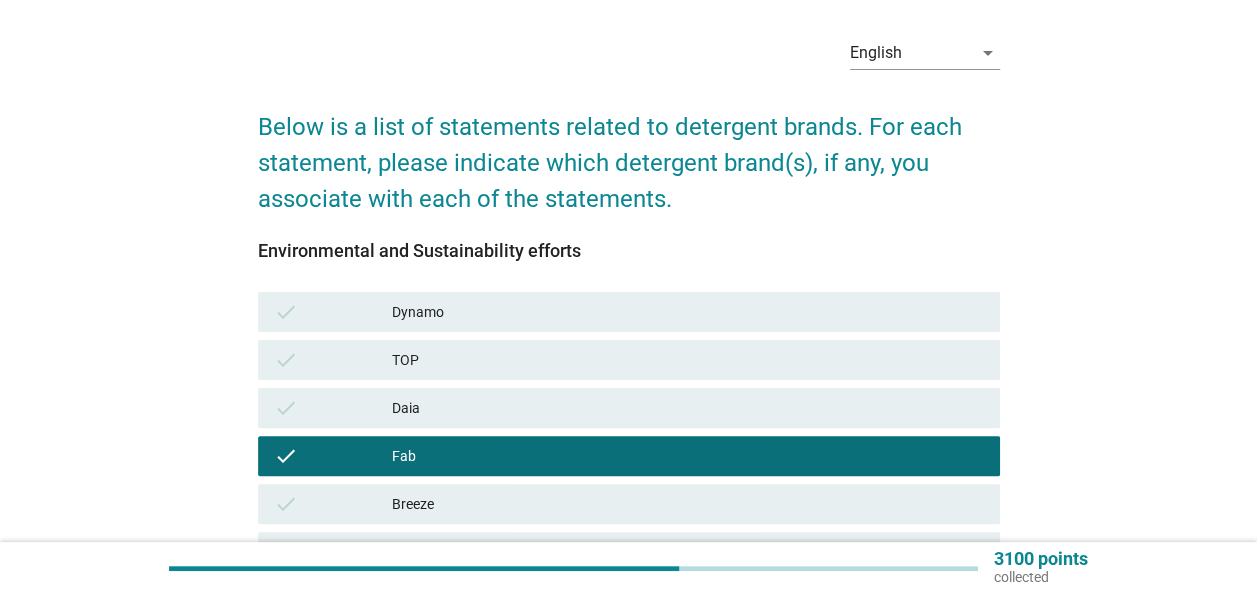 scroll, scrollTop: 200, scrollLeft: 0, axis: vertical 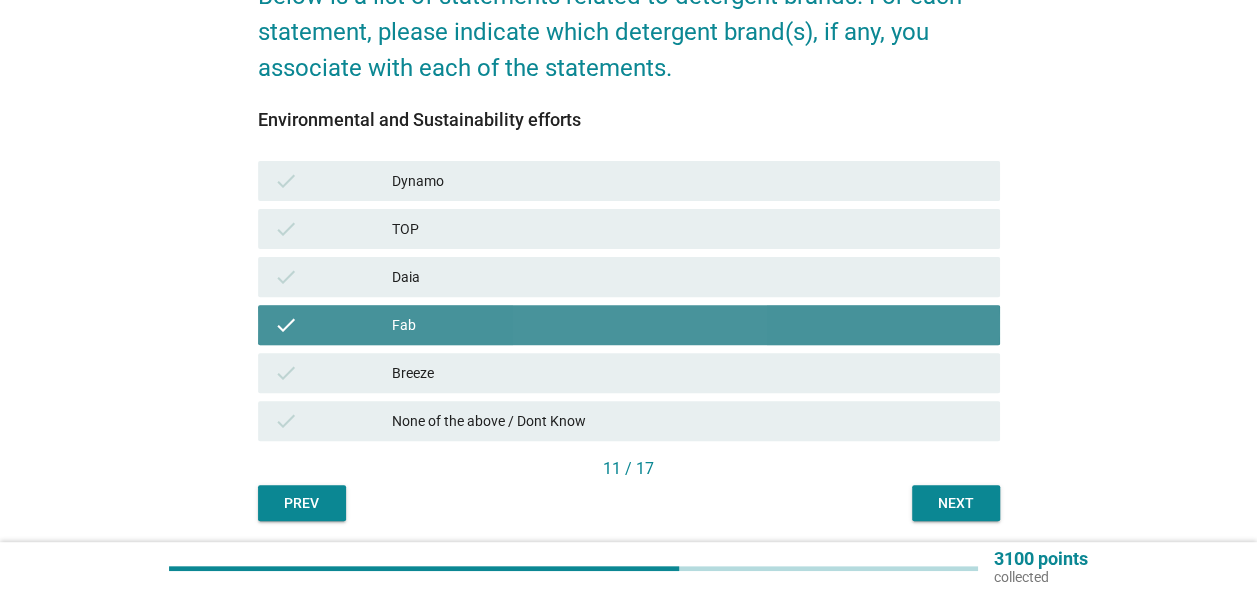 drag, startPoint x: 723, startPoint y: 341, endPoint x: 721, endPoint y: 356, distance: 15.132746 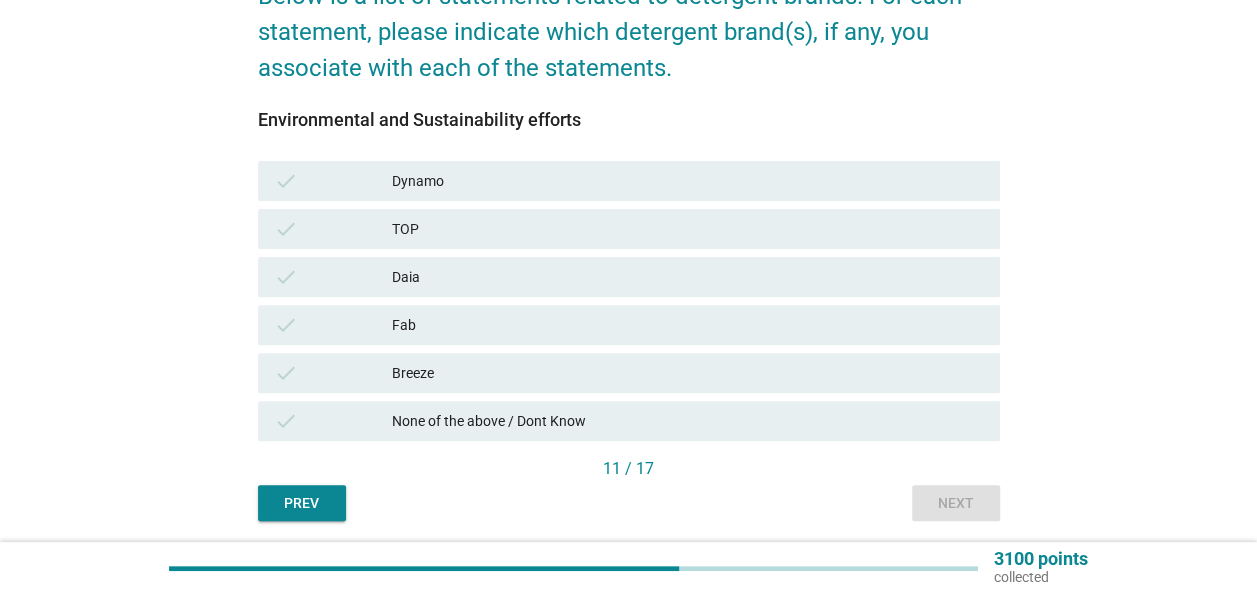 click on "check   Breeze" at bounding box center [629, 373] 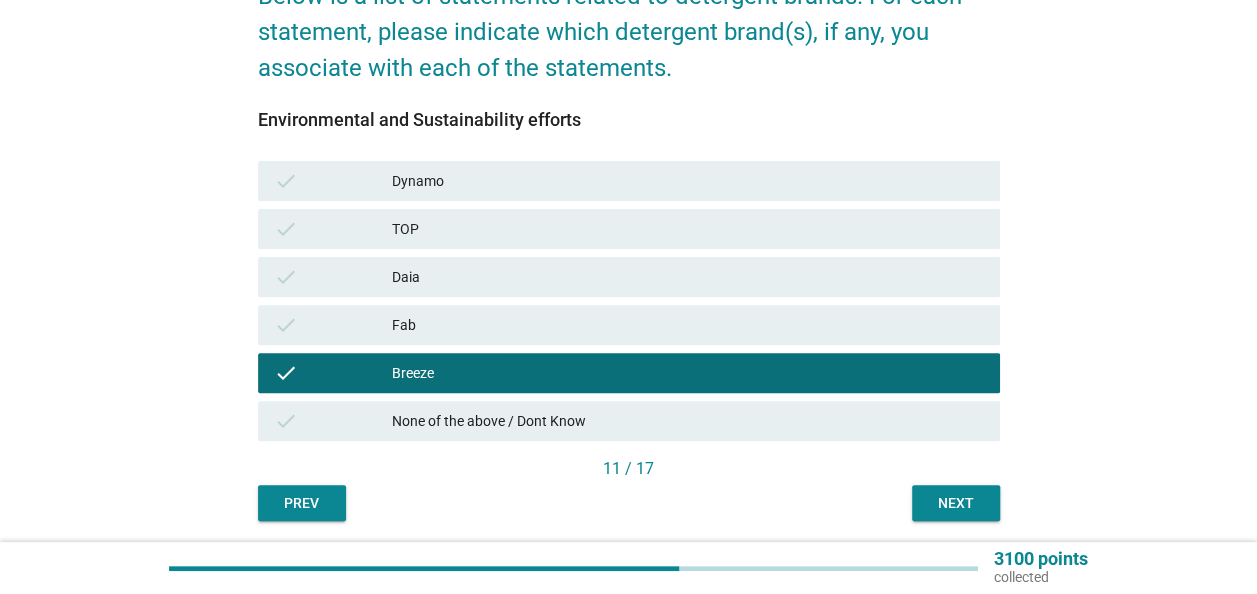 drag, startPoint x: 729, startPoint y: 334, endPoint x: 788, endPoint y: 362, distance: 65.30697 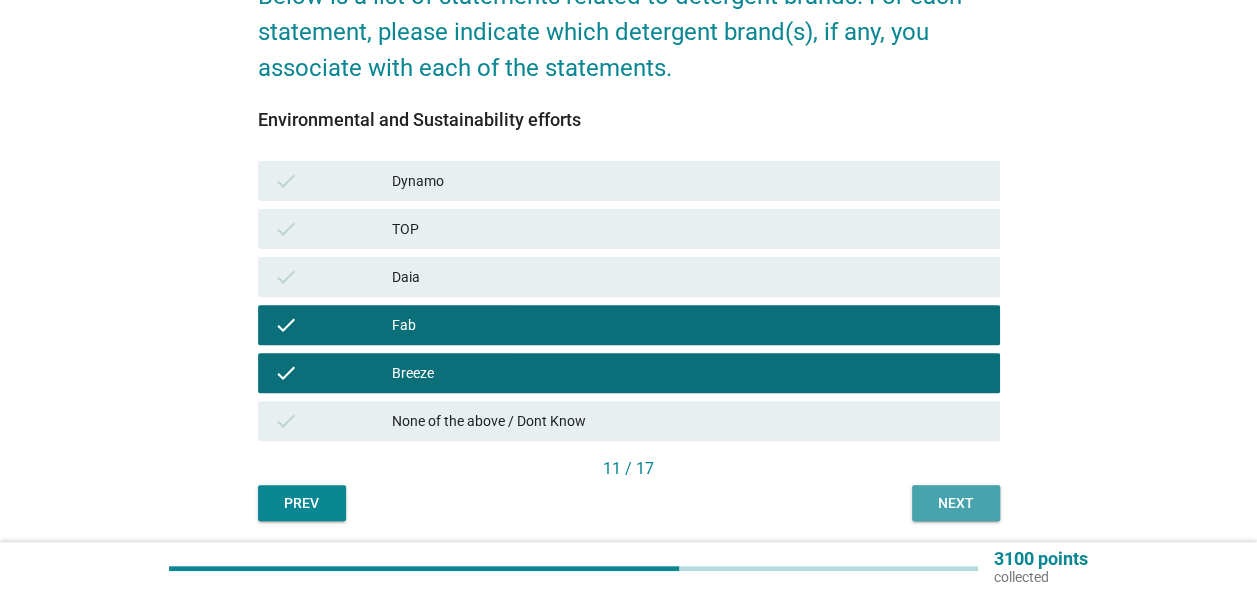 click on "Next" at bounding box center (956, 503) 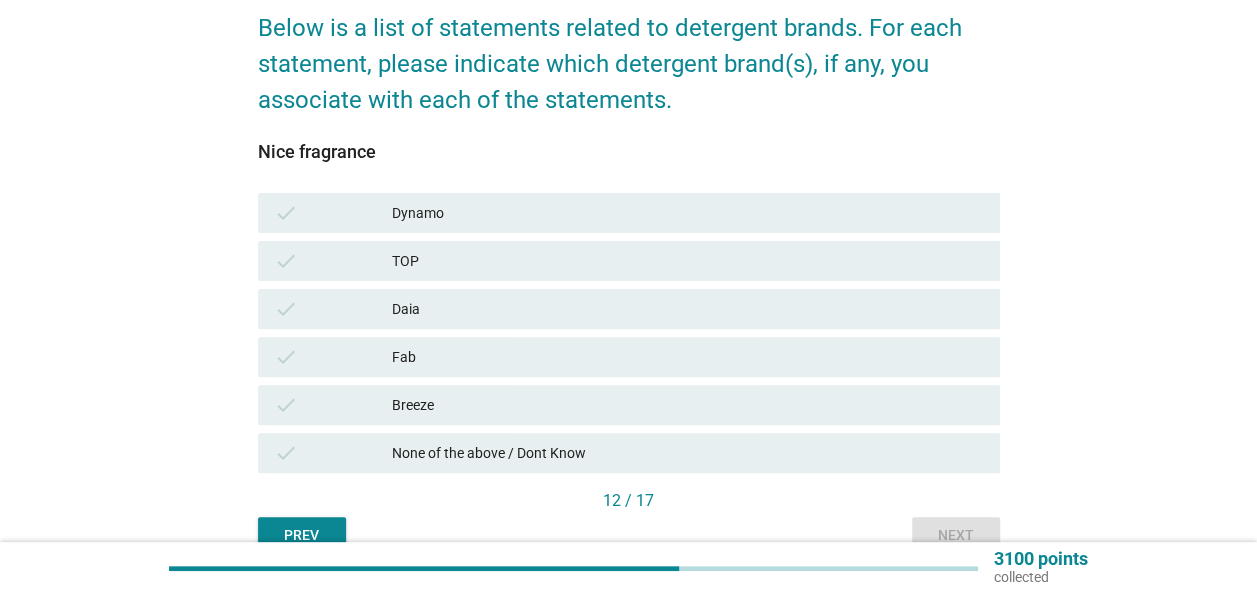 scroll, scrollTop: 200, scrollLeft: 0, axis: vertical 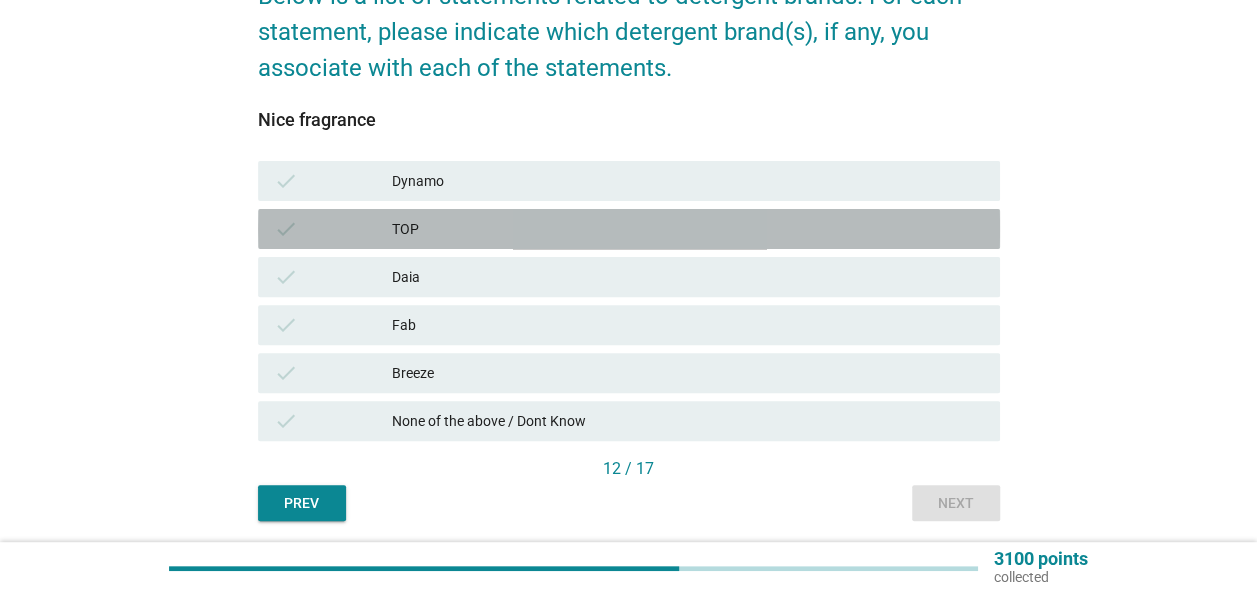 click on "TOP" at bounding box center [688, 229] 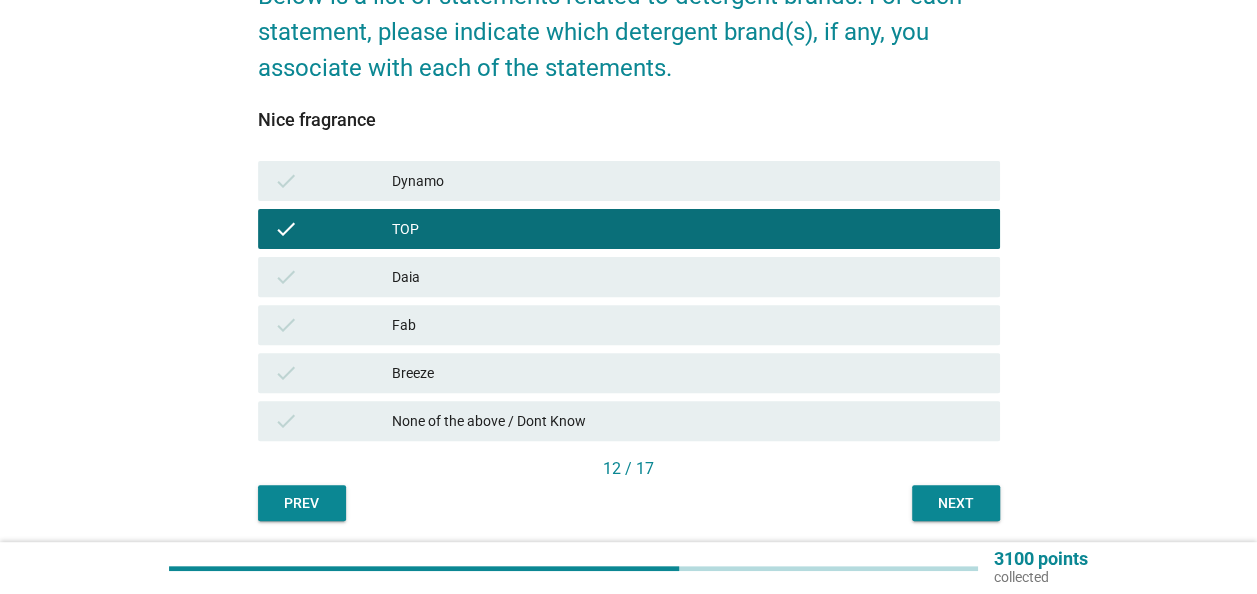 click on "Breeze" at bounding box center [688, 373] 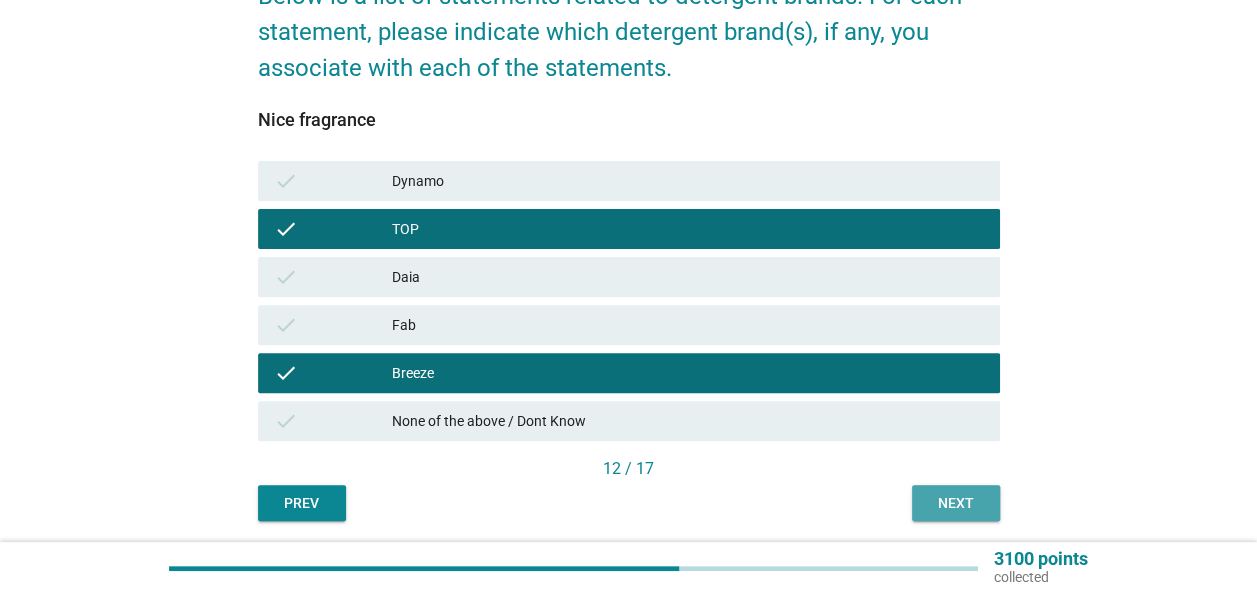 click on "Next" at bounding box center [956, 503] 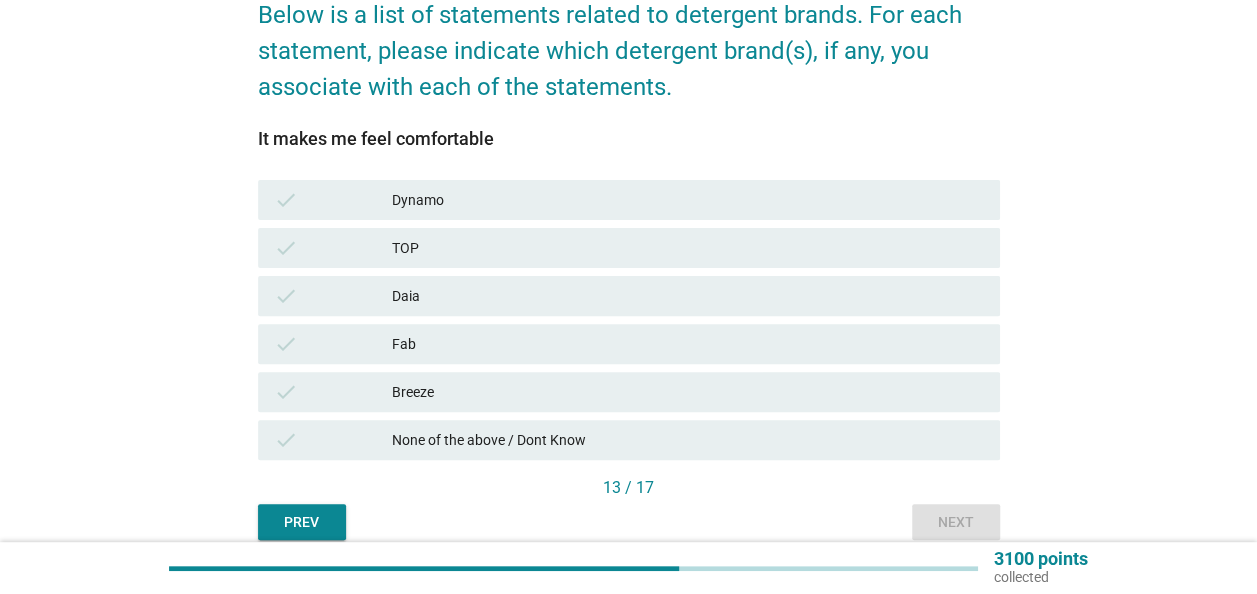 scroll, scrollTop: 200, scrollLeft: 0, axis: vertical 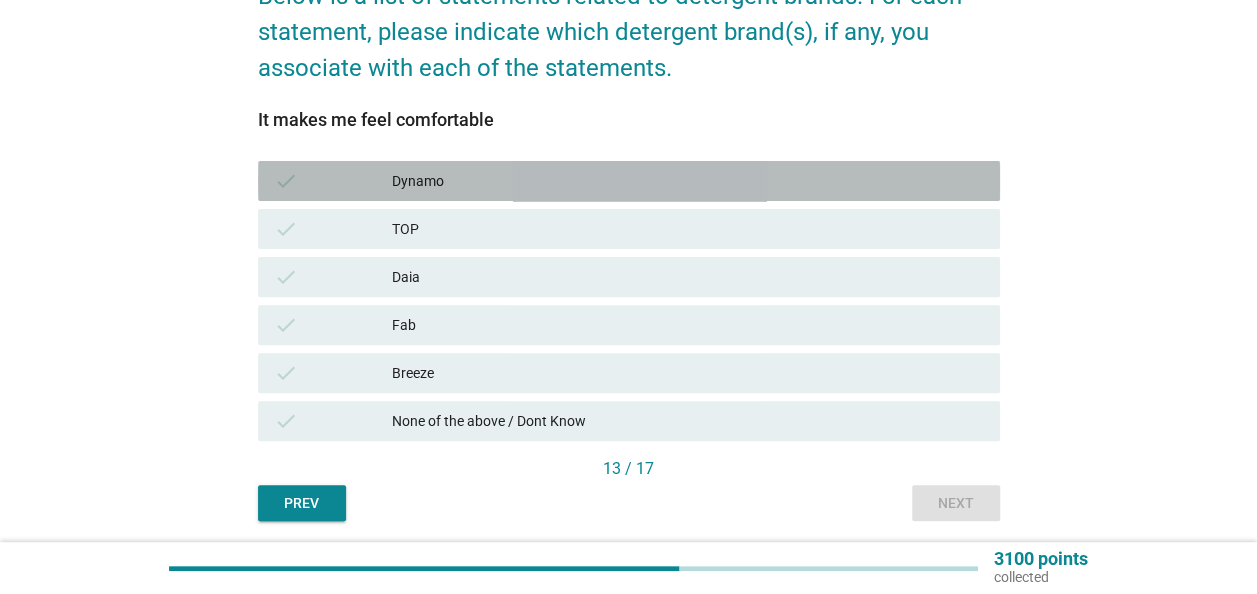 drag, startPoint x: 711, startPoint y: 190, endPoint x: 717, endPoint y: 208, distance: 18.973665 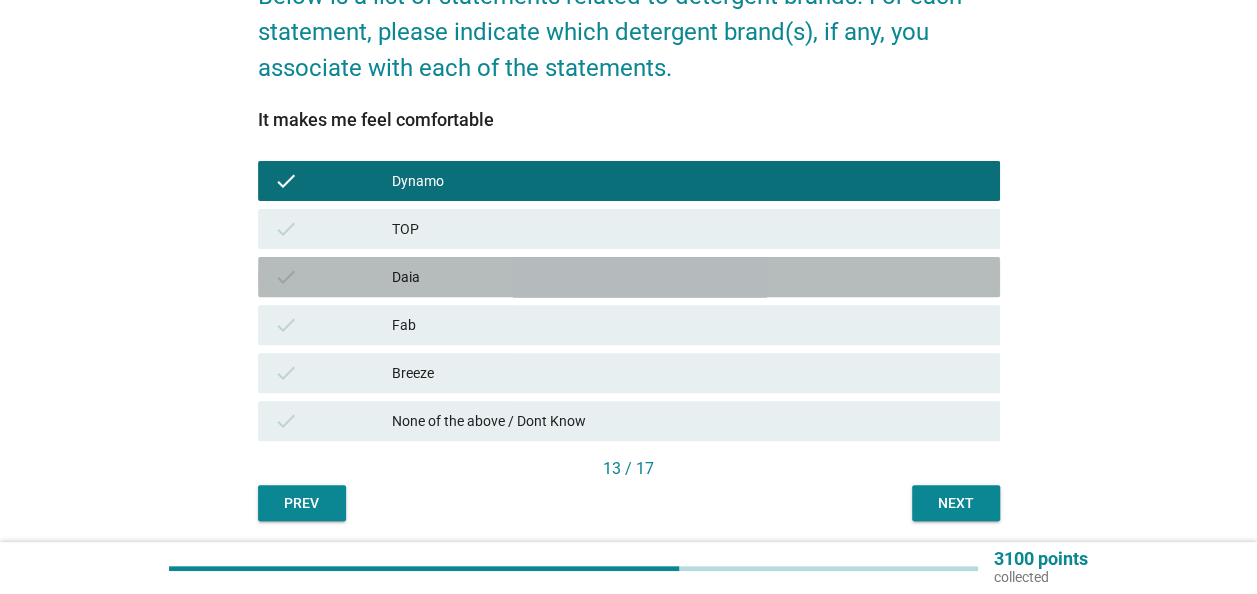 click on "check   Daia" at bounding box center (629, 277) 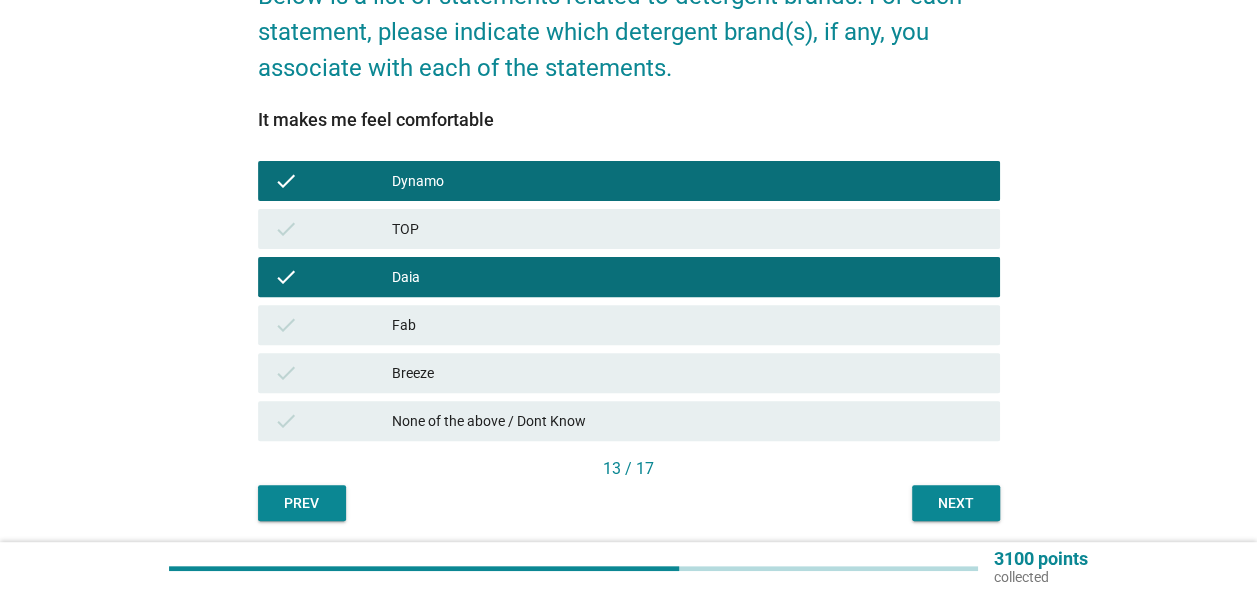 click on "check   Fab" at bounding box center (629, 325) 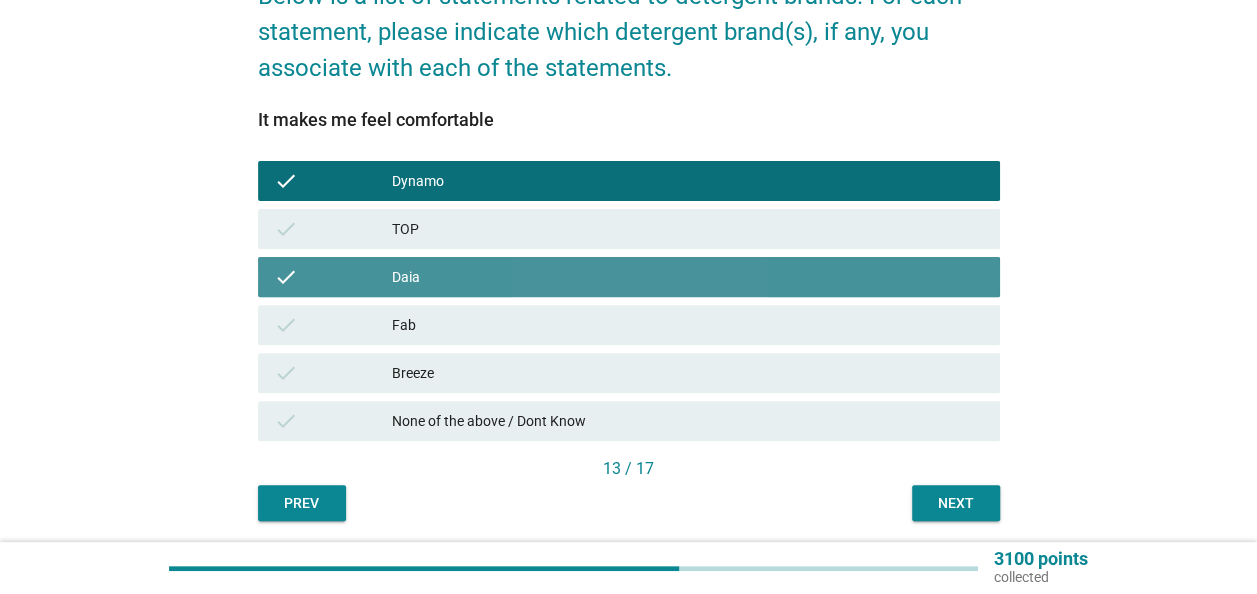 click on "check   Daia" at bounding box center [629, 277] 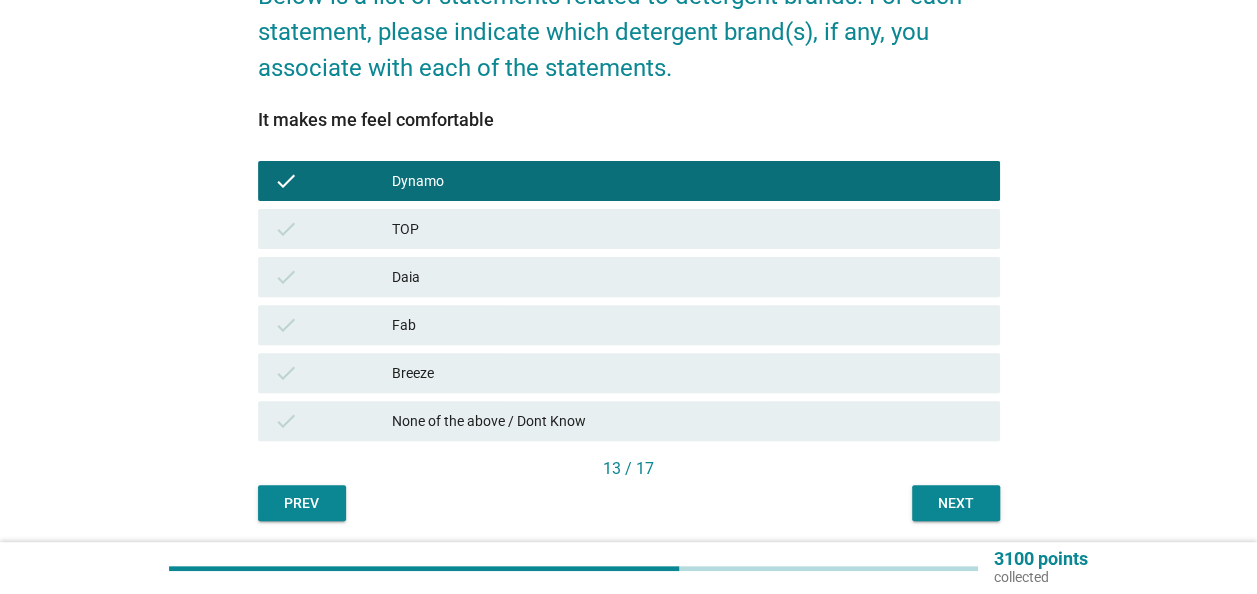 click on "Fab" at bounding box center (688, 325) 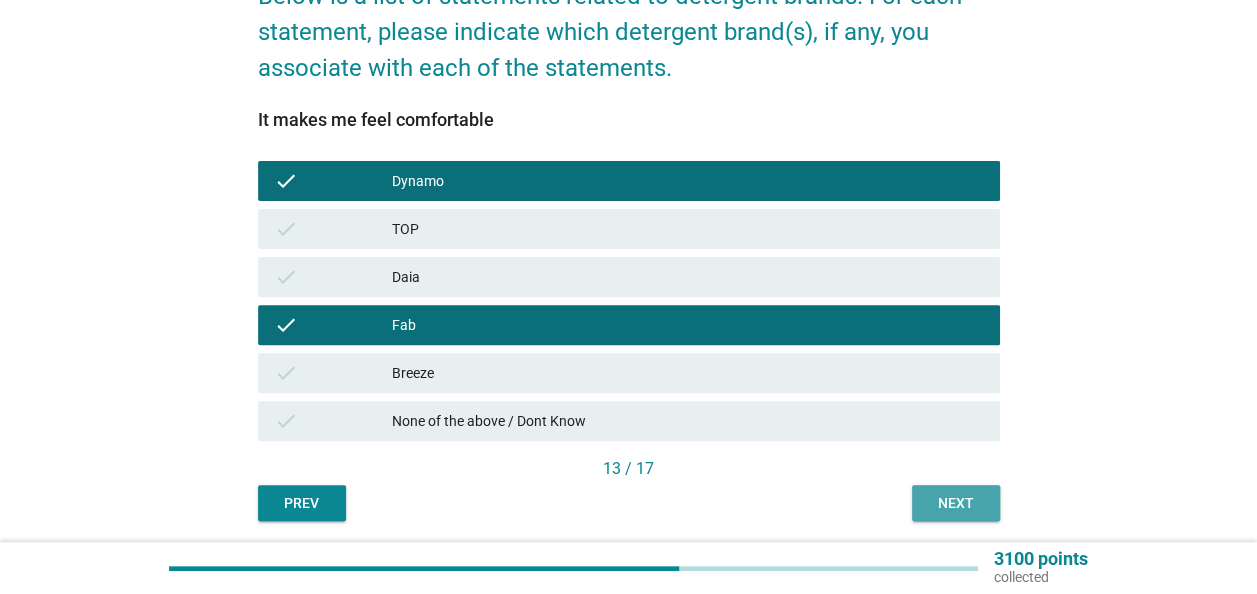 click on "Next" at bounding box center (956, 503) 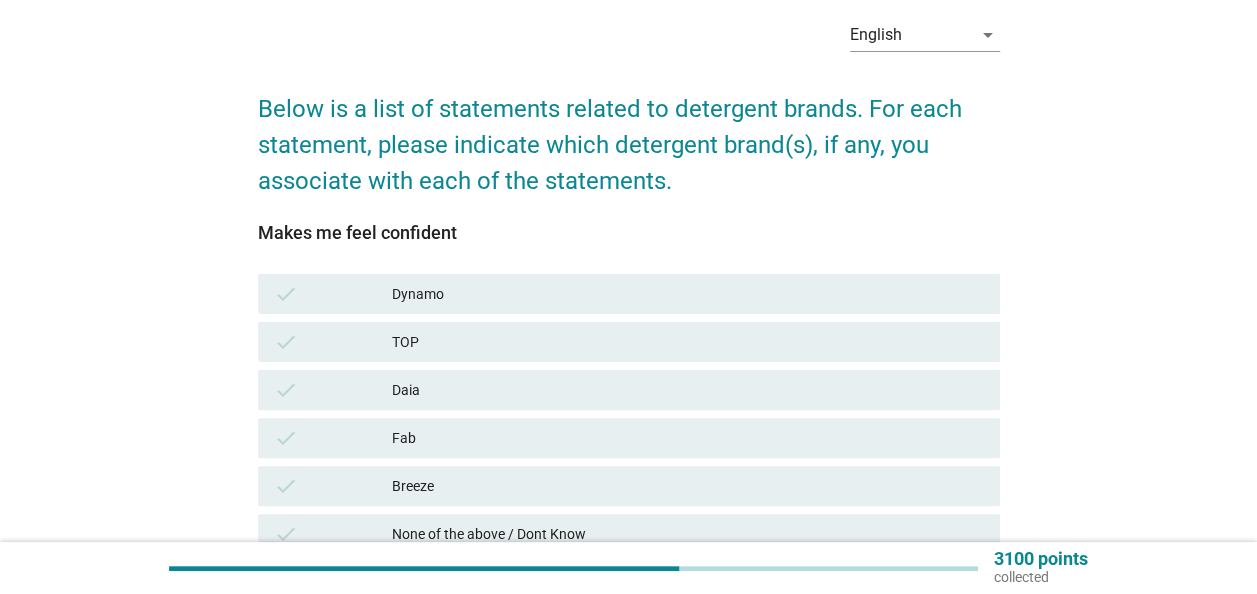 scroll, scrollTop: 200, scrollLeft: 0, axis: vertical 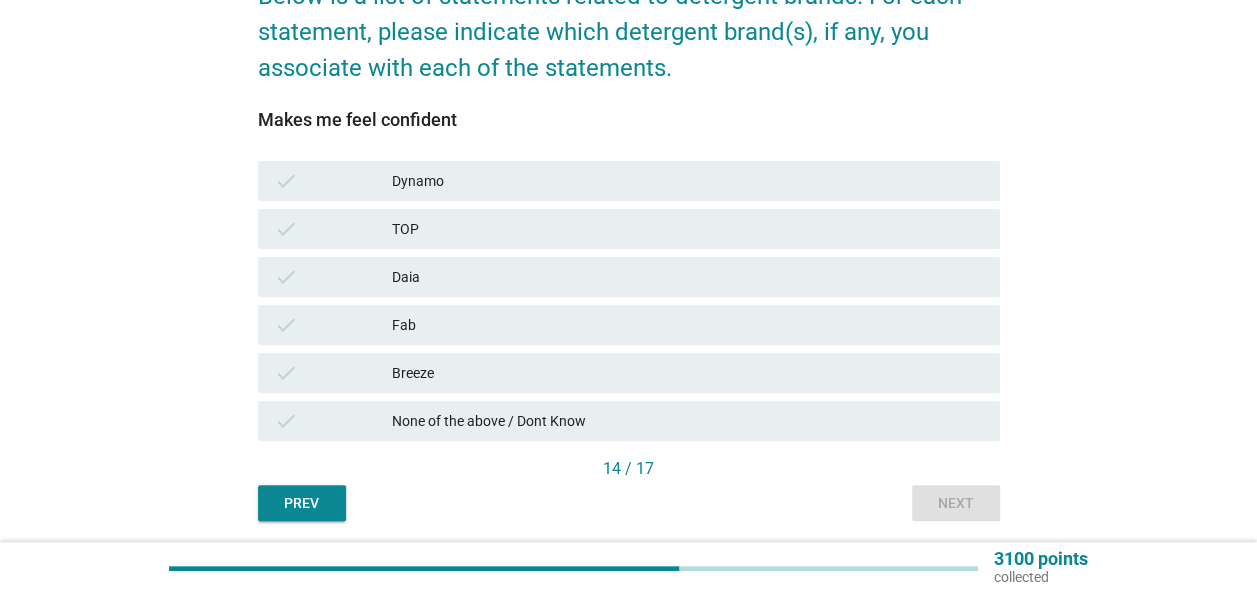 drag, startPoint x: 616, startPoint y: 362, endPoint x: 611, endPoint y: 349, distance: 13.928389 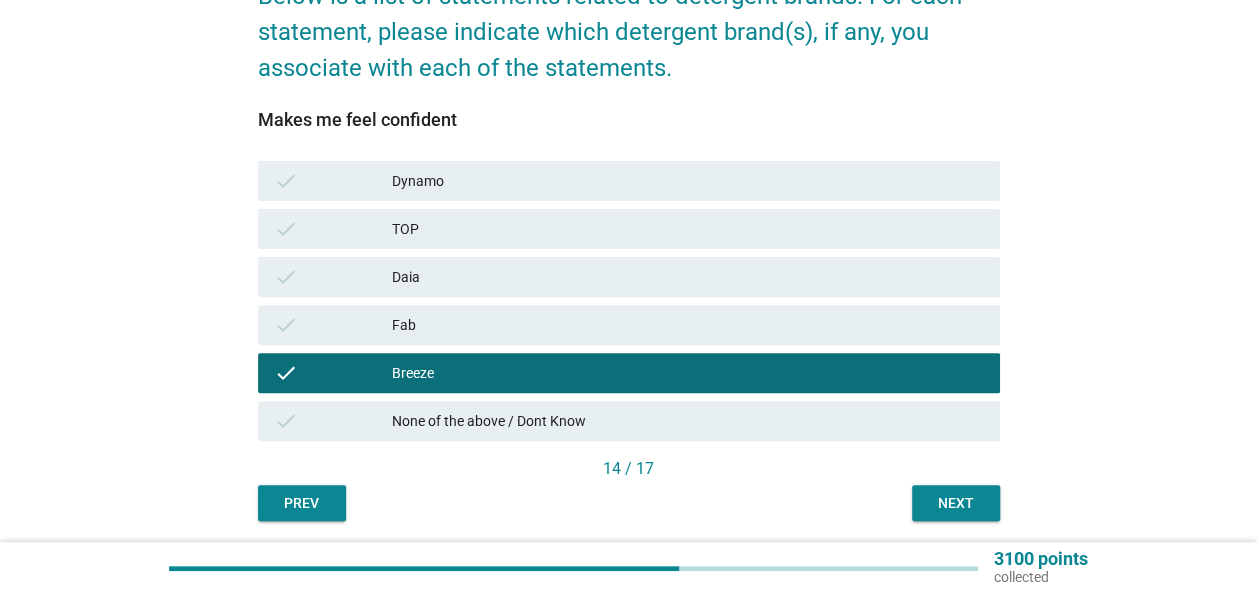 click on "Daia" at bounding box center (688, 277) 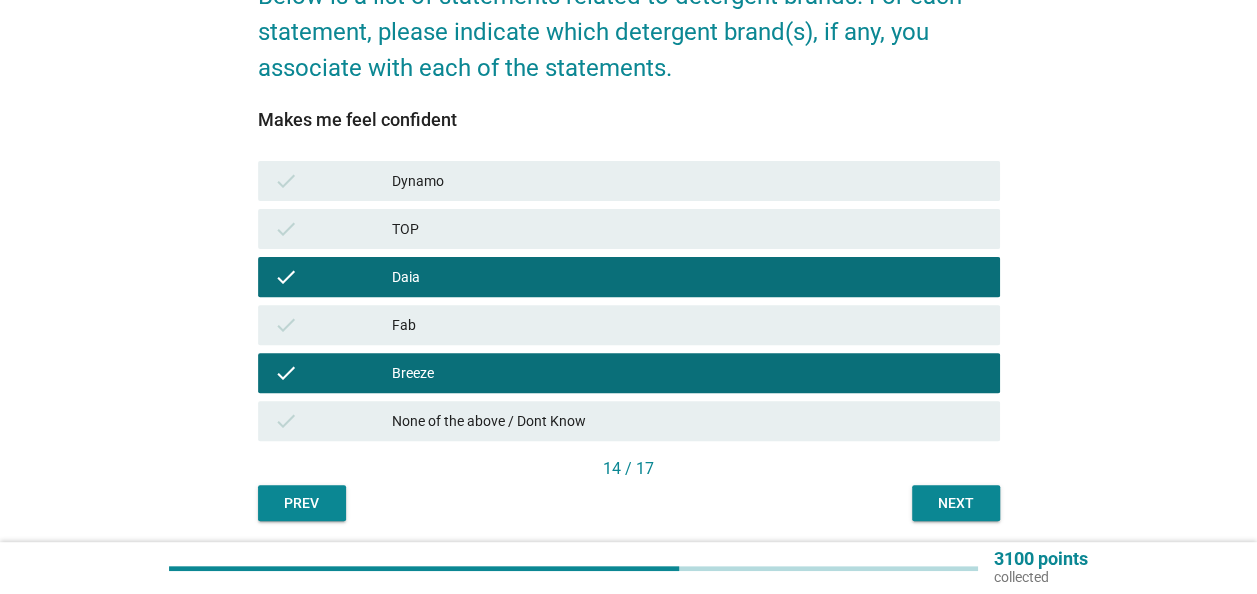 click on "check   Dynamo" at bounding box center [629, 181] 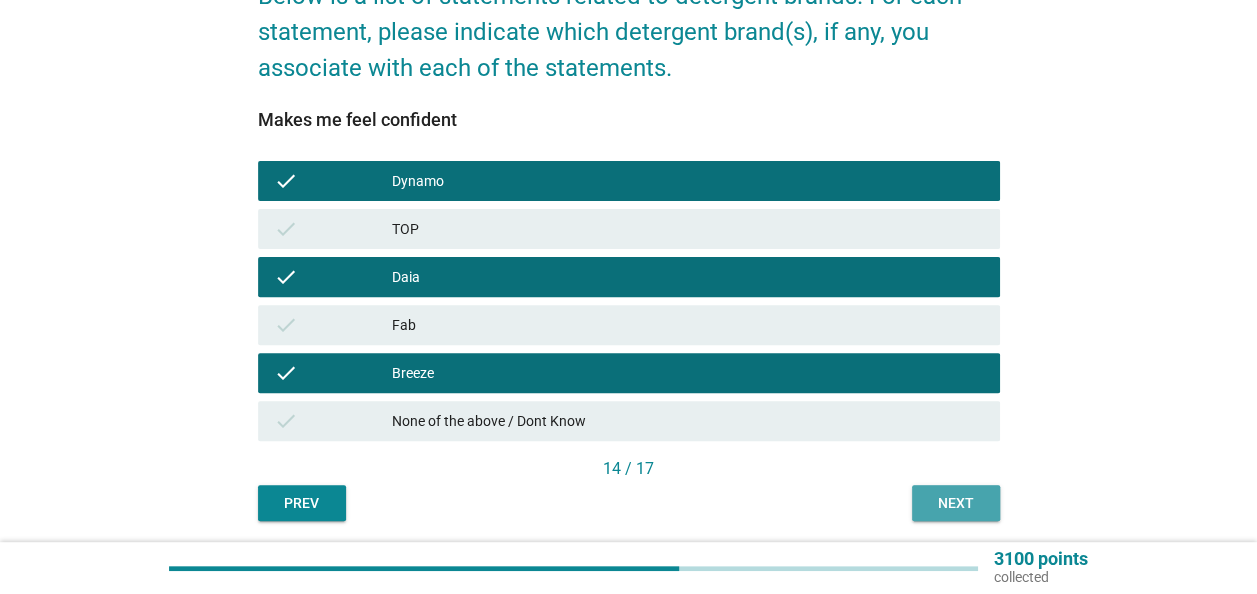 click on "Next" at bounding box center [956, 503] 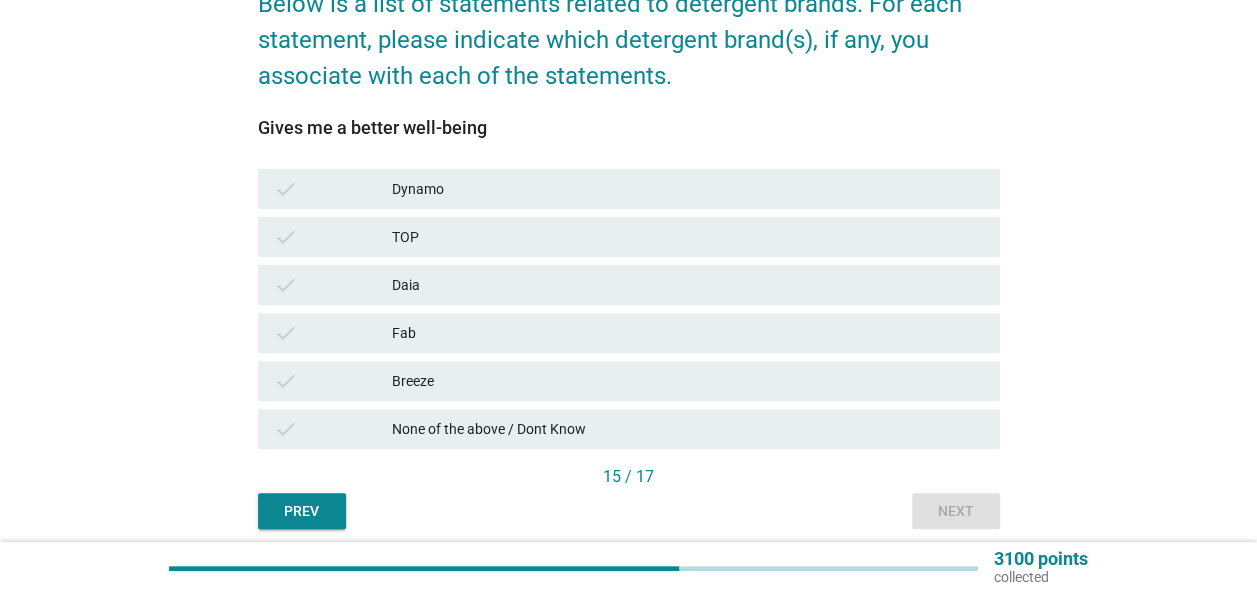 scroll, scrollTop: 200, scrollLeft: 0, axis: vertical 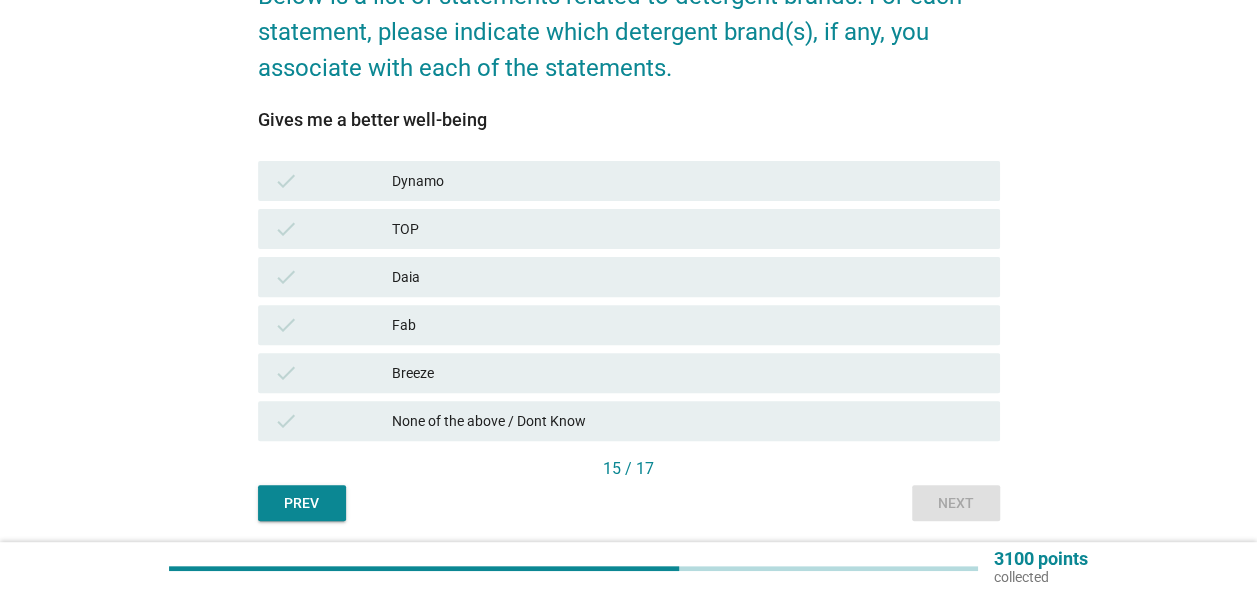 click on "check   Daia" at bounding box center [629, 277] 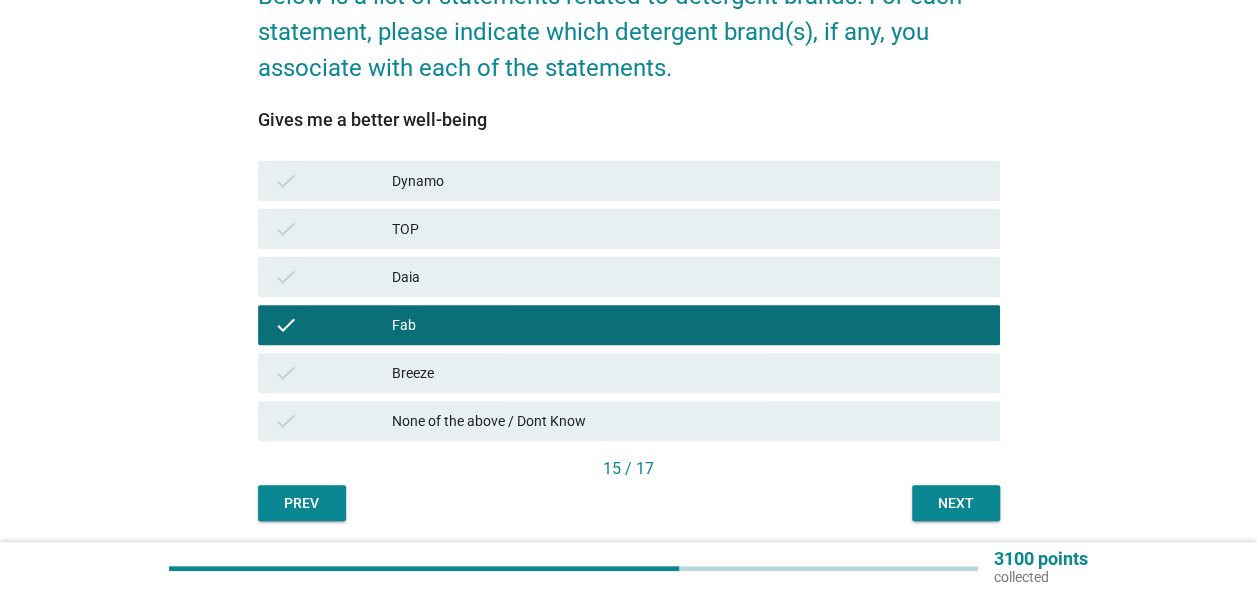 drag, startPoint x: 608, startPoint y: 354, endPoint x: 620, endPoint y: 356, distance: 12.165525 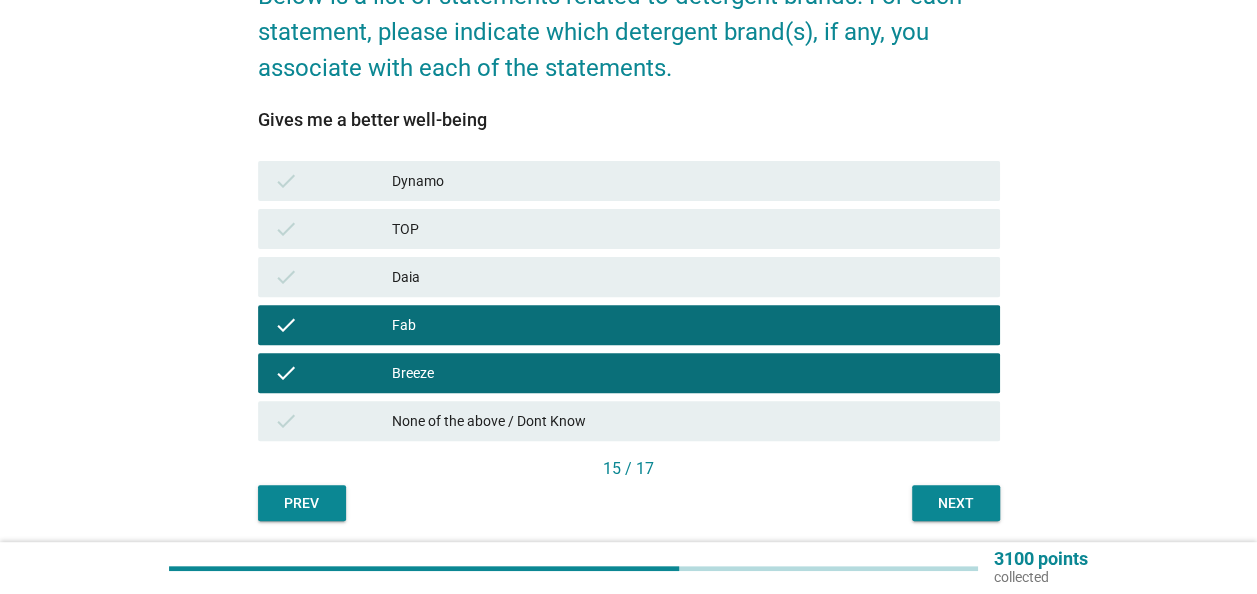 click on "Next" at bounding box center (956, 503) 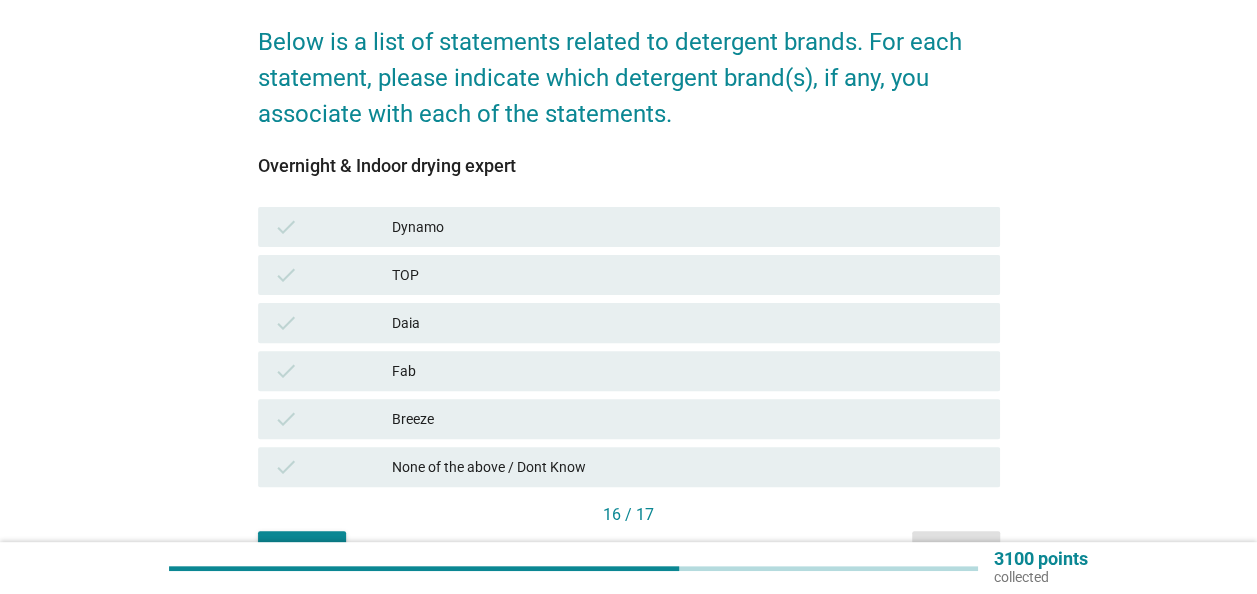 scroll, scrollTop: 200, scrollLeft: 0, axis: vertical 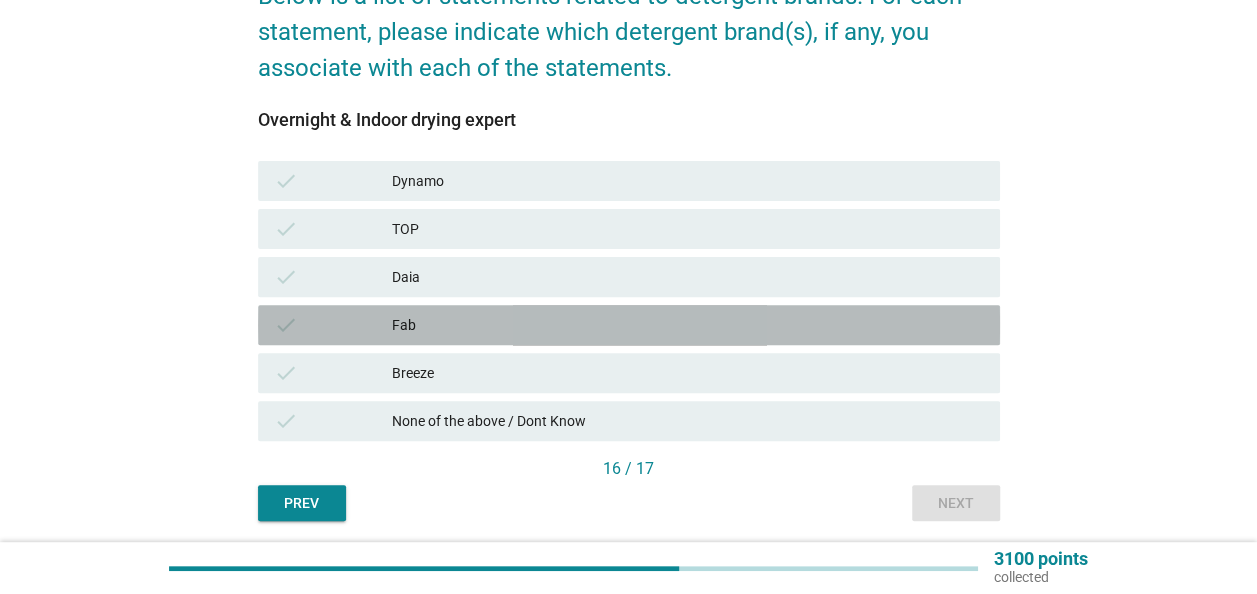 drag, startPoint x: 493, startPoint y: 339, endPoint x: 502, endPoint y: 345, distance: 10.816654 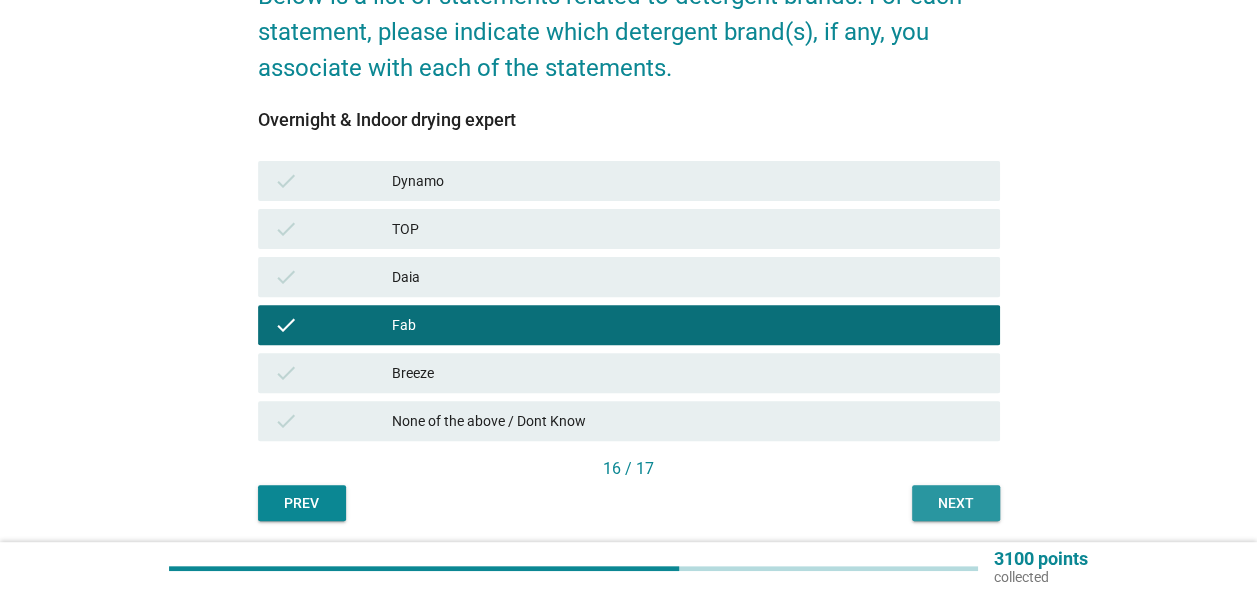 click on "Next" at bounding box center [956, 503] 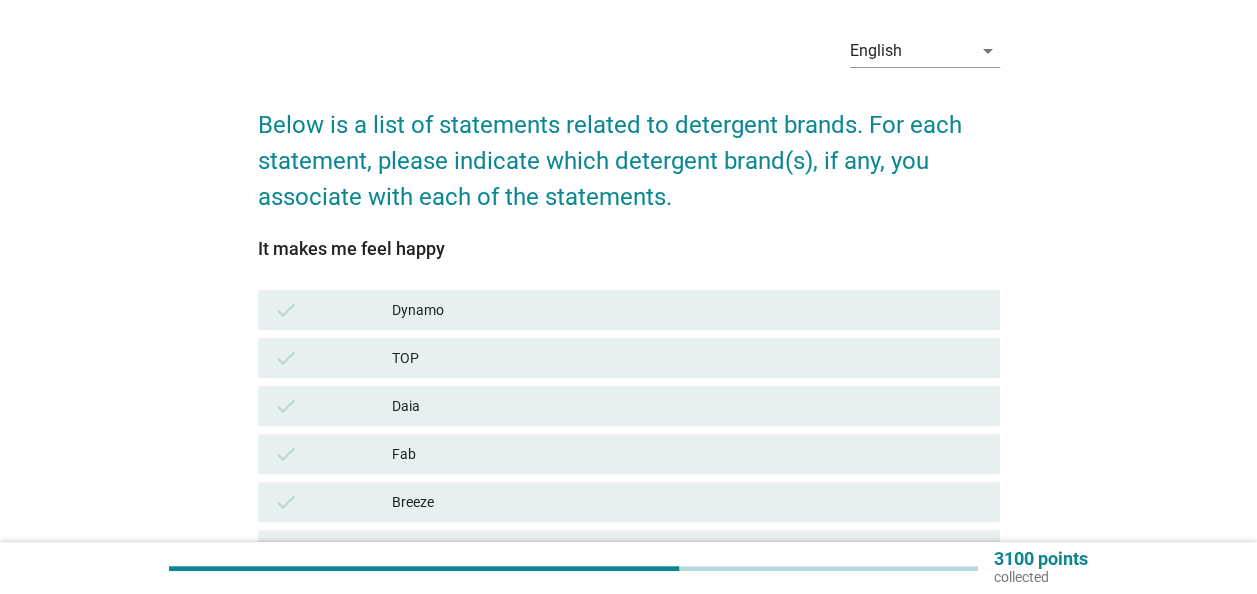 scroll, scrollTop: 200, scrollLeft: 0, axis: vertical 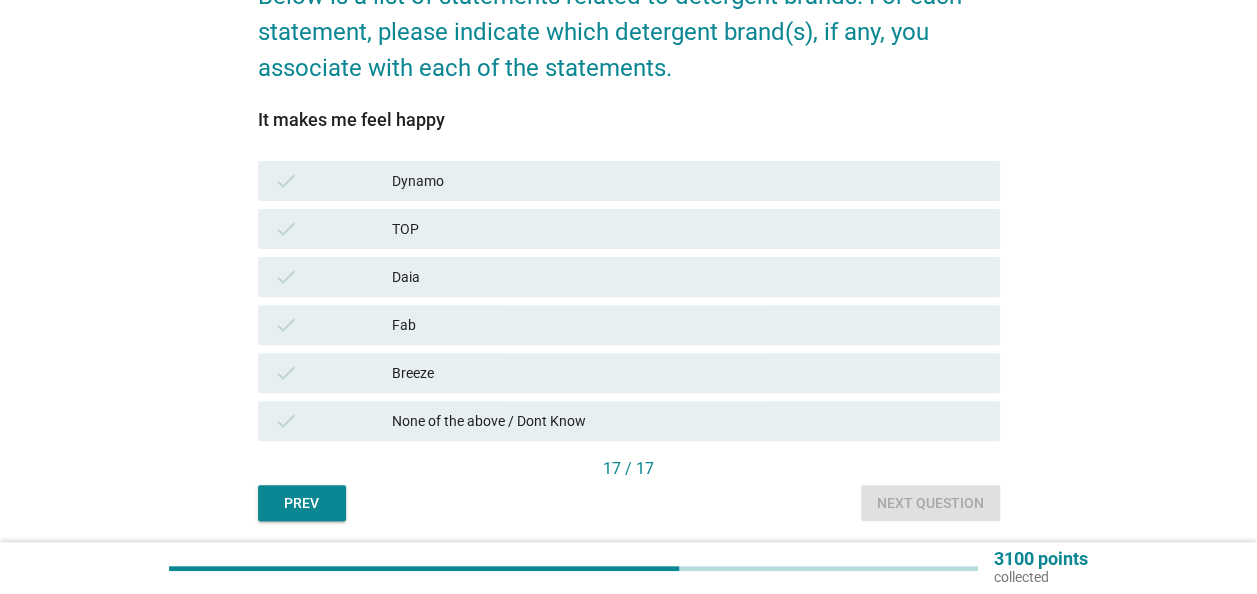 click on "Fab" at bounding box center [688, 325] 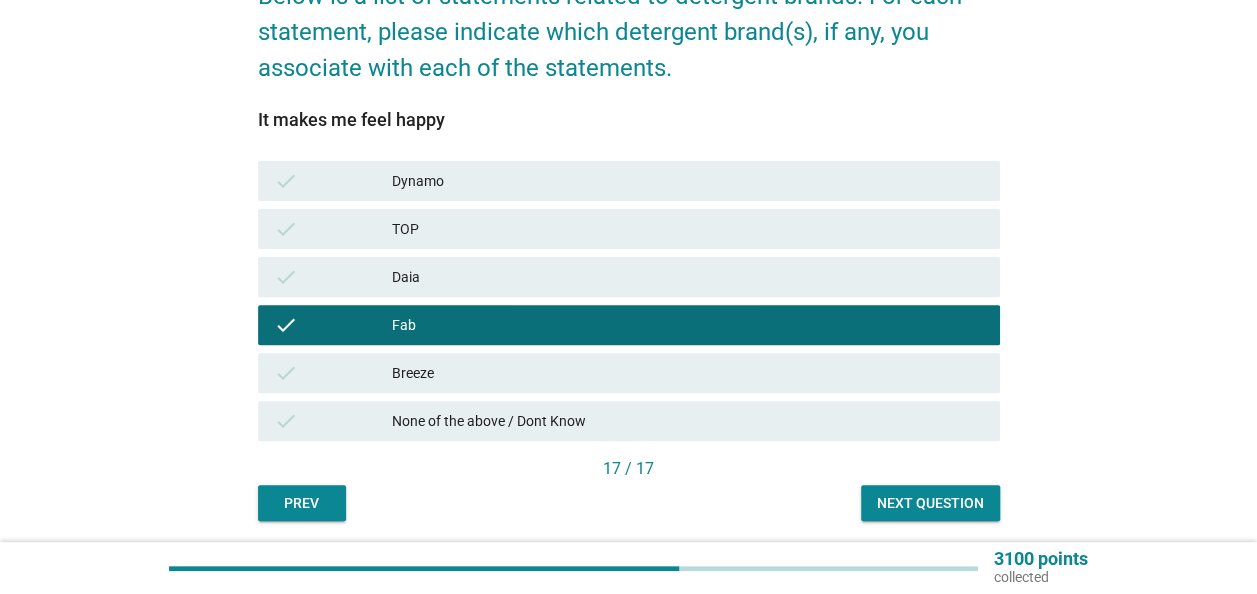drag, startPoint x: 519, startPoint y: 366, endPoint x: 682, endPoint y: 396, distance: 165.73775 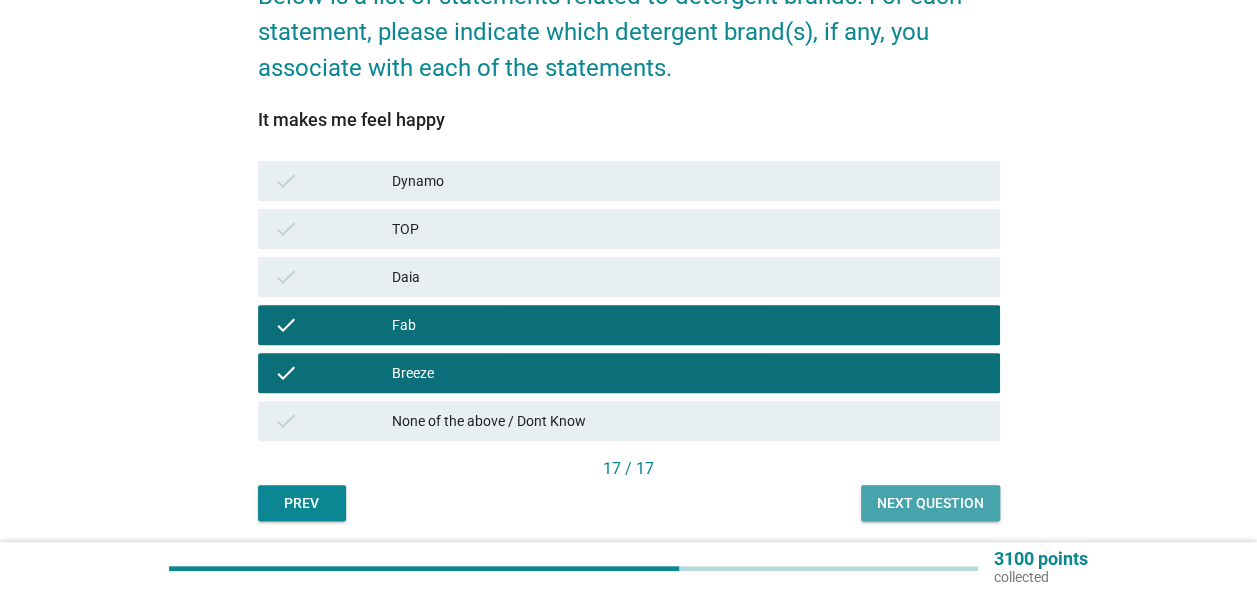 click on "Next question" at bounding box center (930, 503) 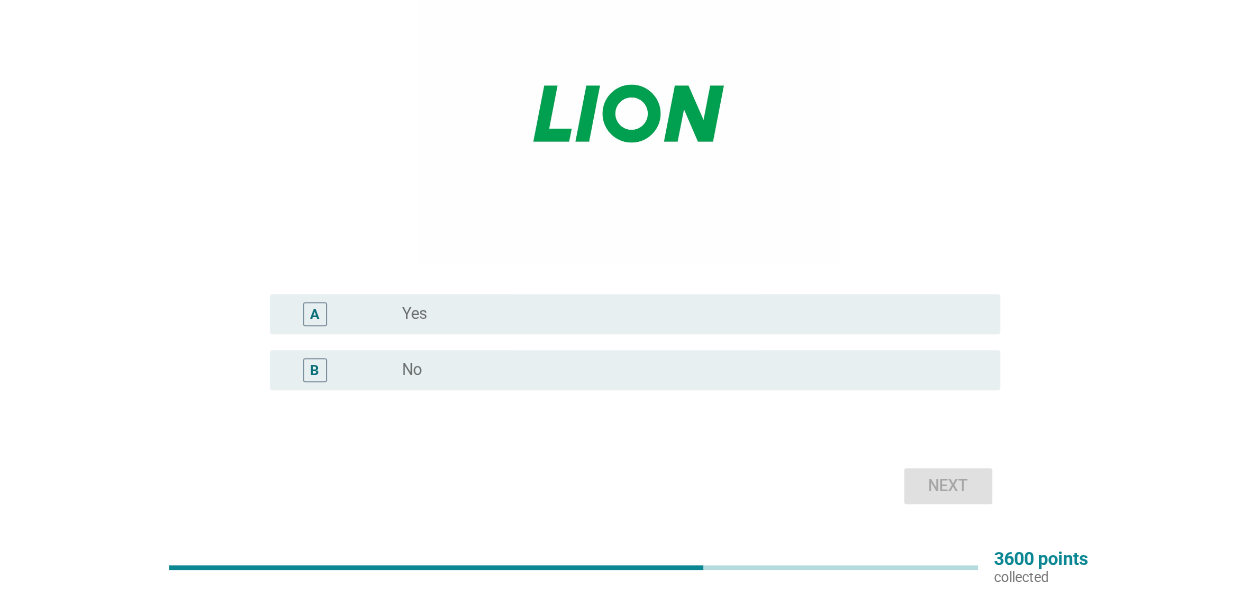 scroll, scrollTop: 300, scrollLeft: 0, axis: vertical 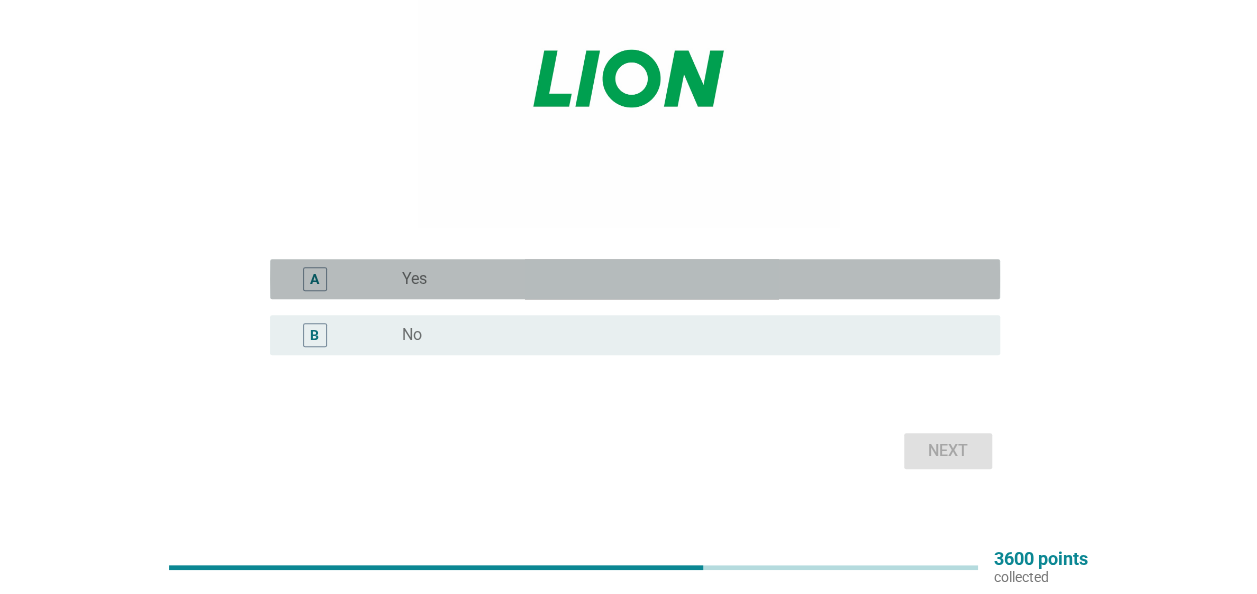 click on "radio_button_unchecked Yes" at bounding box center [685, 279] 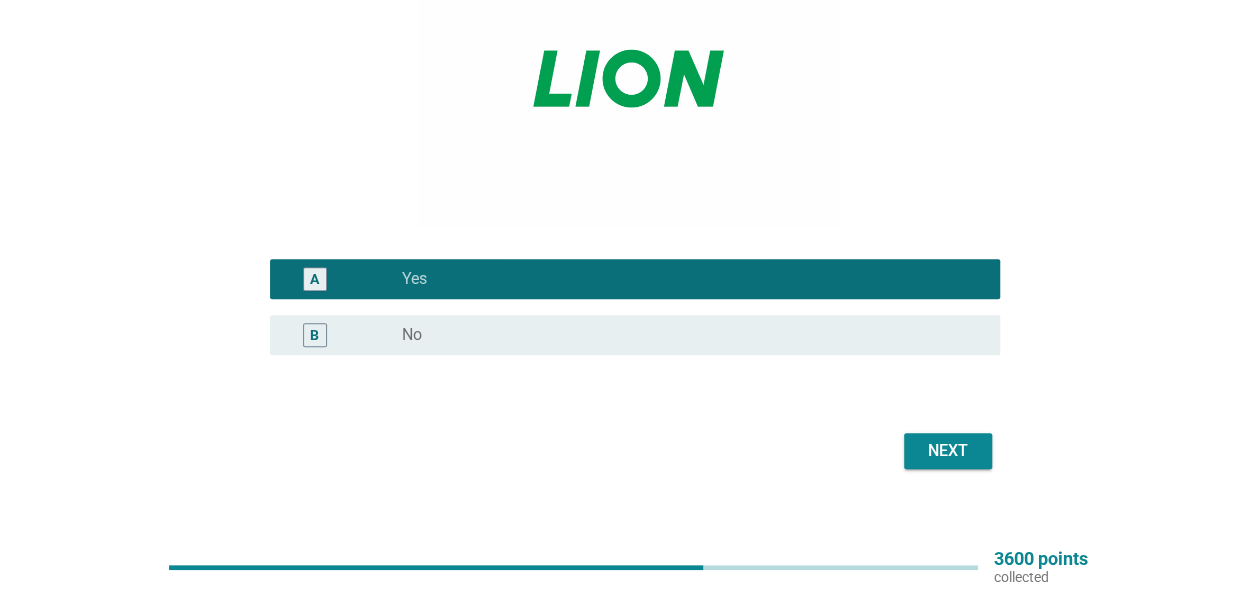 click on "Next" at bounding box center (948, 451) 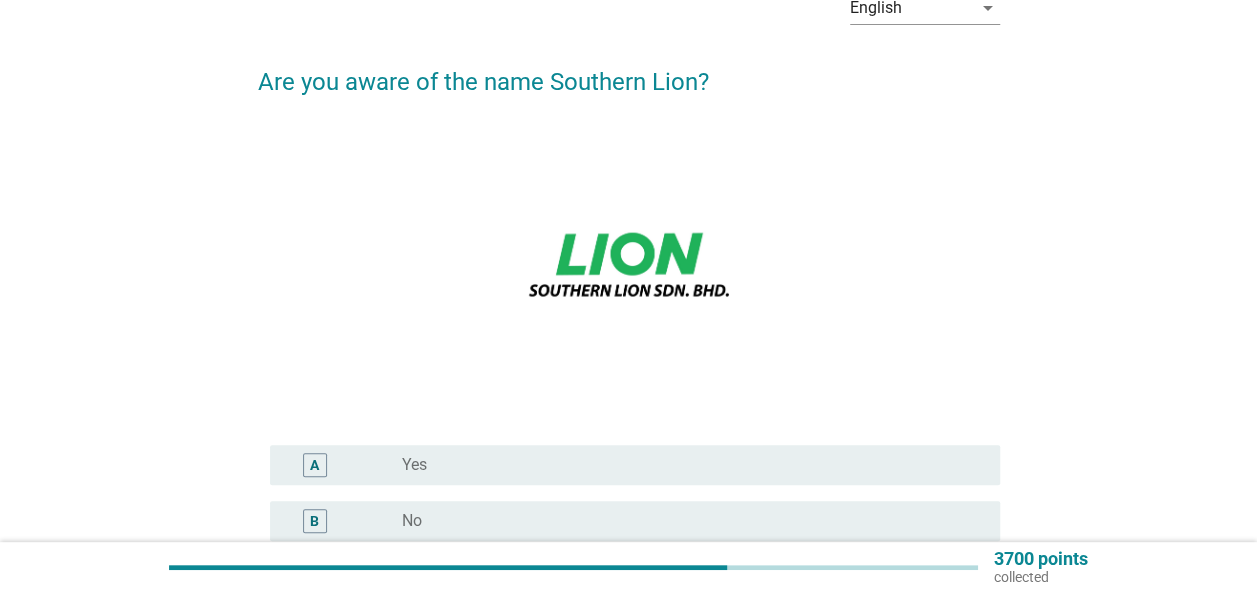 scroll, scrollTop: 300, scrollLeft: 0, axis: vertical 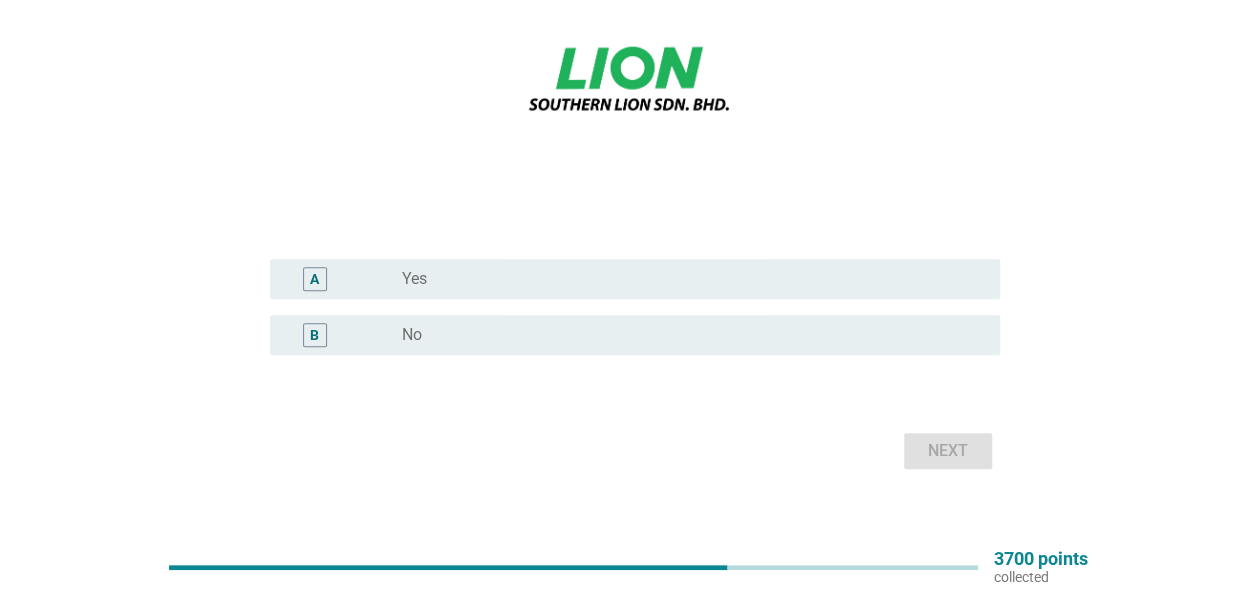 click on "A     radio_button_unchecked Yes" at bounding box center [635, 279] 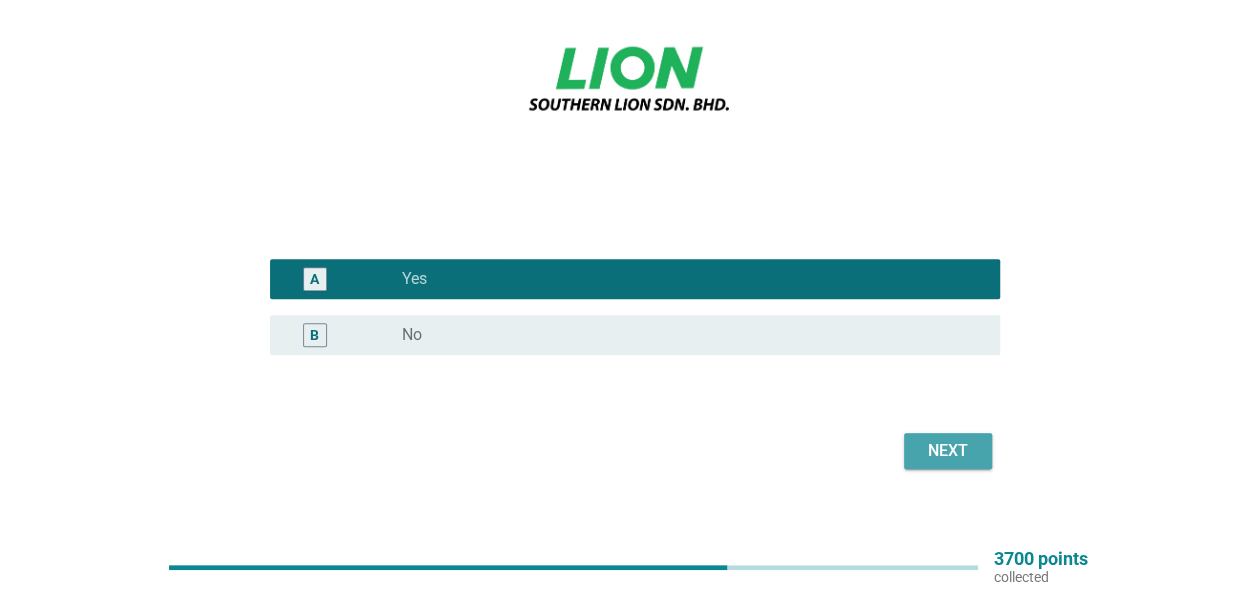 click on "Next" at bounding box center (948, 451) 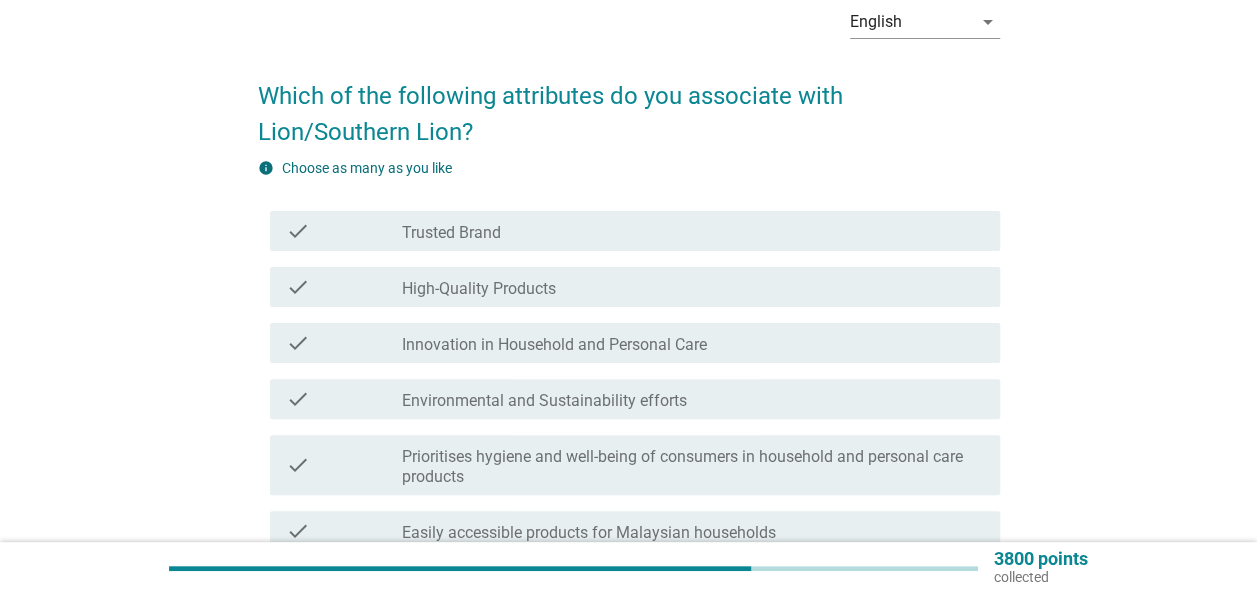 scroll, scrollTop: 200, scrollLeft: 0, axis: vertical 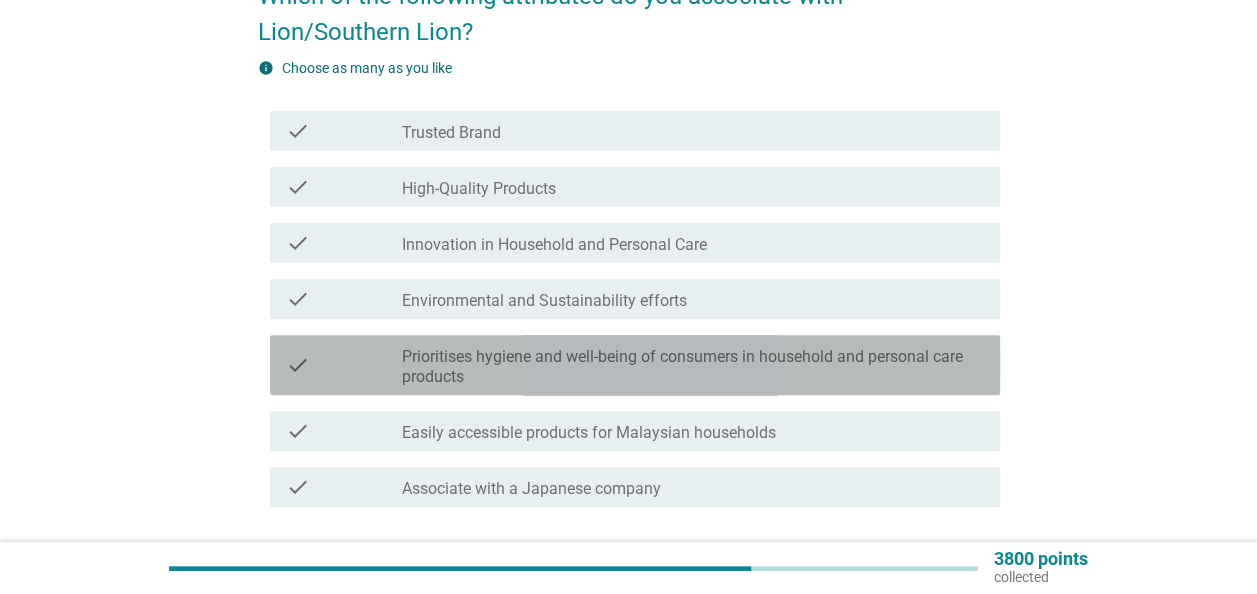 click on "Prioritises hygiene and well-being of consumers in household and personal care products" at bounding box center (693, 367) 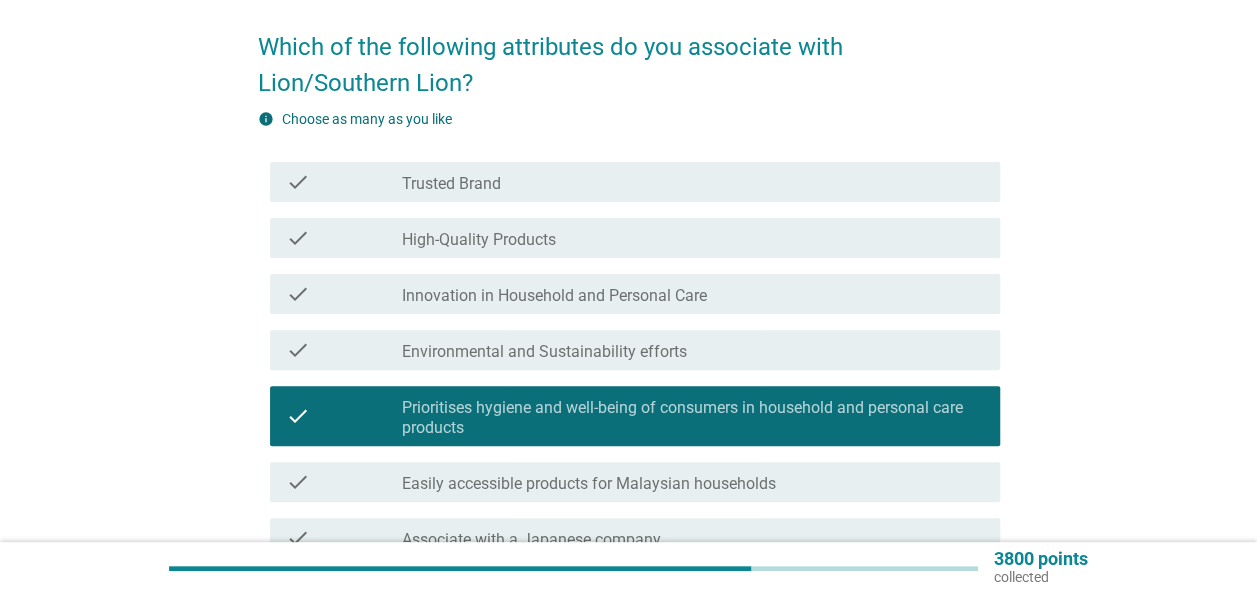 scroll, scrollTop: 100, scrollLeft: 0, axis: vertical 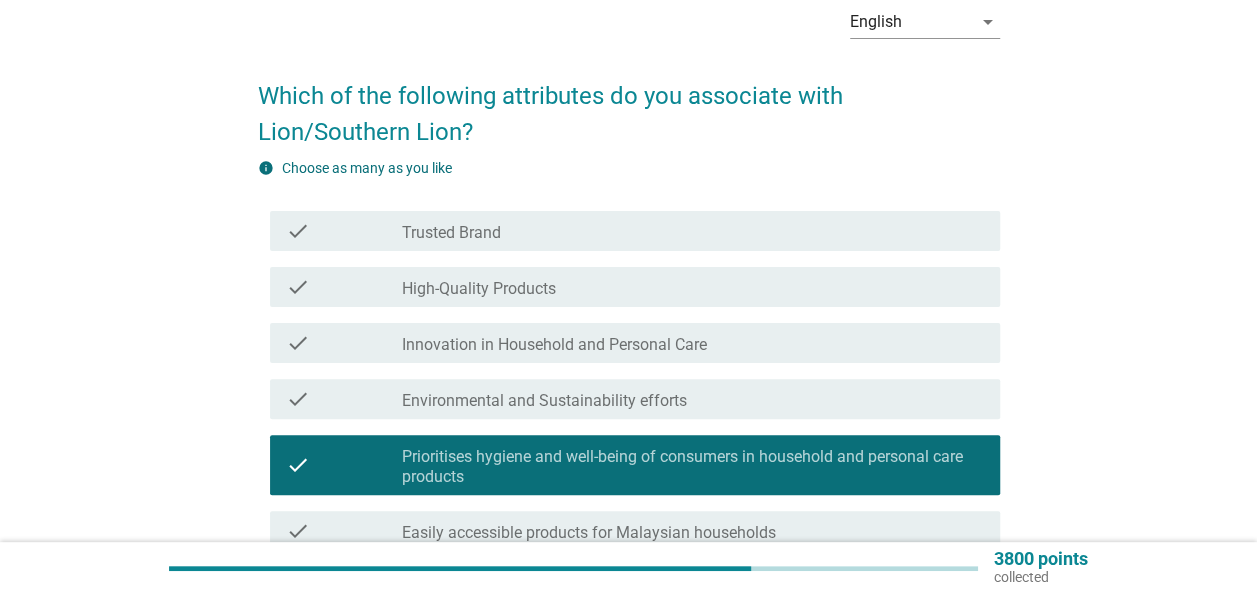 click on "check_box_outline_blank High-Quality Products" at bounding box center [693, 287] 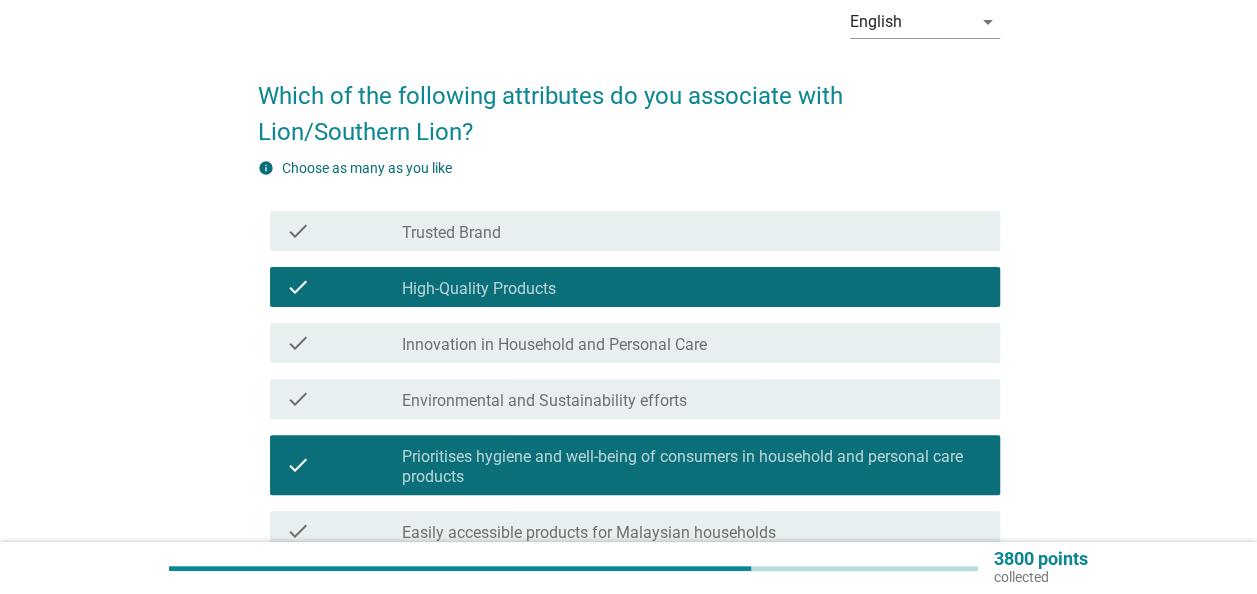 click on "check_box_outline_blank Innovation in Household and Personal Care" at bounding box center (693, 343) 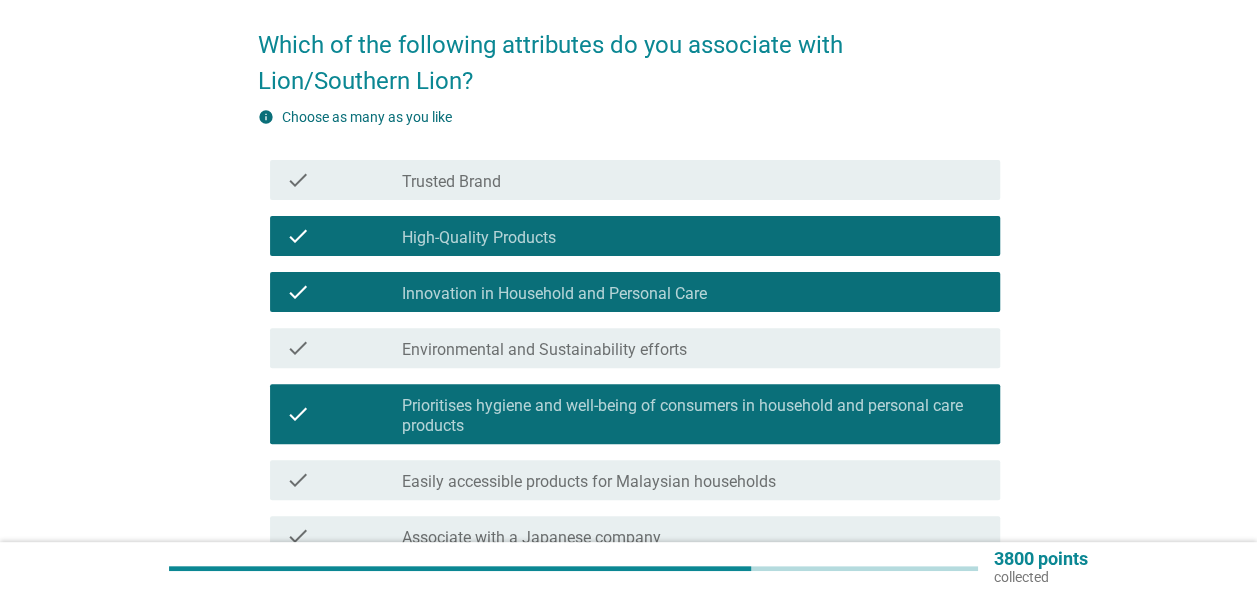 click on "check_box_outline_blank Trusted Brand" at bounding box center (693, 180) 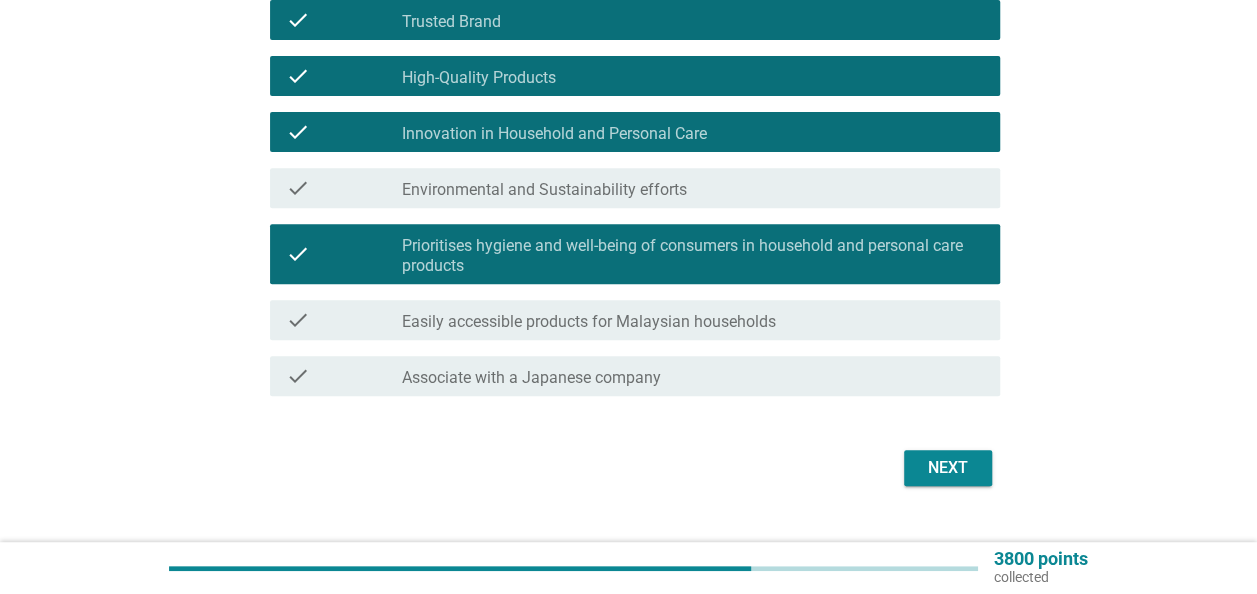 scroll, scrollTop: 351, scrollLeft: 0, axis: vertical 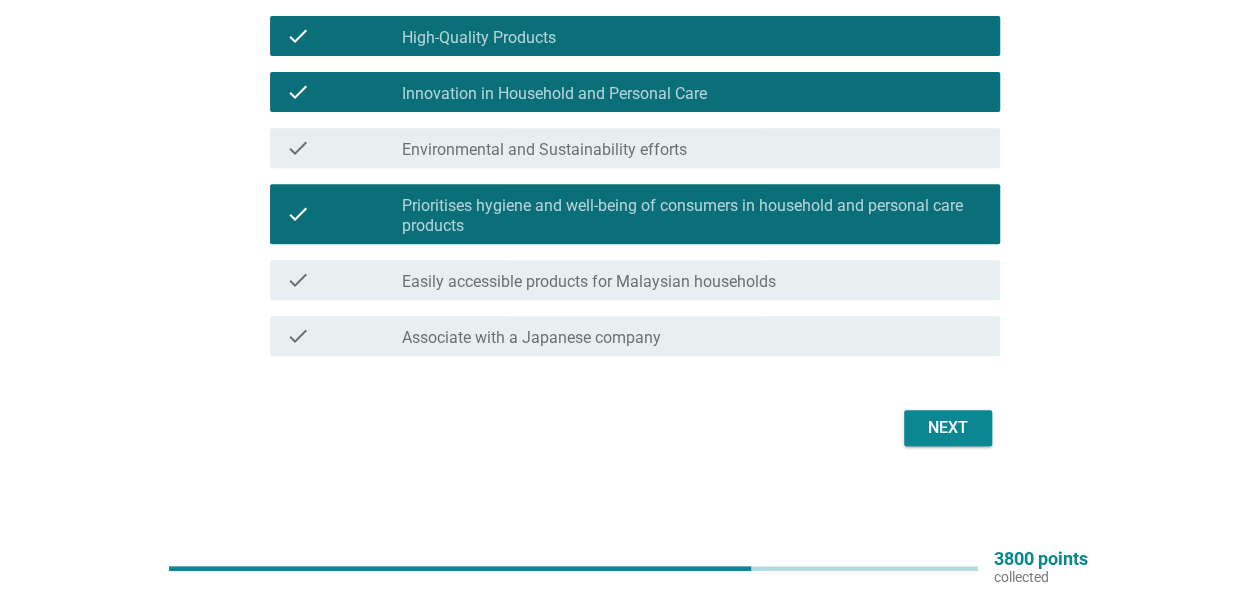 drag, startPoint x: 958, startPoint y: 452, endPoint x: 950, endPoint y: 440, distance: 14.422205 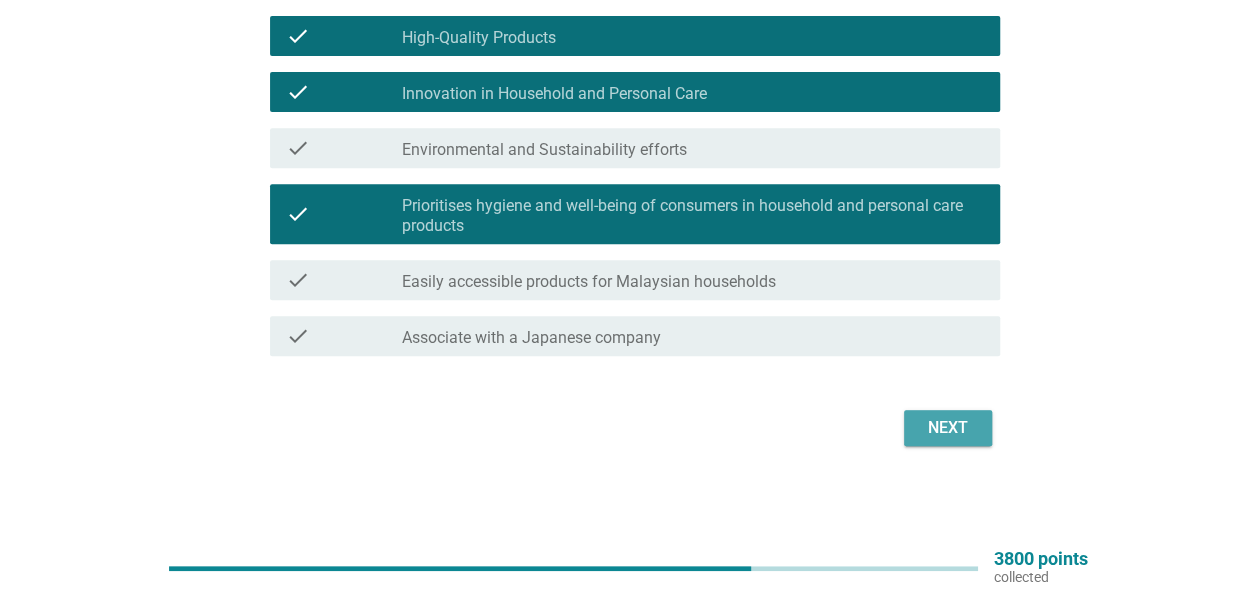 click on "Next" at bounding box center (948, 428) 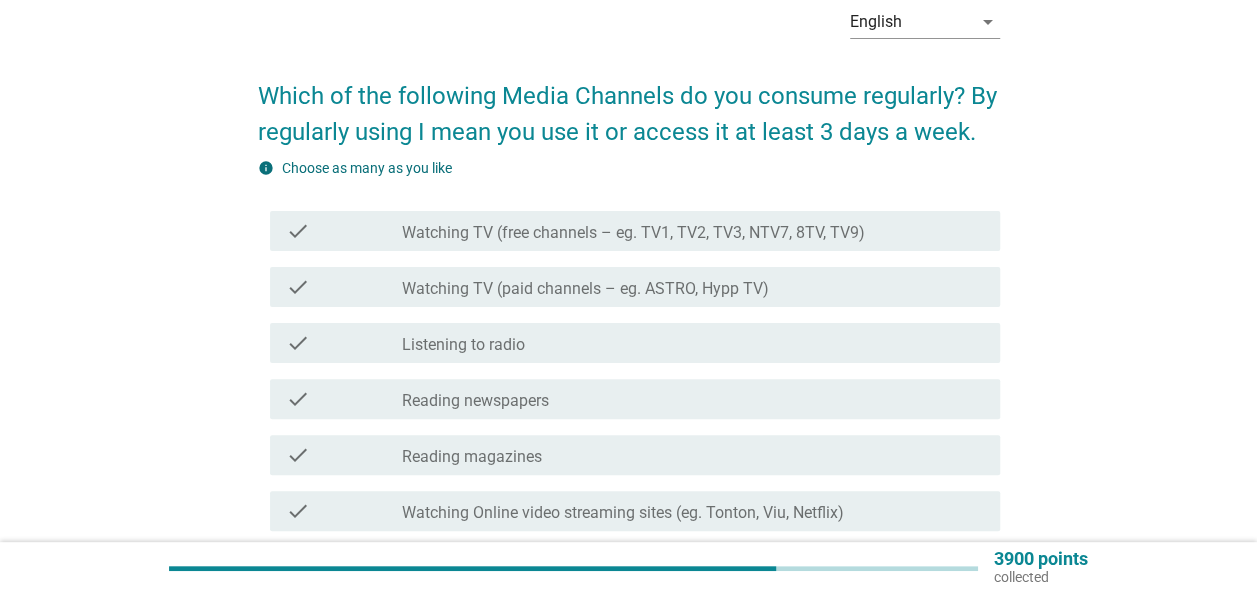 scroll, scrollTop: 200, scrollLeft: 0, axis: vertical 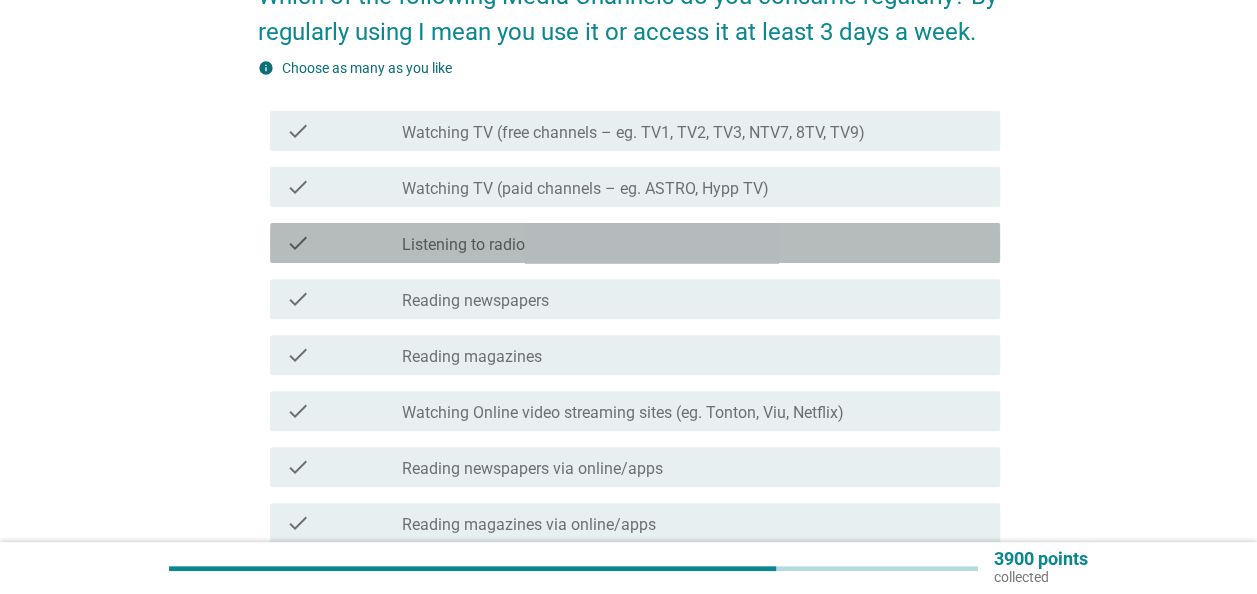 click on "check_box_outline_blank Listening to radio" at bounding box center (693, 243) 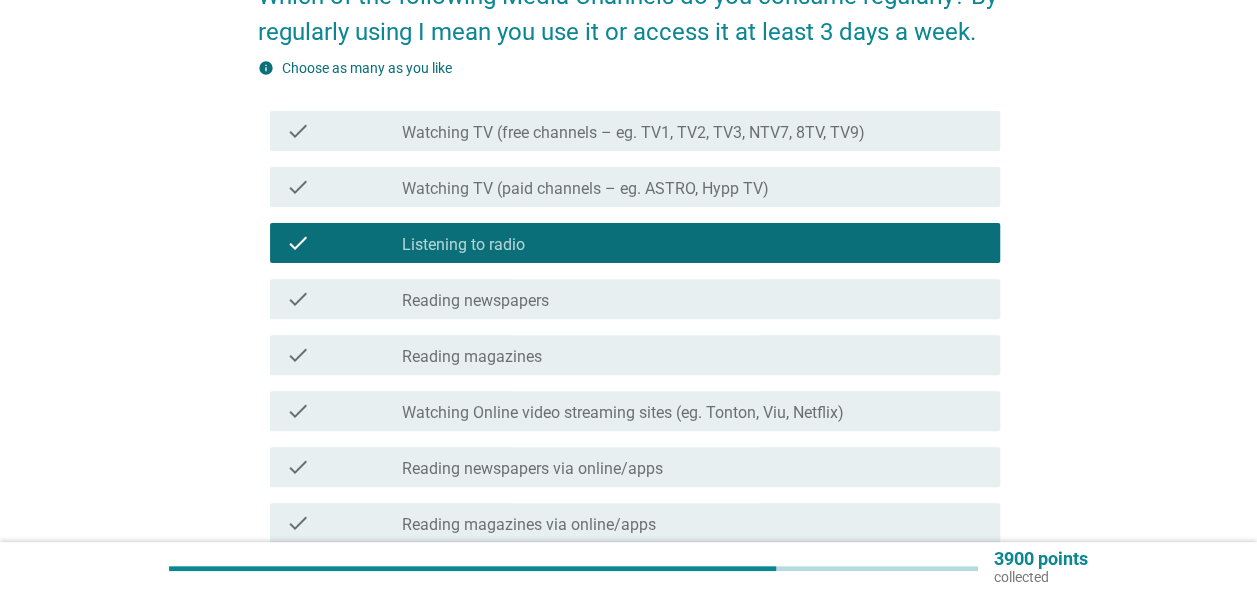 click on "Watching Online video streaming sites (eg. Tonton, Viu, Netflix)" at bounding box center (623, 413) 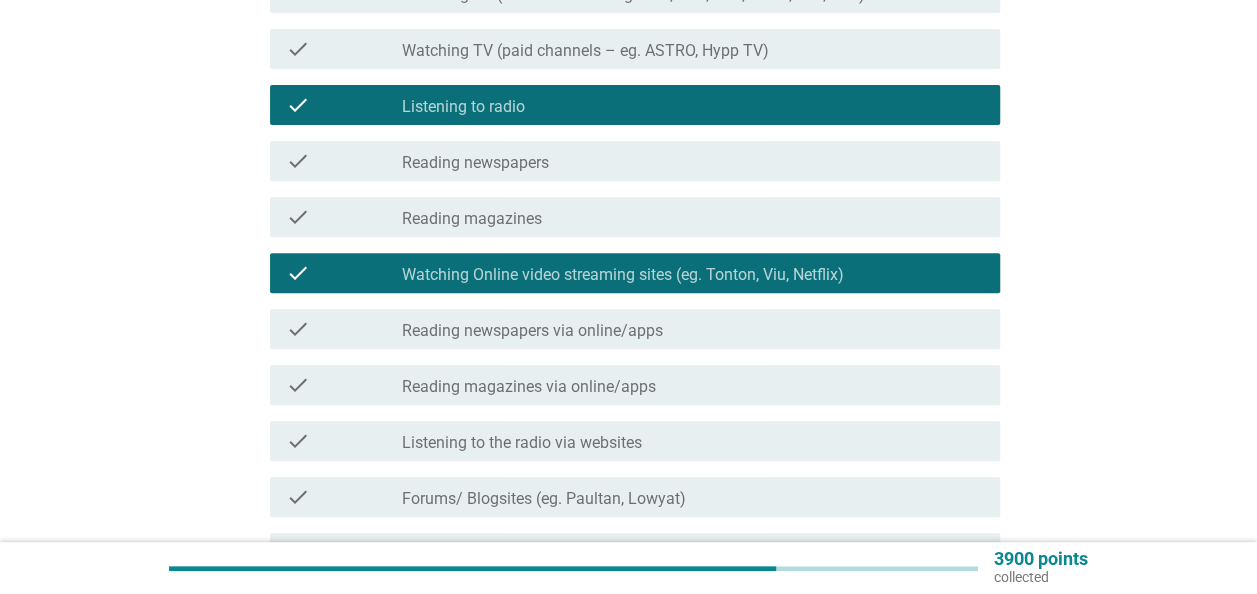 scroll, scrollTop: 400, scrollLeft: 0, axis: vertical 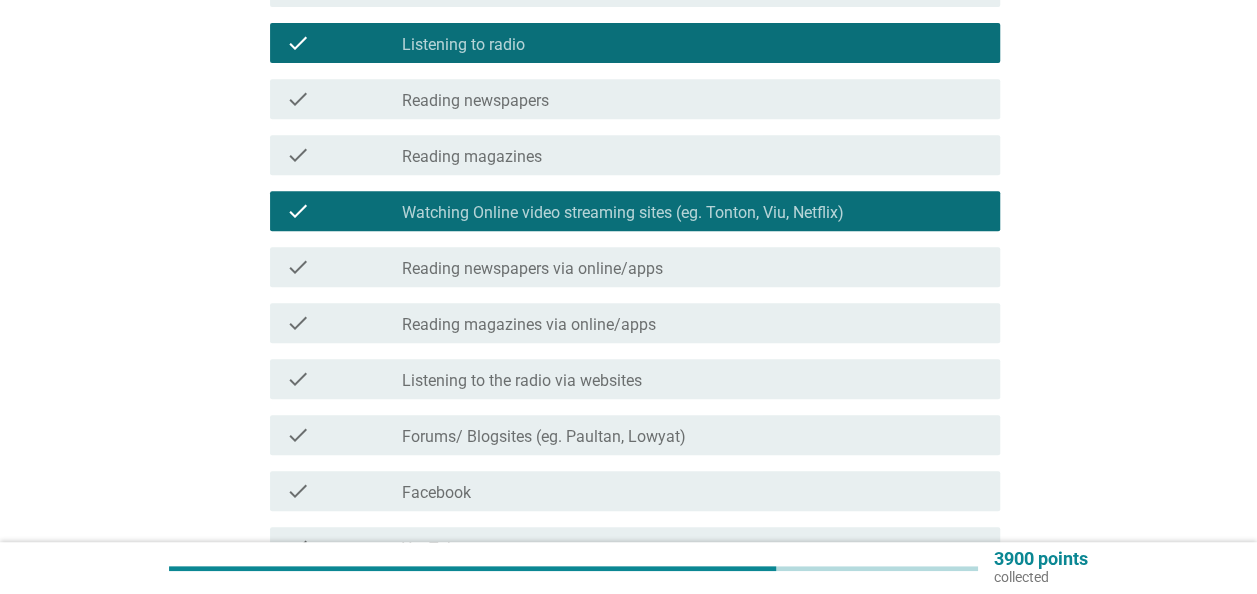 click on "check_box_outline_blank Listening to the radio via websites" at bounding box center [693, 379] 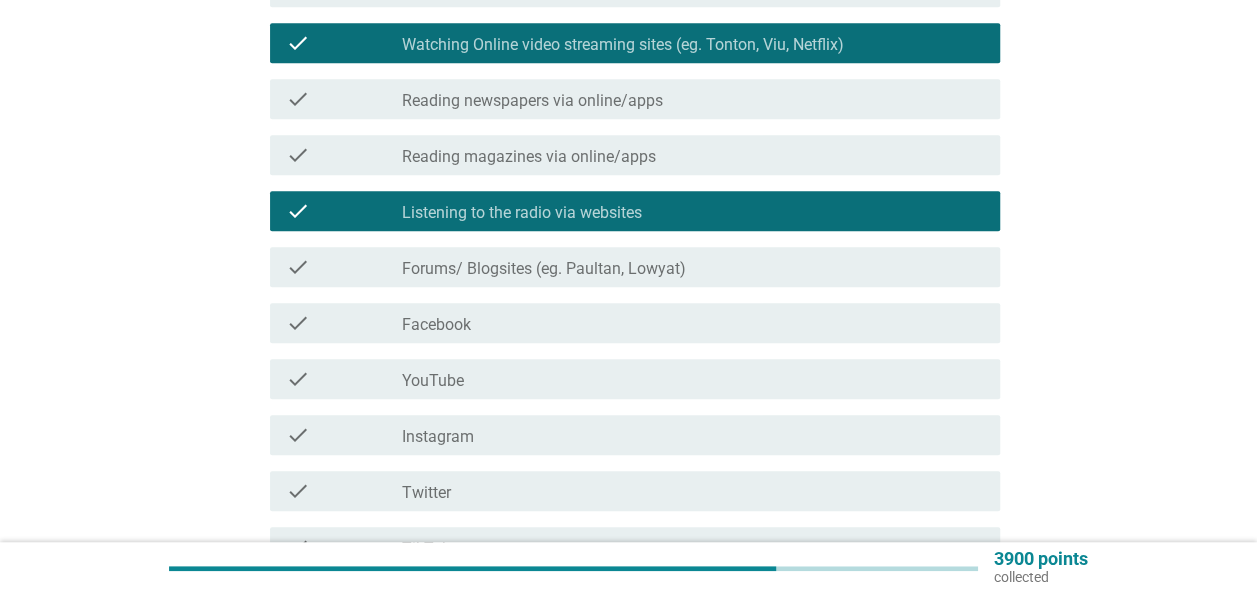 scroll, scrollTop: 600, scrollLeft: 0, axis: vertical 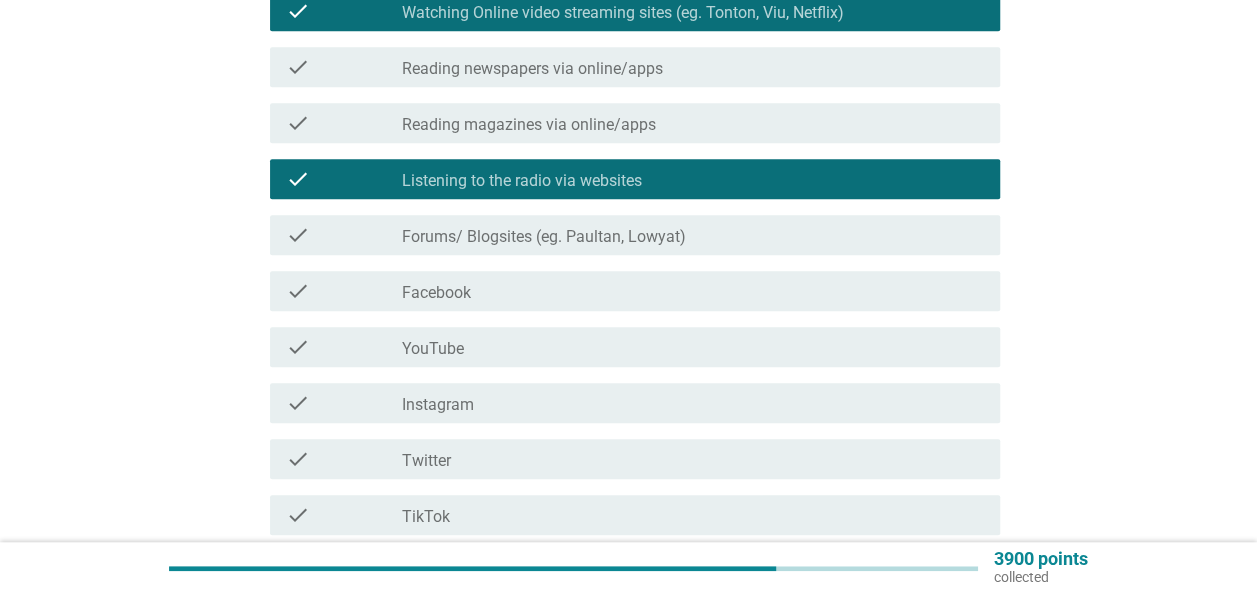click on "check_box_outline_blank Facebook" at bounding box center [693, 291] 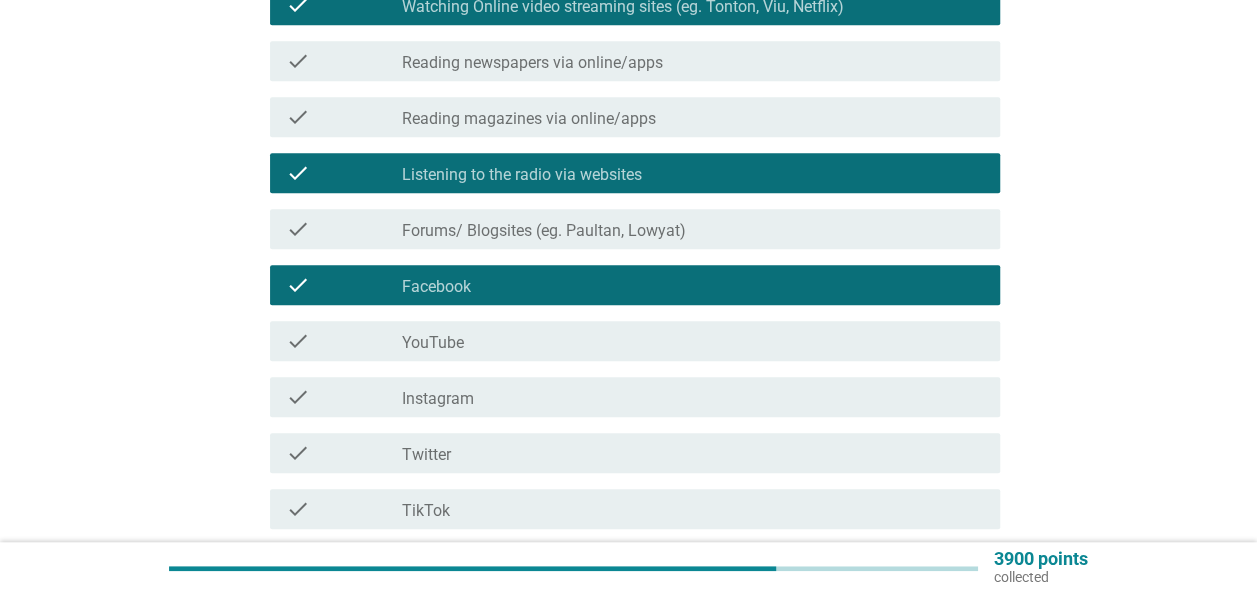 scroll, scrollTop: 800, scrollLeft: 0, axis: vertical 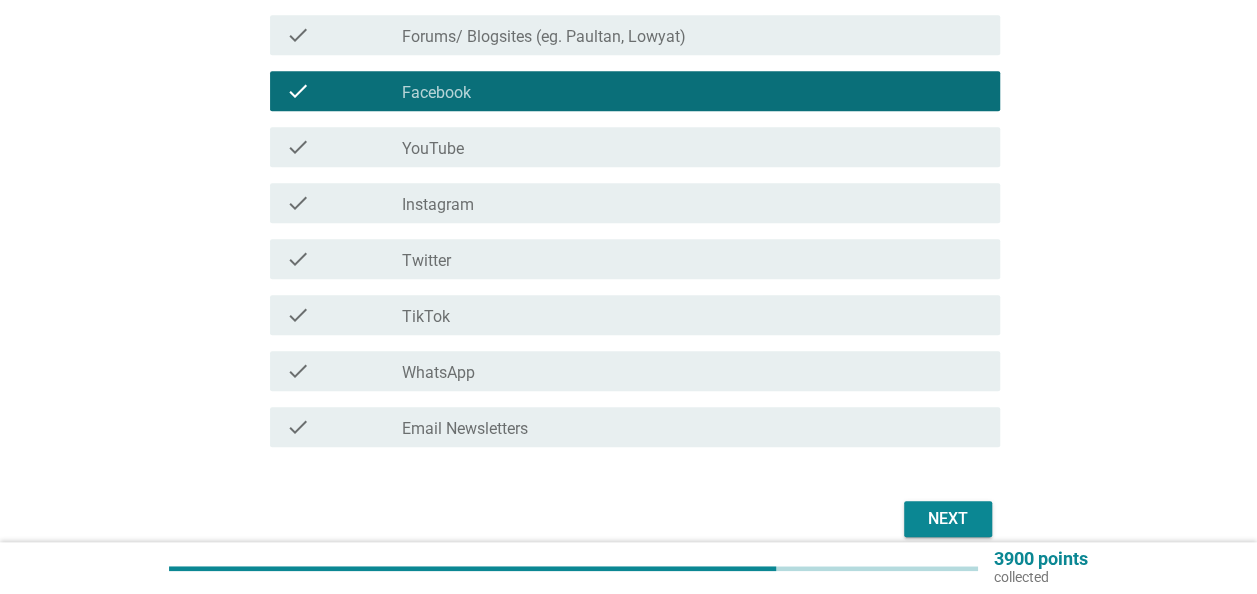 click on "check_box_outline_blank TikTok" at bounding box center (693, 315) 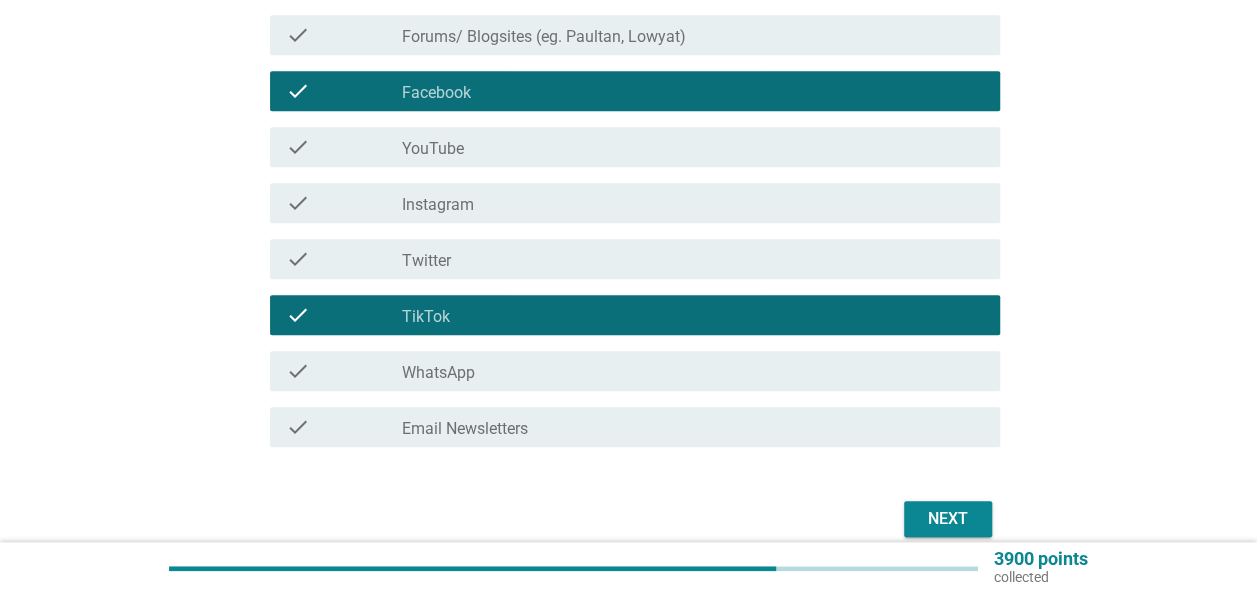 click on "check_box_outline_blank WhatsApp" at bounding box center [693, 371] 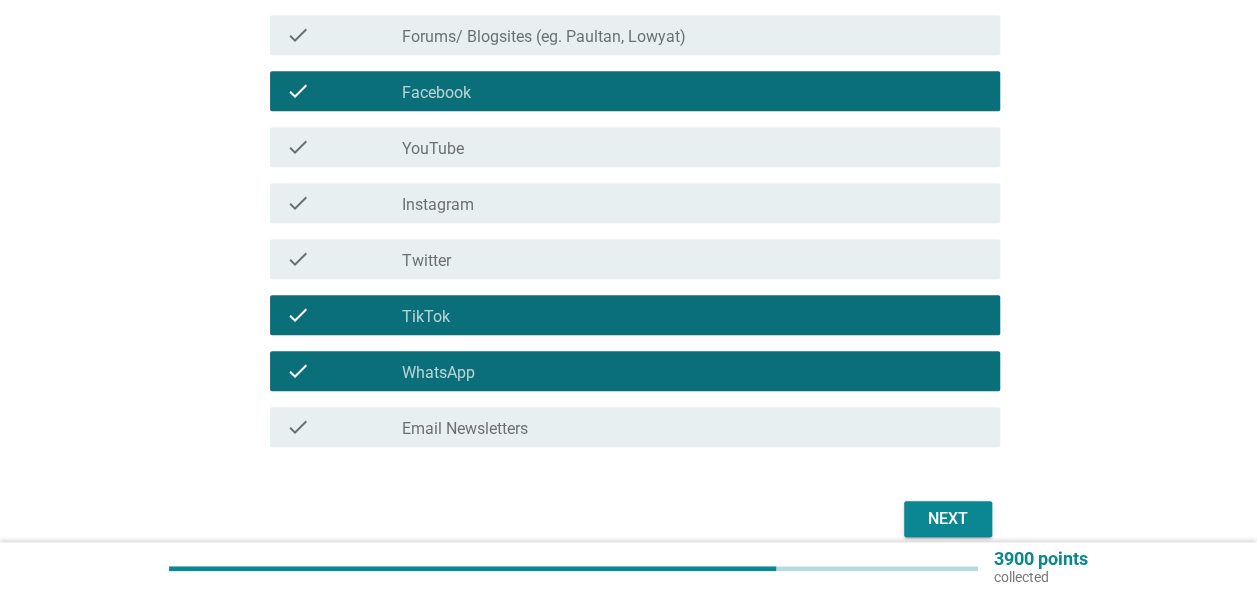 click on "check_box_outline_blank TikTok" at bounding box center (693, 315) 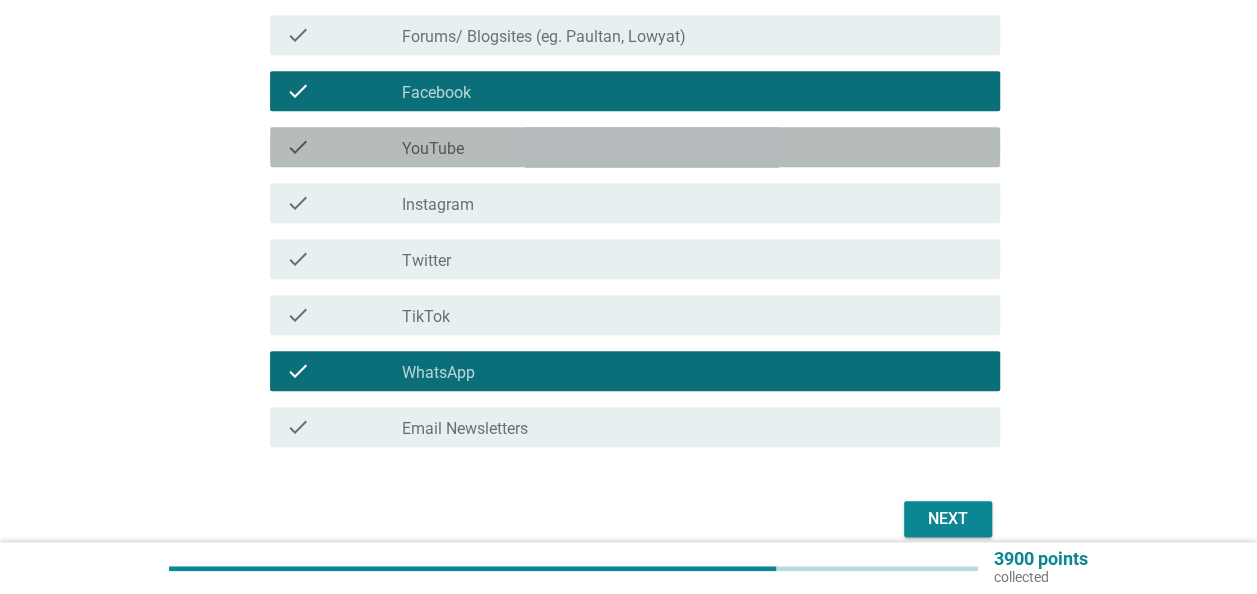 click on "check_box_outline_blank YouTube" at bounding box center (693, 147) 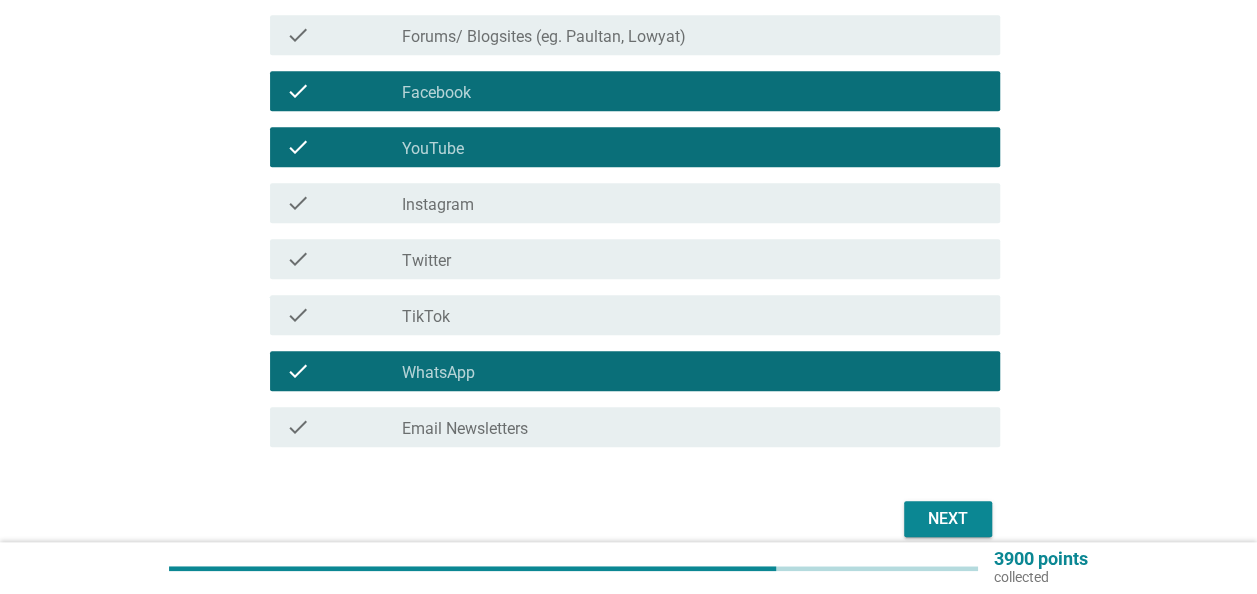 click on "check     check_box_outline_blank Instagram" at bounding box center [629, 203] 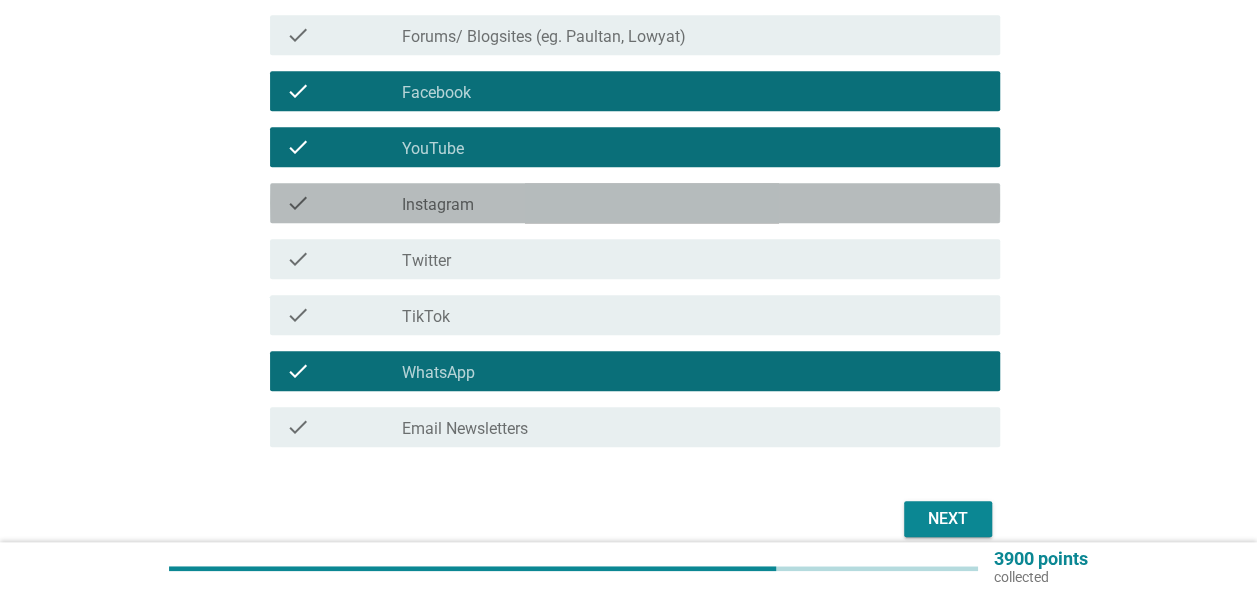 click on "check_box_outline_blank Instagram" at bounding box center [693, 203] 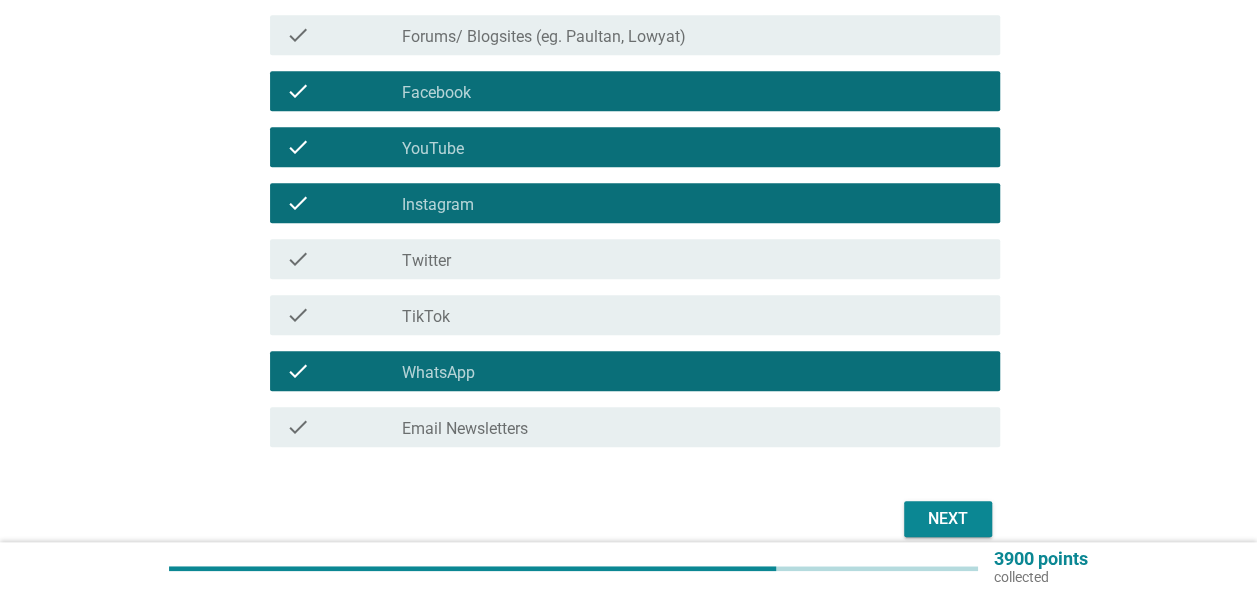 click on "Next" at bounding box center (948, 519) 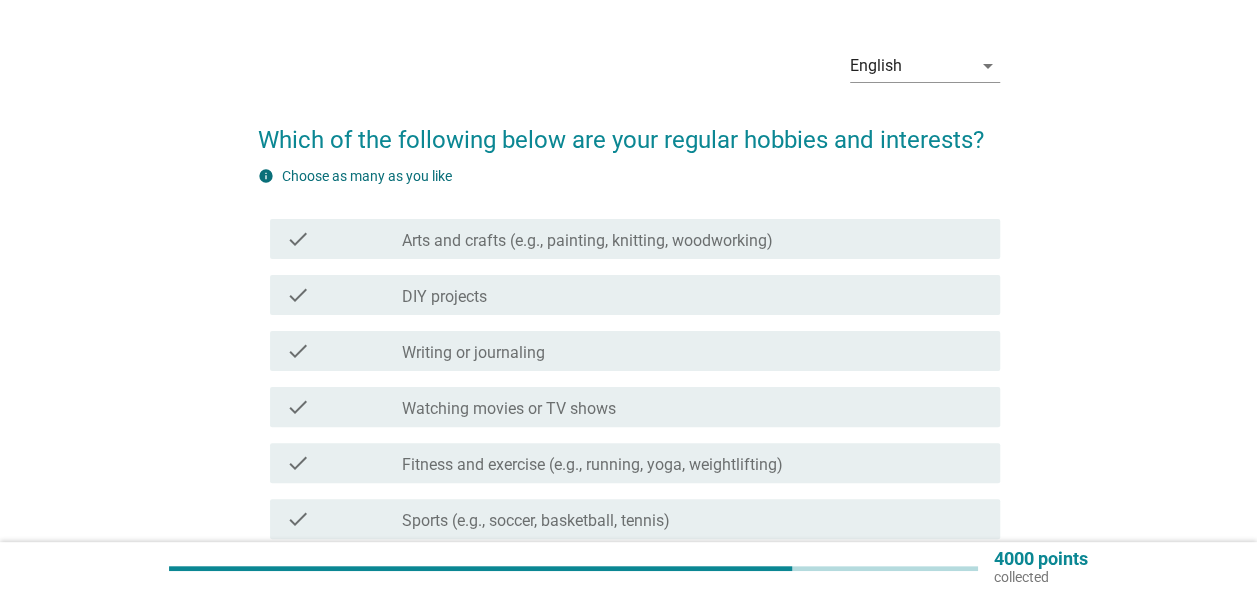 scroll, scrollTop: 100, scrollLeft: 0, axis: vertical 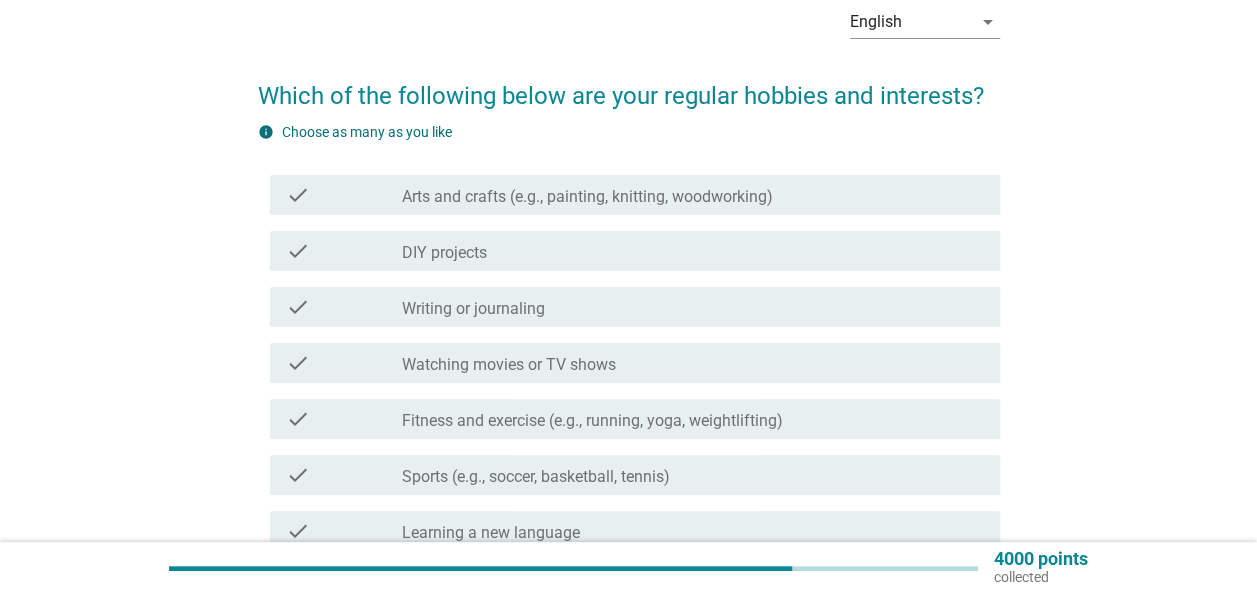 click on "check_box_outline_blank DIY projects" at bounding box center [693, 251] 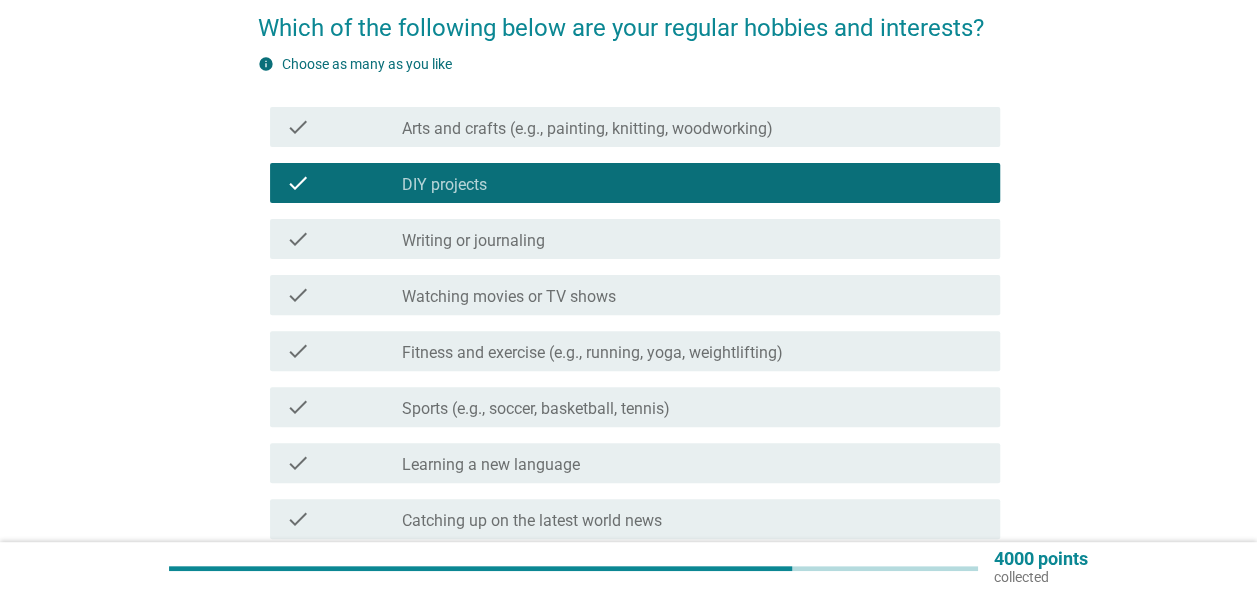 scroll, scrollTop: 200, scrollLeft: 0, axis: vertical 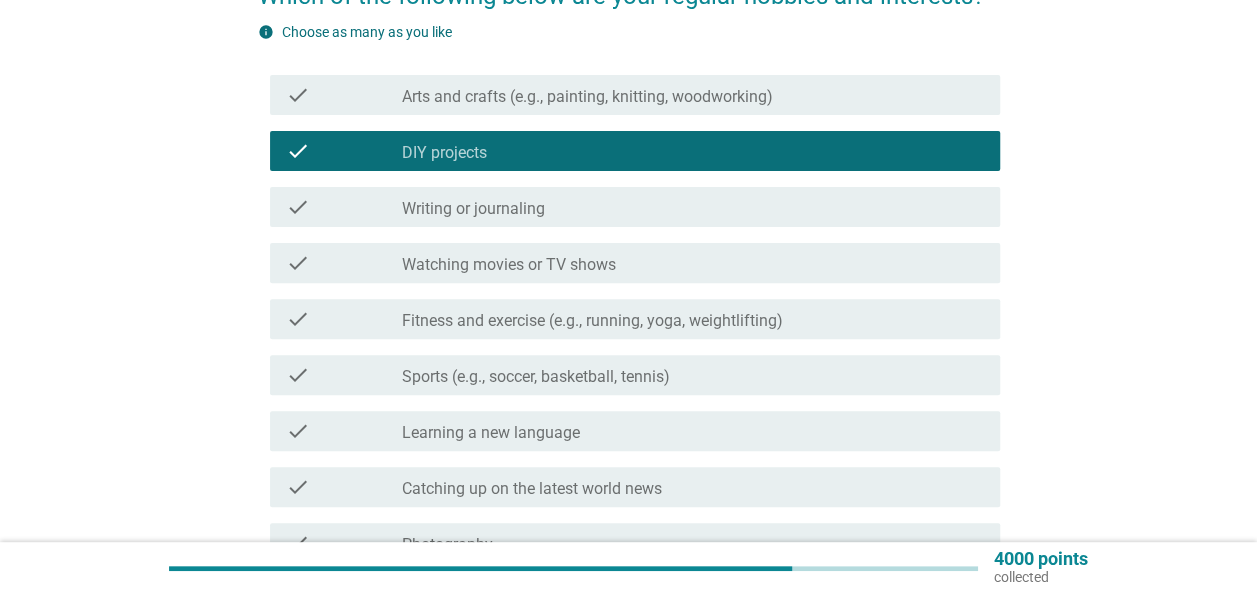 click on "check     check_box_outline_blank Sports (e.g., soccer, basketball, tennis)" at bounding box center [635, 375] 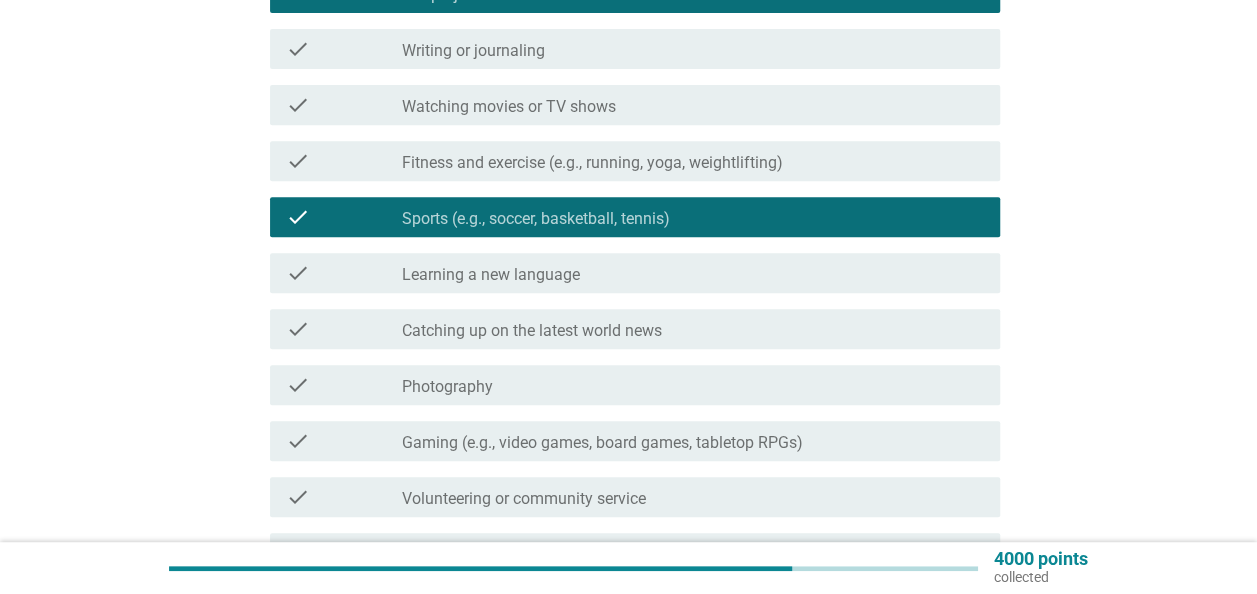 scroll, scrollTop: 400, scrollLeft: 0, axis: vertical 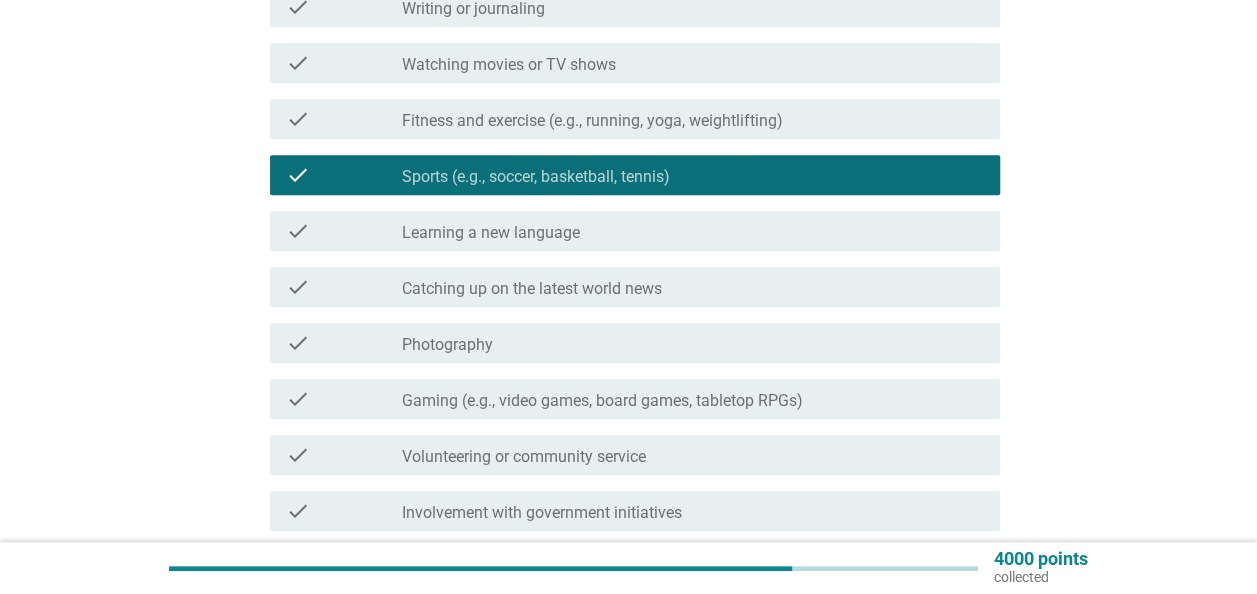 click on "Catching up on the latest world news" at bounding box center [532, 289] 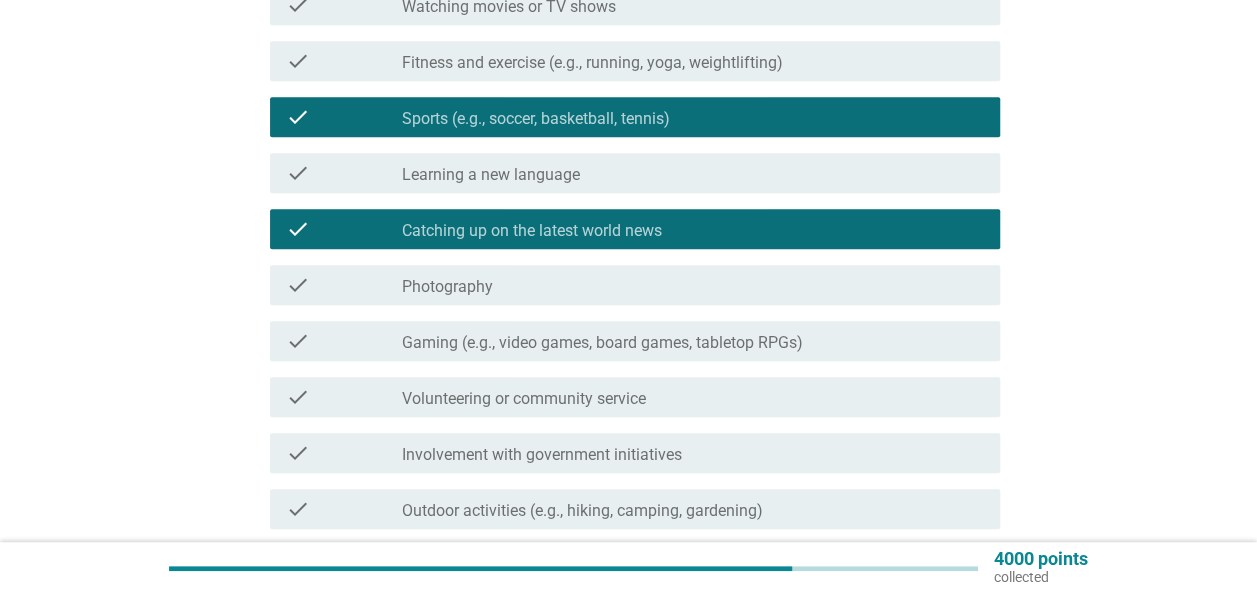 scroll, scrollTop: 500, scrollLeft: 0, axis: vertical 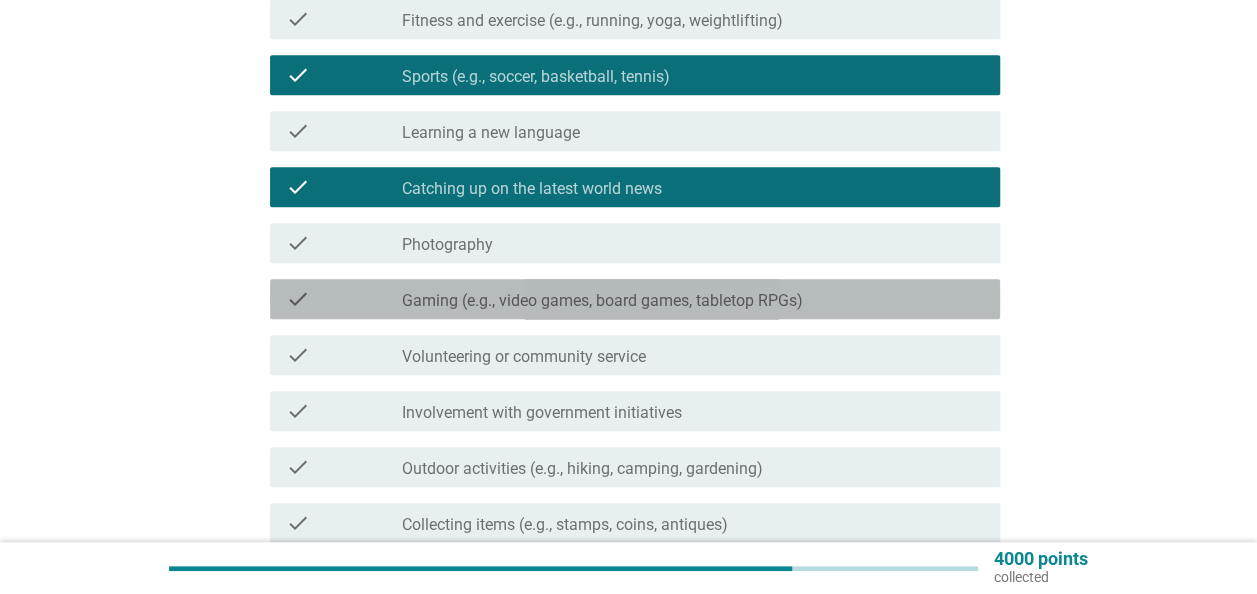 click on "check     check_box_outline_blank Gaming (e.g., video games, board games, tabletop RPGs)" at bounding box center [635, 299] 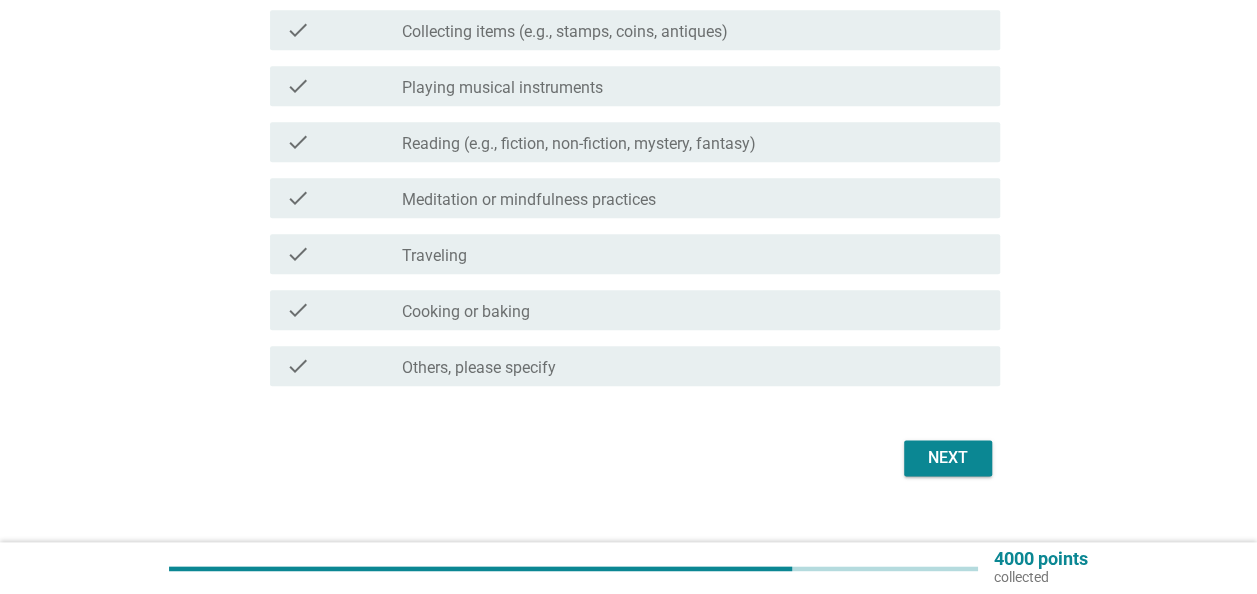 scroll, scrollTop: 1000, scrollLeft: 0, axis: vertical 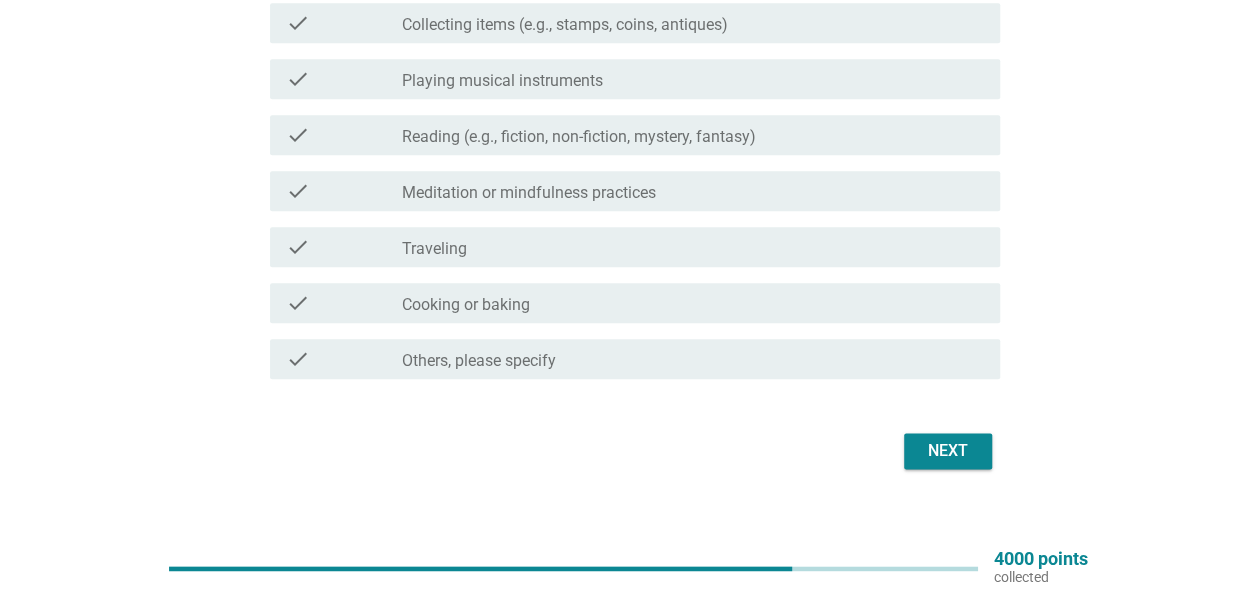 click on "check_box_outline_blank Traveling" at bounding box center (693, 247) 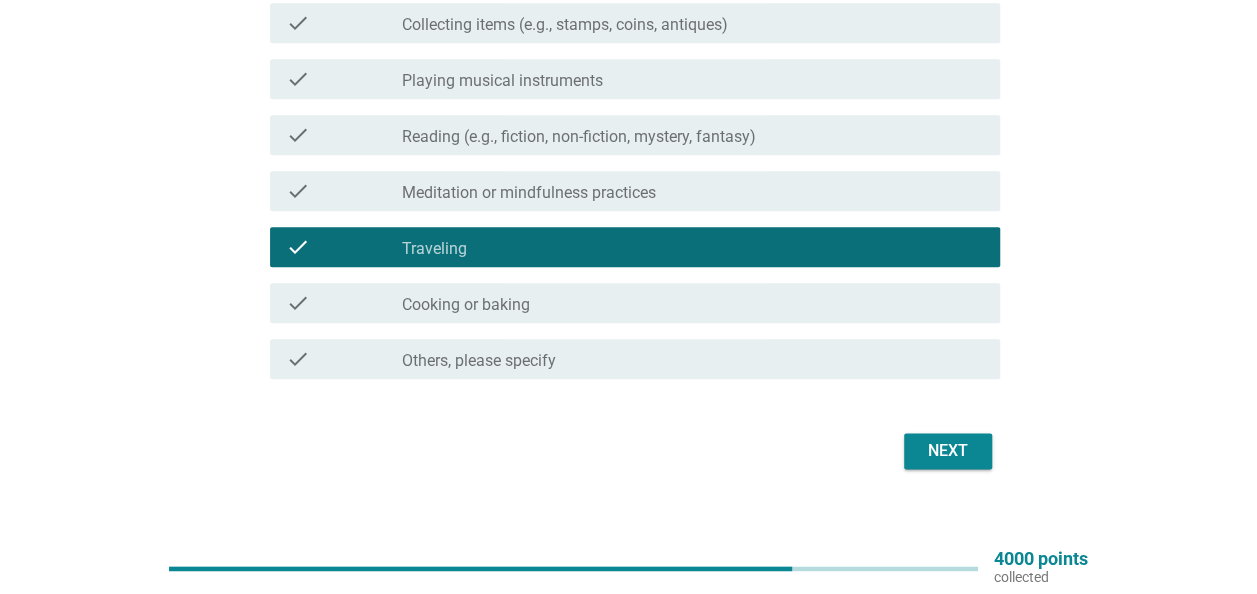 click on "Which of the following below are your regular hobbies and interests?     info   Choose as many as you like   check     check_box_outline_blank Arts and crafts (e.g., painting, knitting, woodworking)   check     check_box_outline_blank DIY projects   check     check_box_outline_blank Writing or journaling   check     check_box_outline_blank Watching movies or TV shows   check     check_box_outline_blank Fitness and exercise (e.g., running, yoga, weightlifting)   check     check_box_outline_blank Sports (e.g., soccer, basketball, tennis)   check     check_box_outline_blank Learning a new language   check     check_box Catching up on the latest world news   check     check_box_outline_blank Photography   check     check_box_outline_blank Gaming (e.g., video games, board games, tabletop RPGs)   check     check_box_outline_blank Volunteering or community service   check     check_box_outline_blank Involvement with government initiatives   check     check_box_outline_blank   check     check_box_outline_blank" at bounding box center (629, -184) 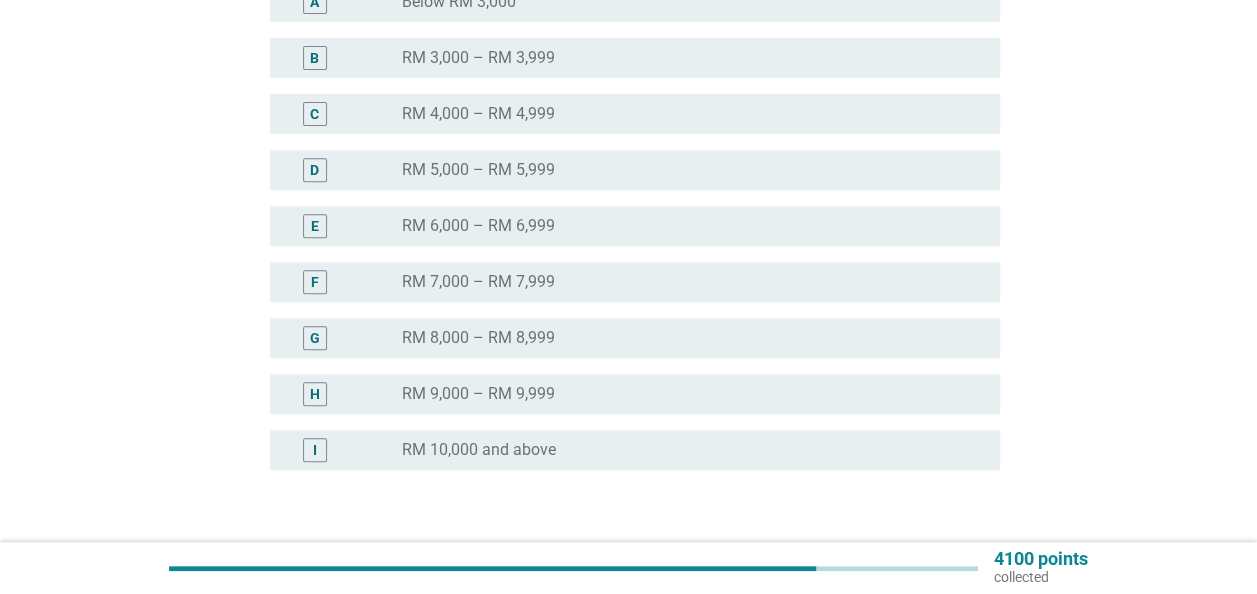 scroll, scrollTop: 400, scrollLeft: 0, axis: vertical 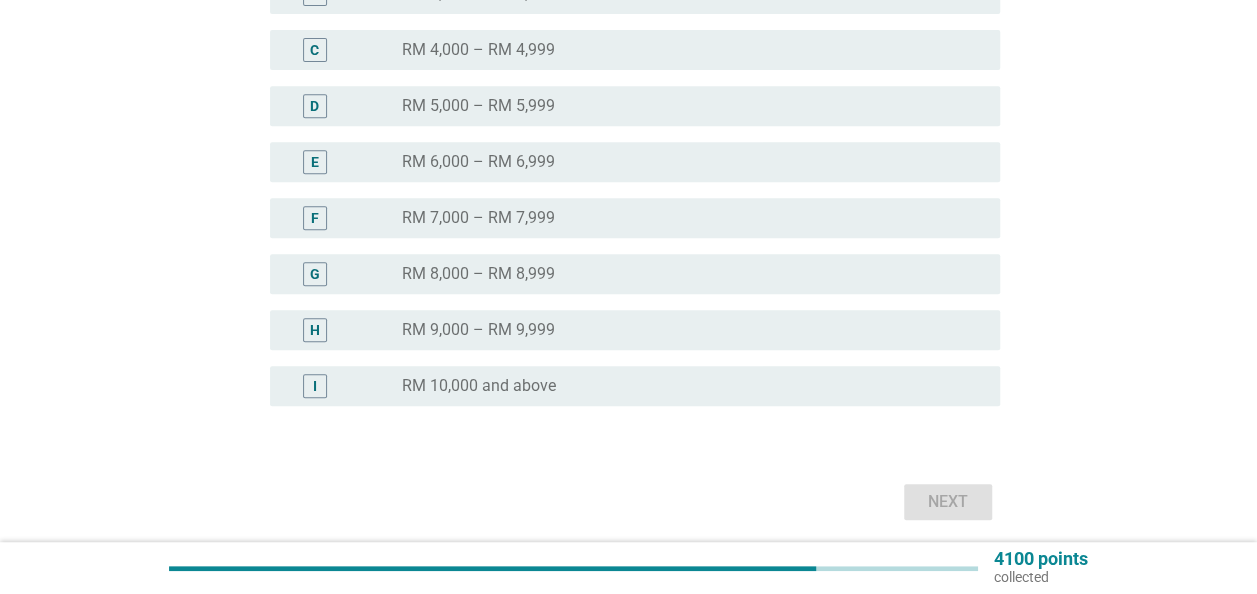 click on "radio_button_unchecked RM 10,000 and above" at bounding box center [693, 386] 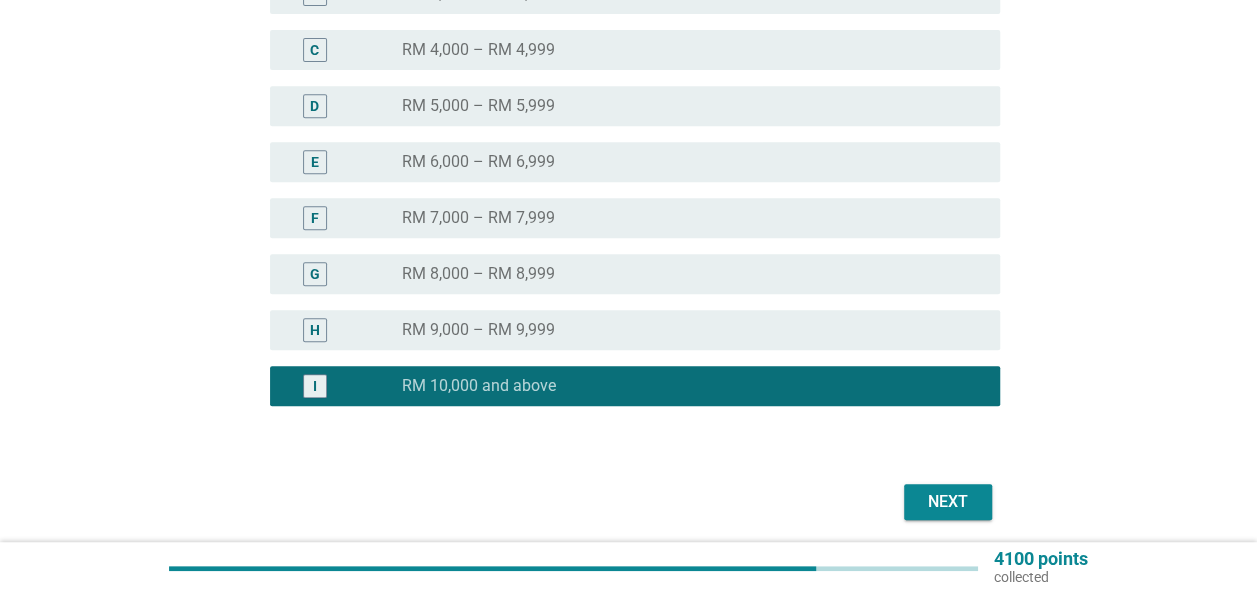 click on "Next" at bounding box center (948, 502) 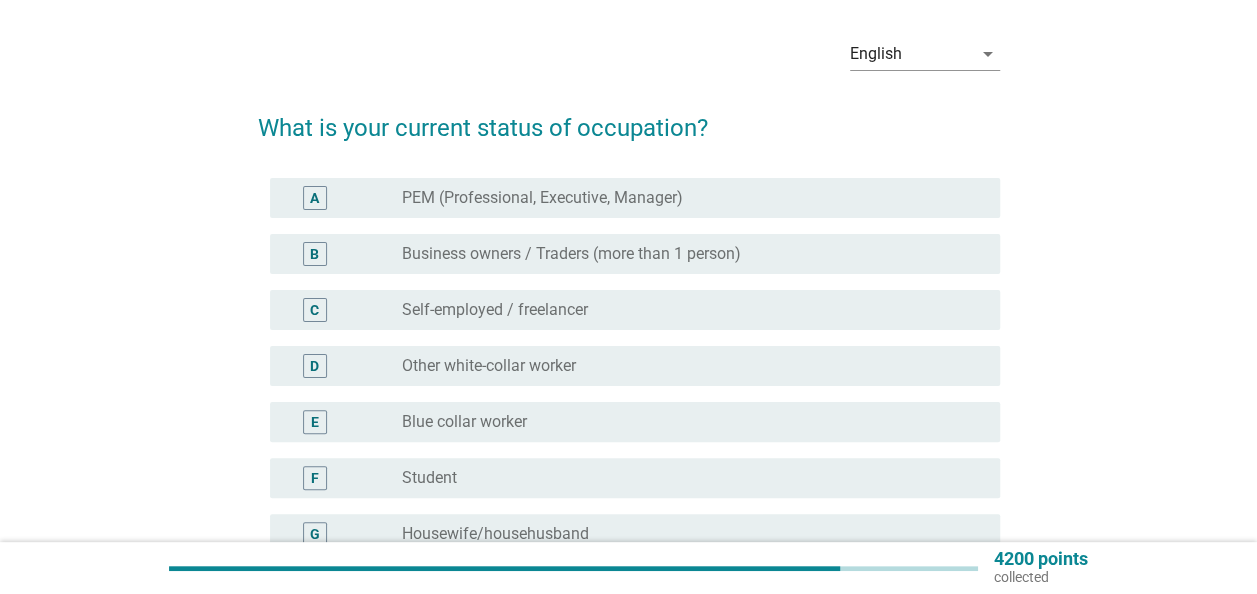 scroll, scrollTop: 100, scrollLeft: 0, axis: vertical 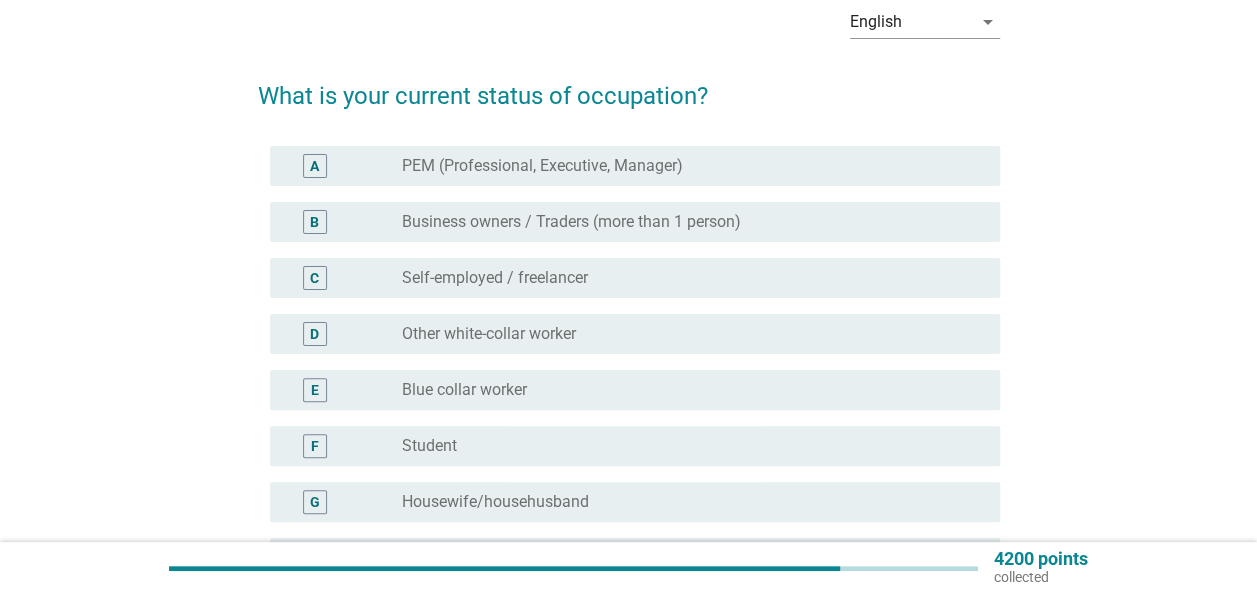 click on "A     radio_button_unchecked PEM (Professional, Executive, Manager)" at bounding box center [629, 166] 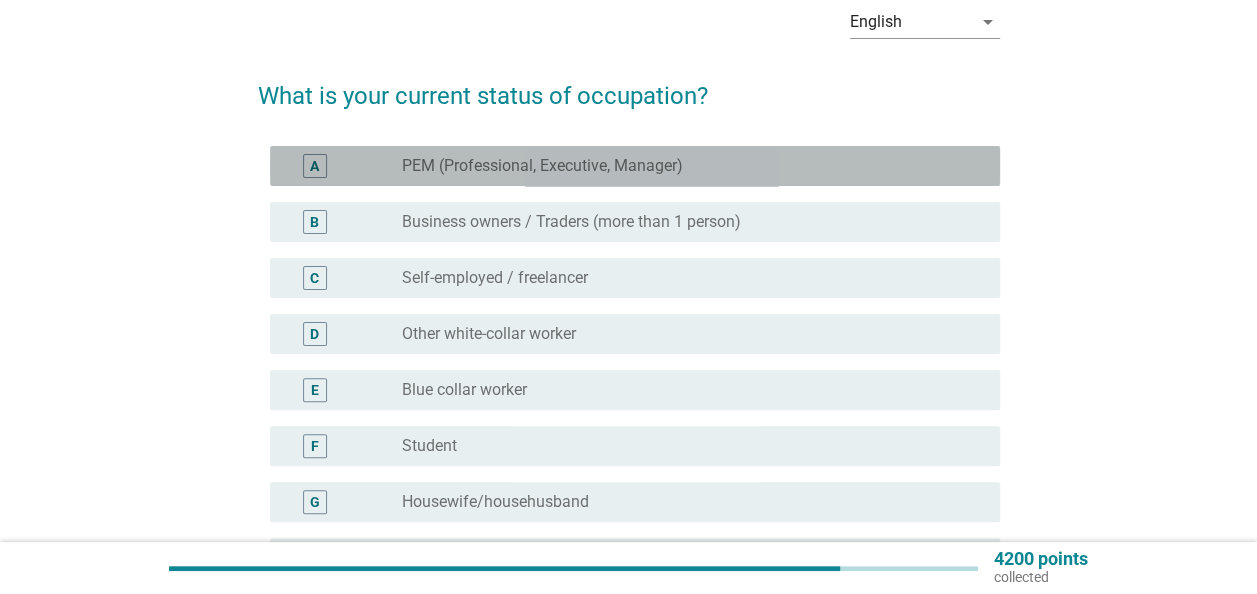 click on "PEM (Professional, Executive, Manager)" at bounding box center [542, 166] 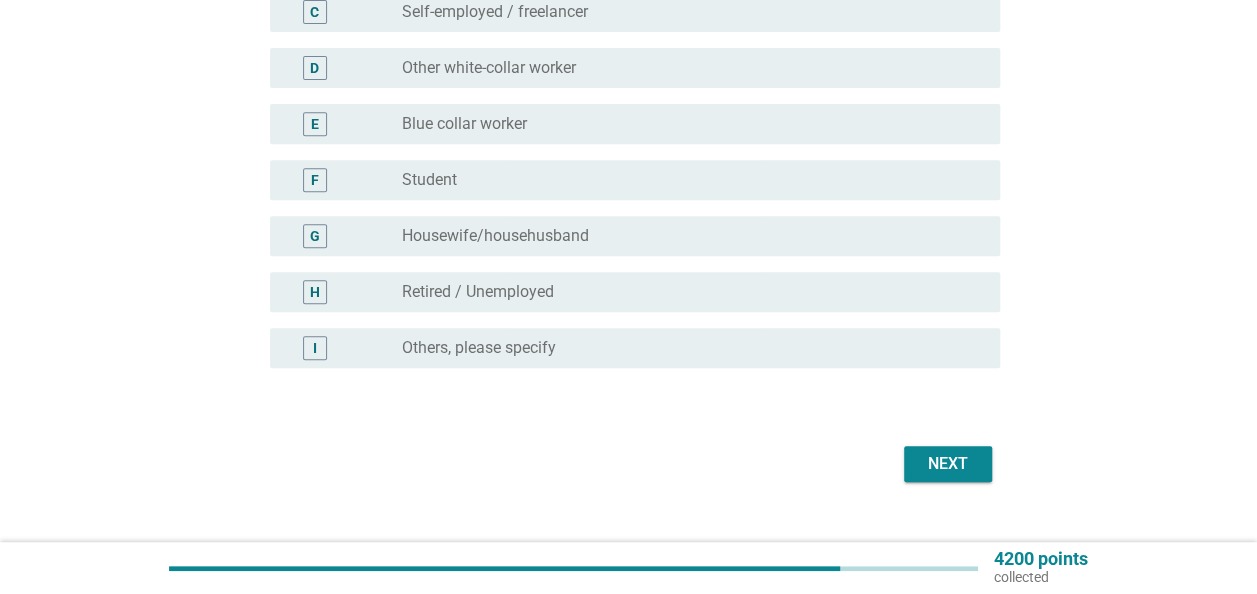 scroll, scrollTop: 400, scrollLeft: 0, axis: vertical 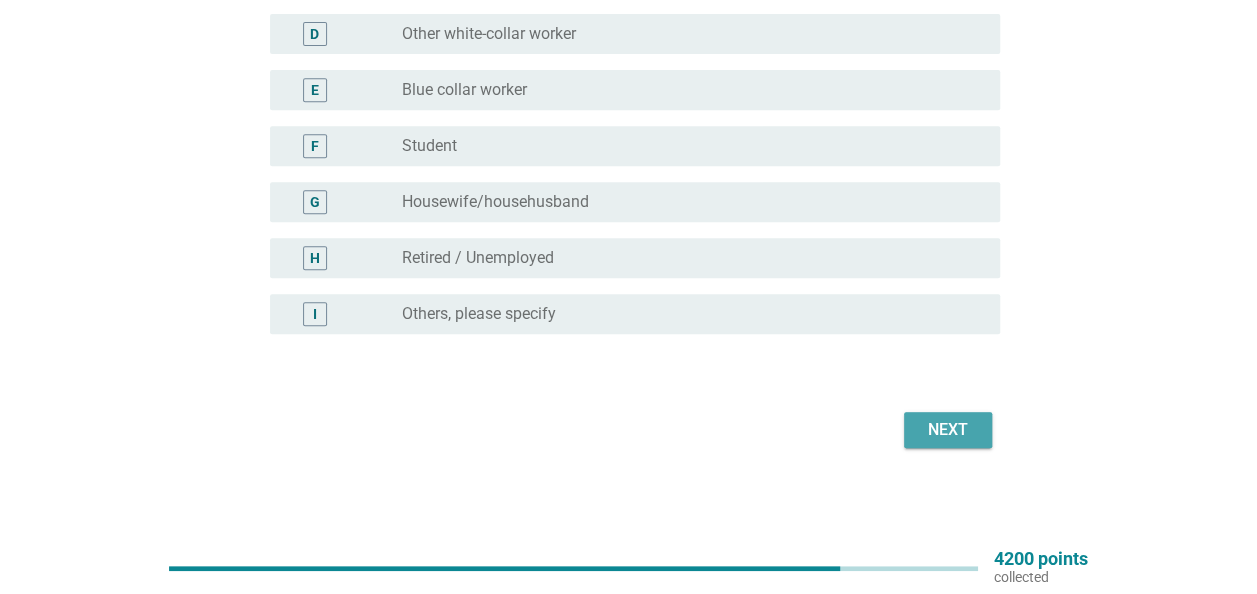 click on "Next" at bounding box center [948, 430] 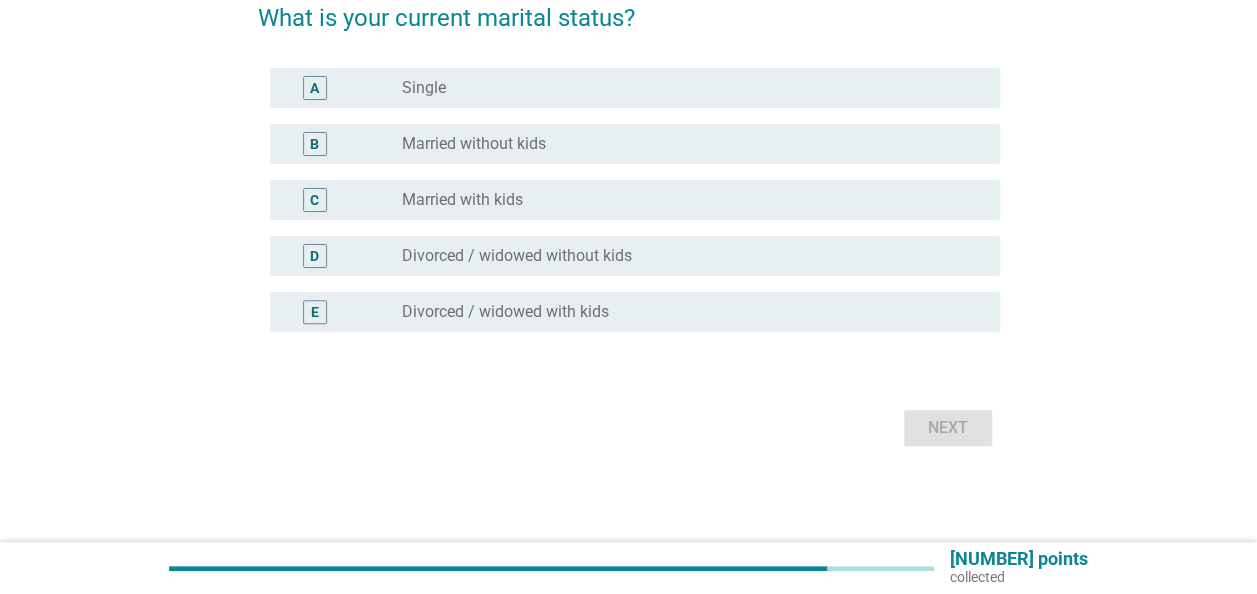 scroll, scrollTop: 0, scrollLeft: 0, axis: both 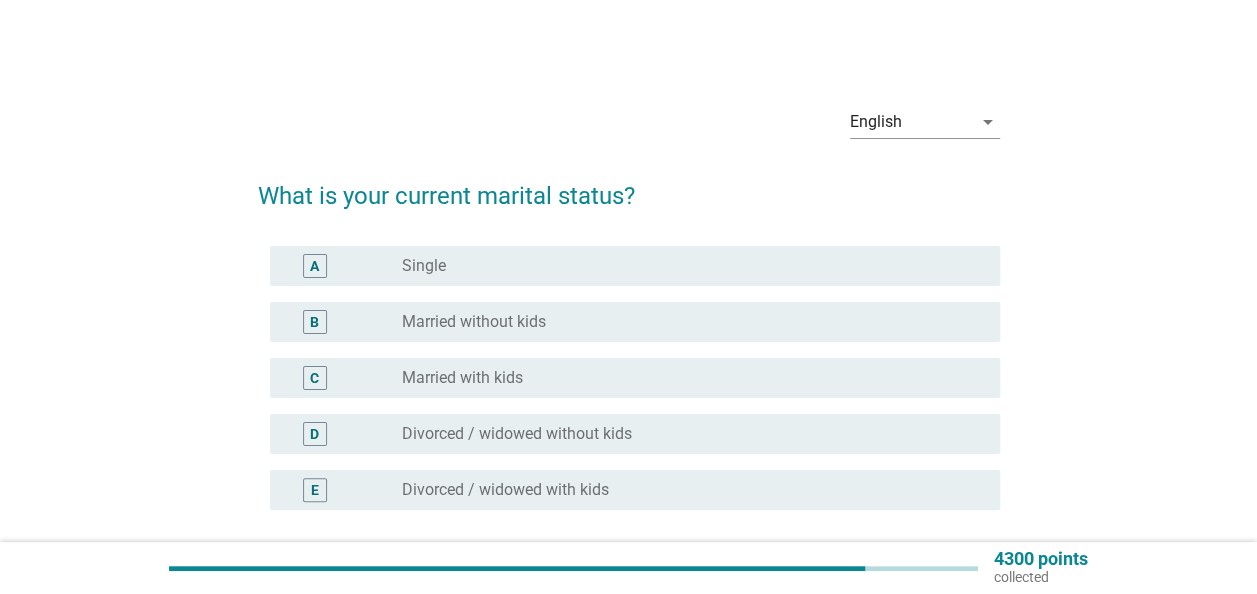 click on "radio_button_unchecked Married without kids" at bounding box center (685, 322) 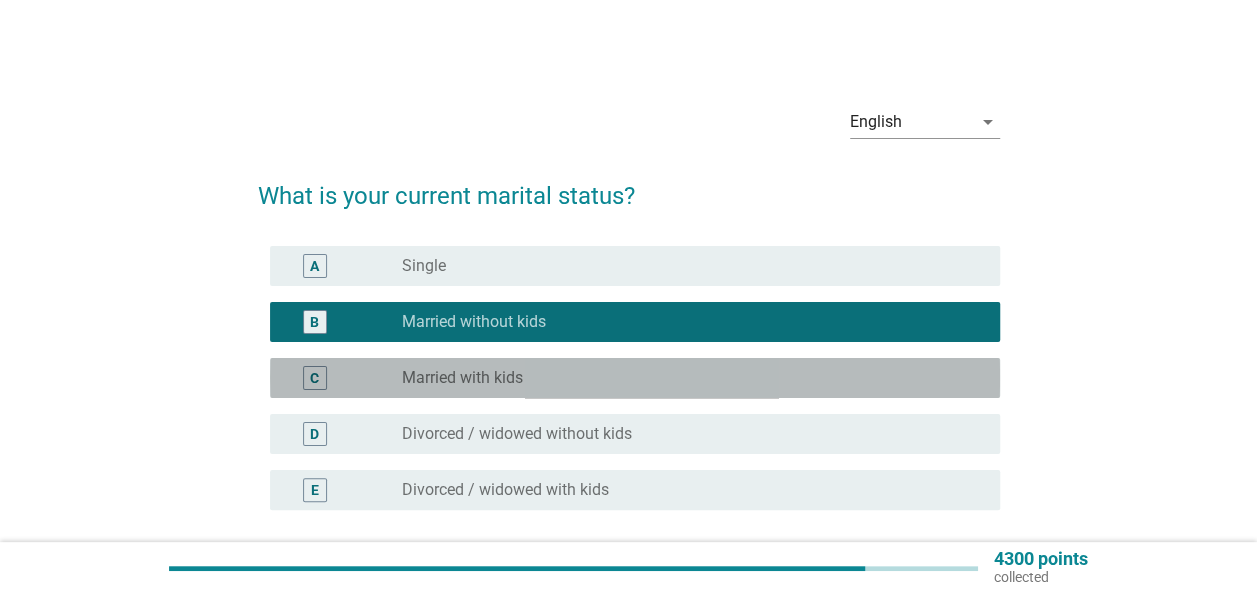 click on "radio_button_unchecked Married with kids" at bounding box center [693, 378] 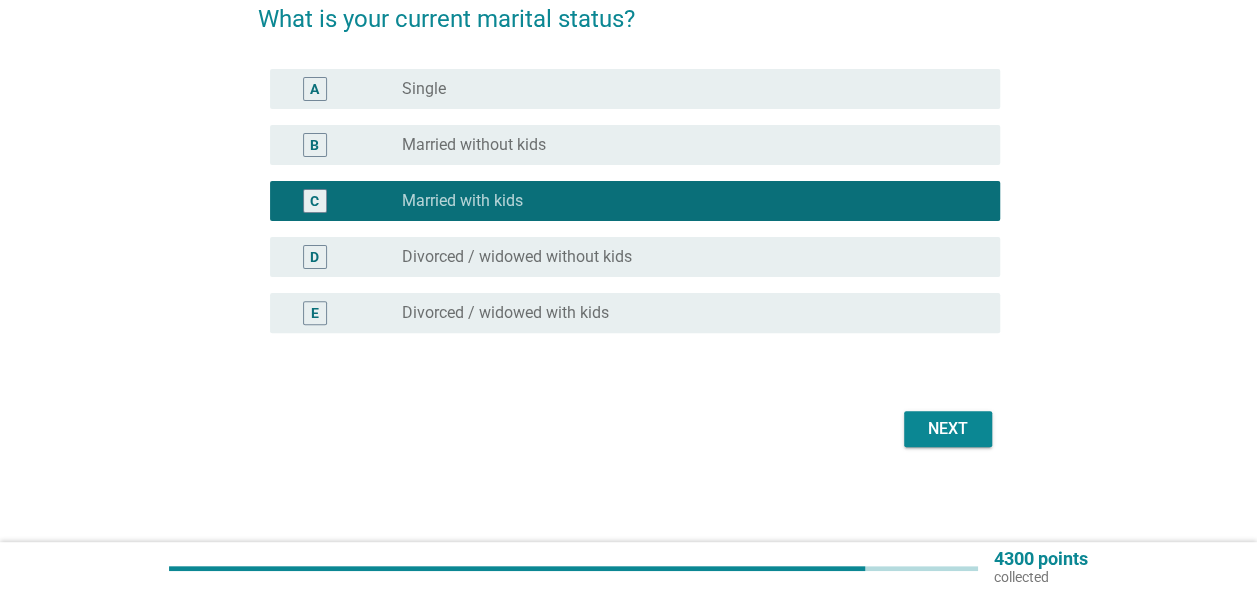 scroll, scrollTop: 178, scrollLeft: 0, axis: vertical 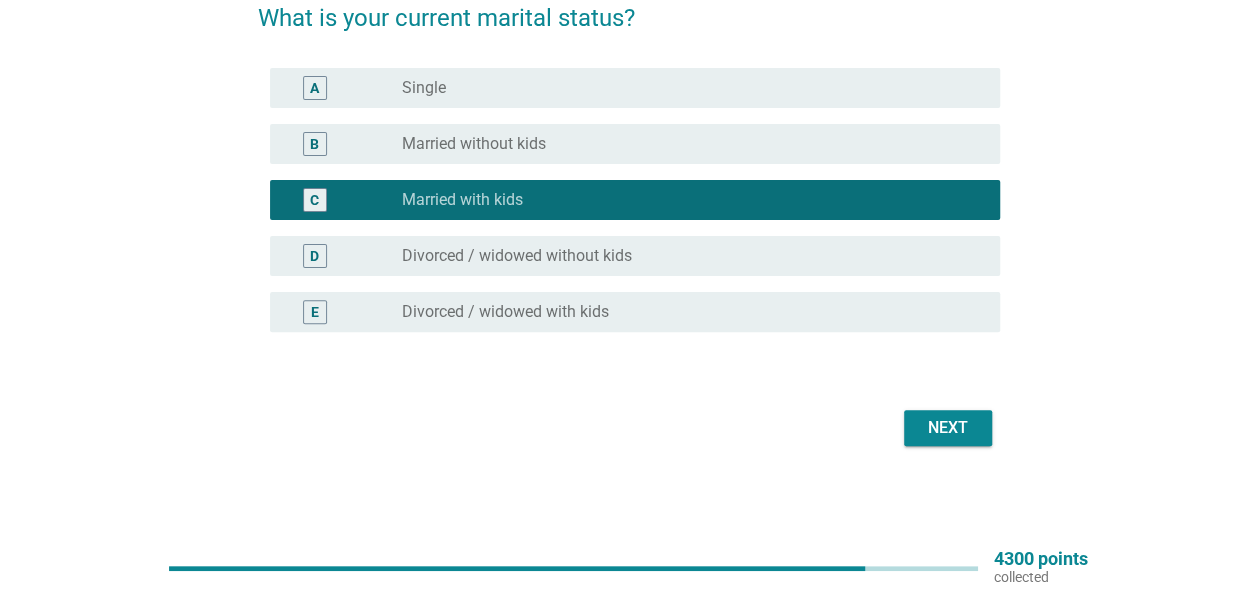 click on "Next" at bounding box center [948, 428] 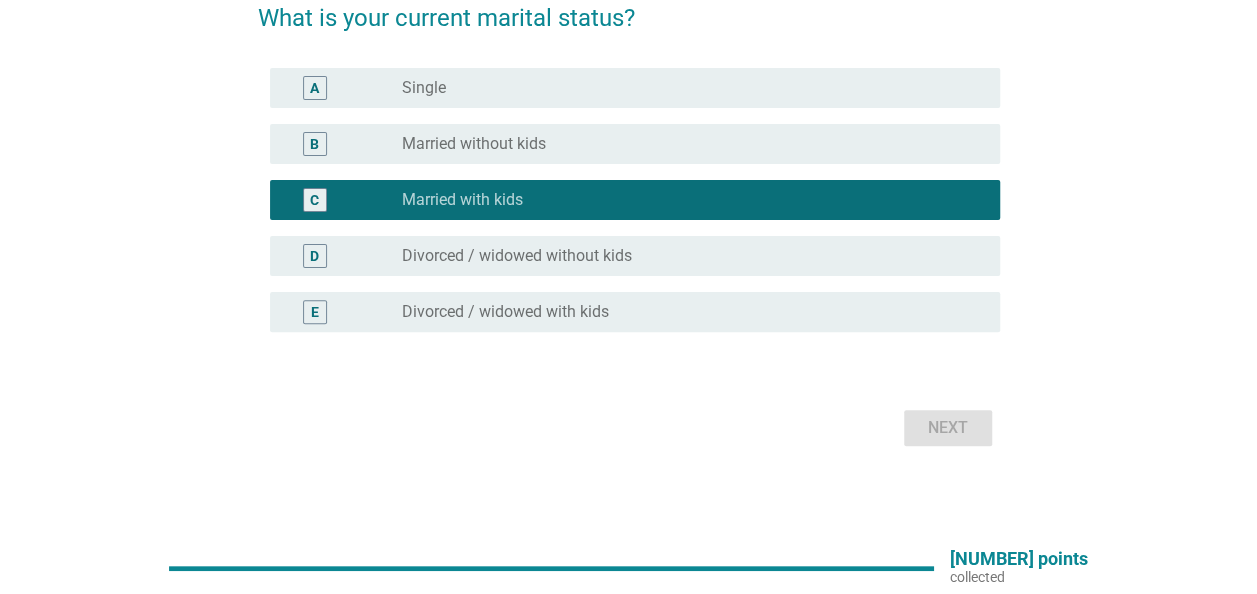 scroll, scrollTop: 0, scrollLeft: 0, axis: both 